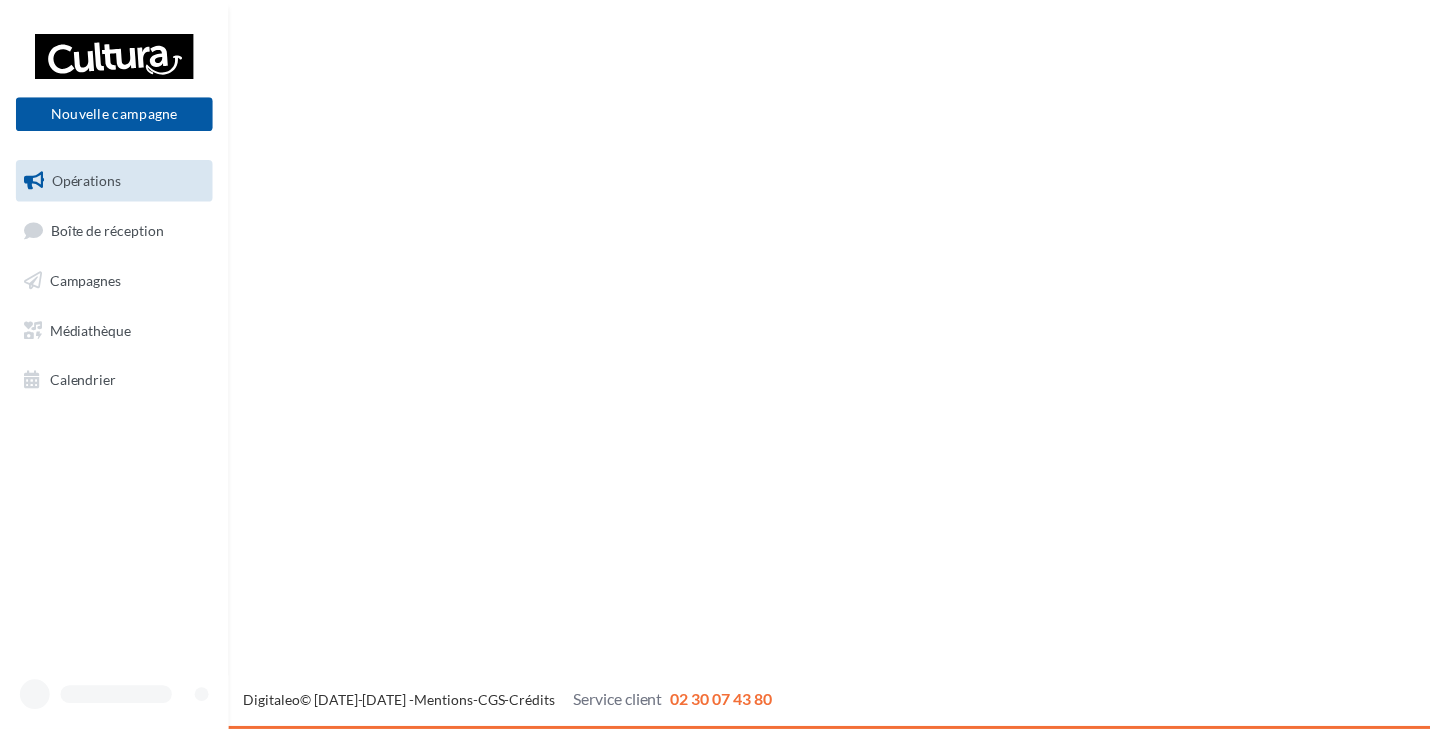 scroll, scrollTop: 0, scrollLeft: 0, axis: both 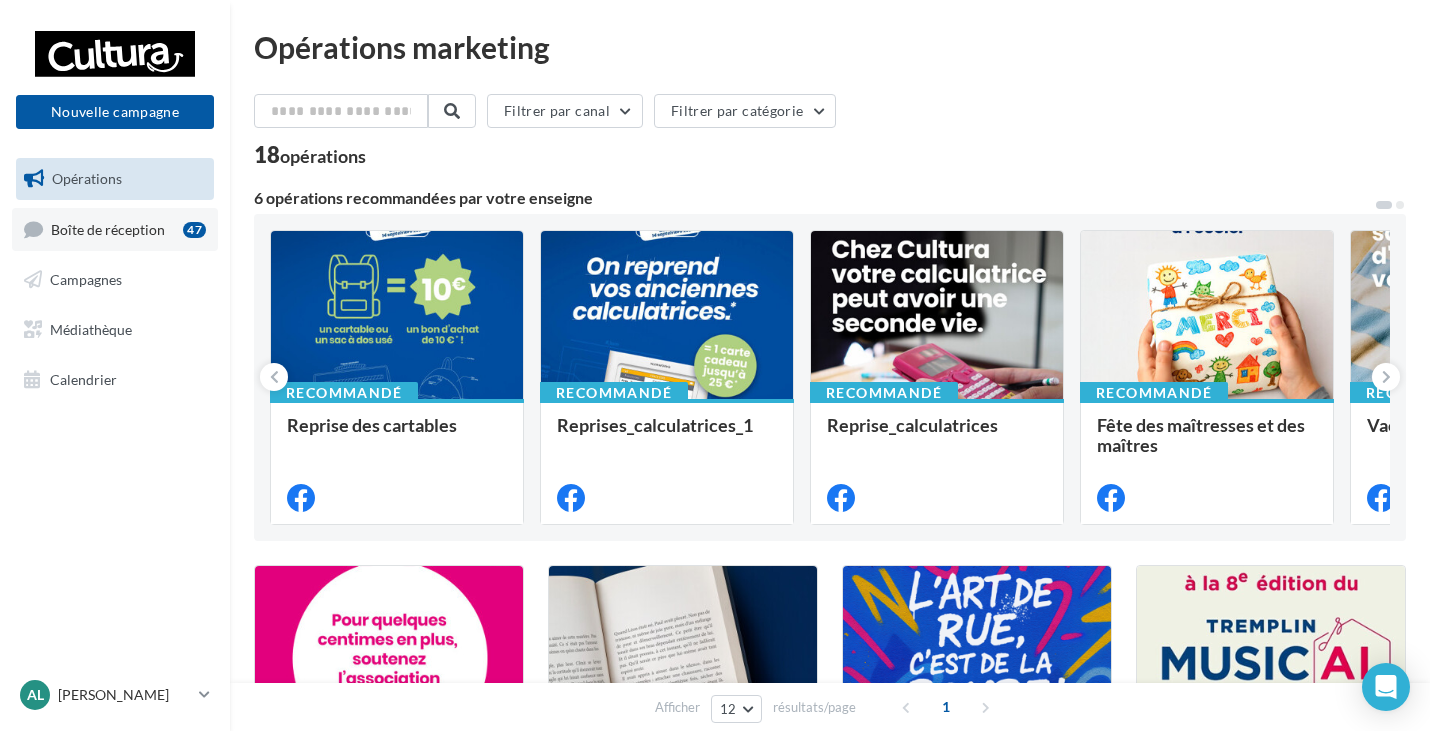 click on "Boîte de réception" at bounding box center [108, 228] 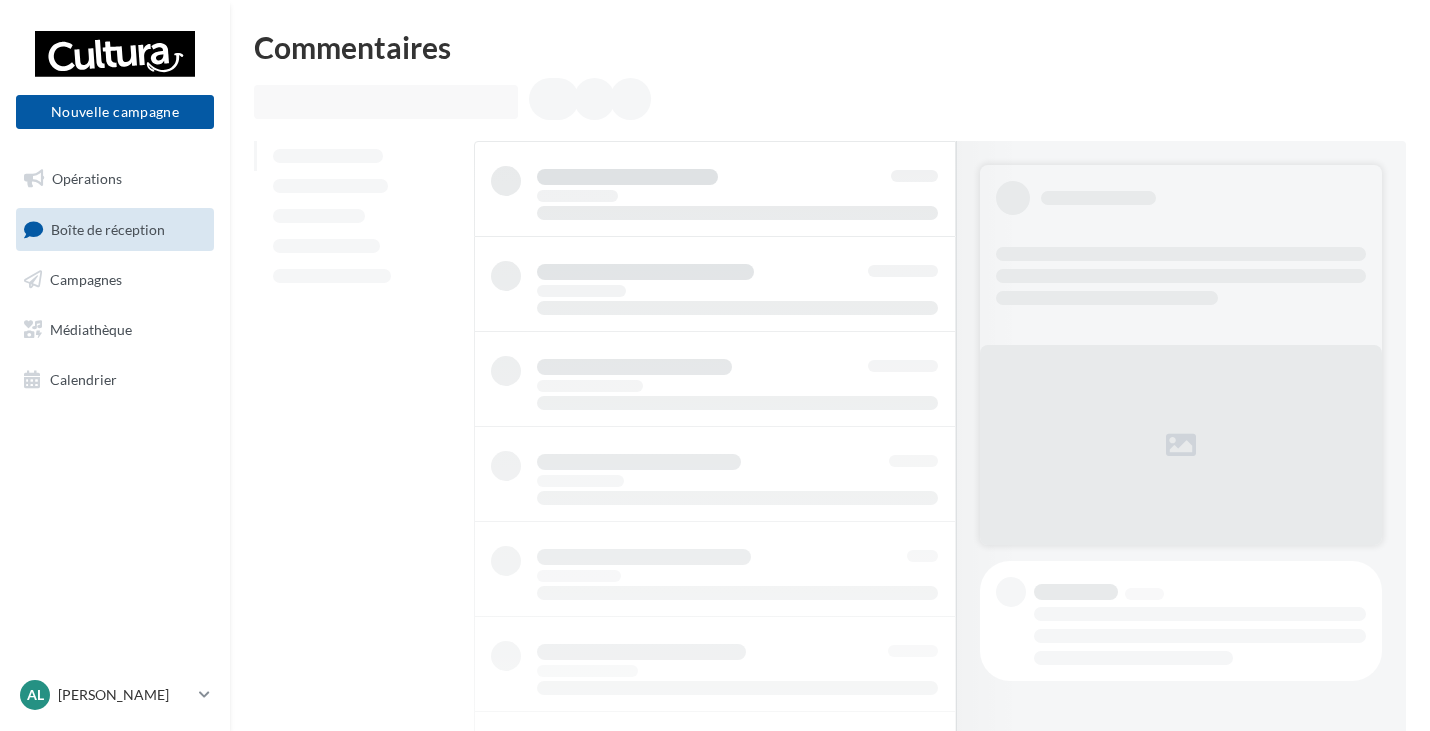scroll, scrollTop: 0, scrollLeft: 0, axis: both 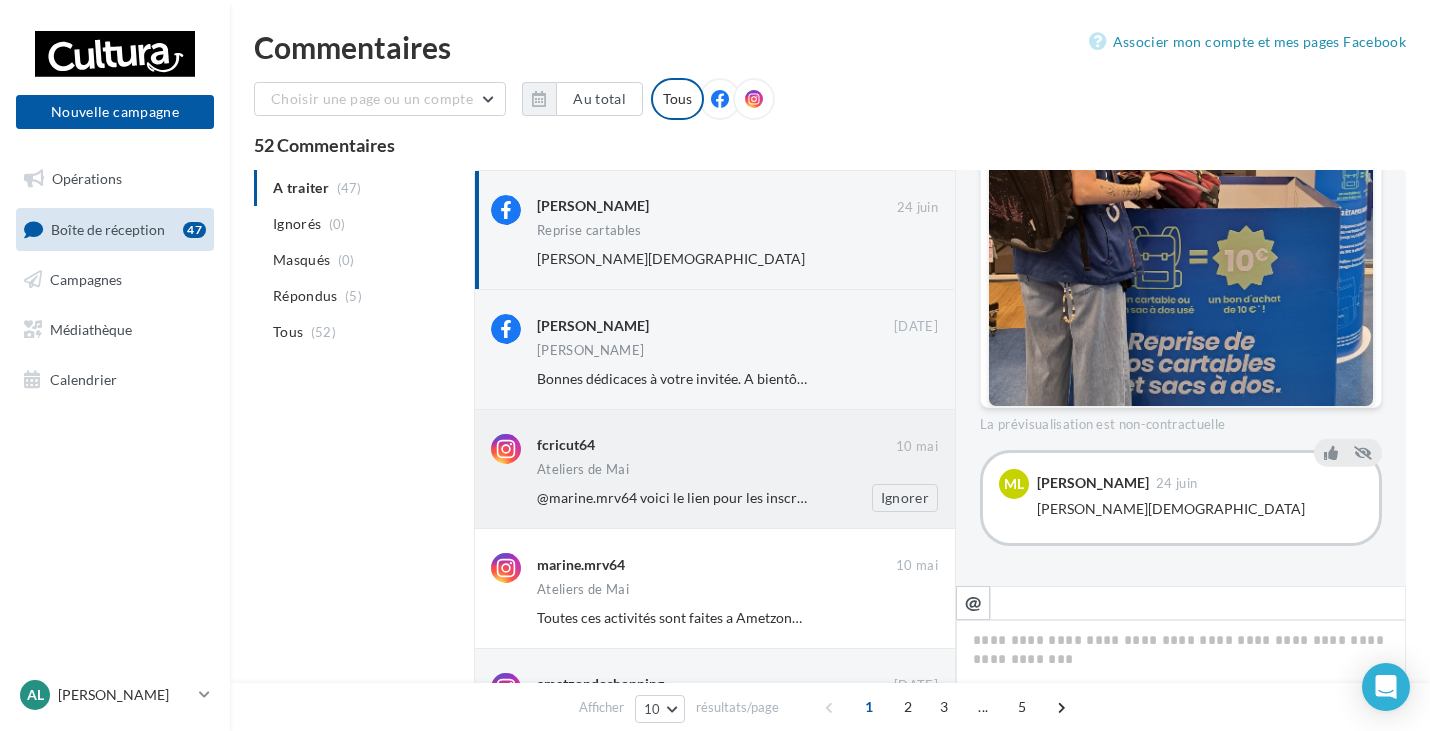 click on "@marine.mrv64 voici le lien pour les inscriptions https://www.cultura.com/apprentissage/sessions/session-result-page.html?where=CBY&disciplines=" at bounding box center [765, 497] 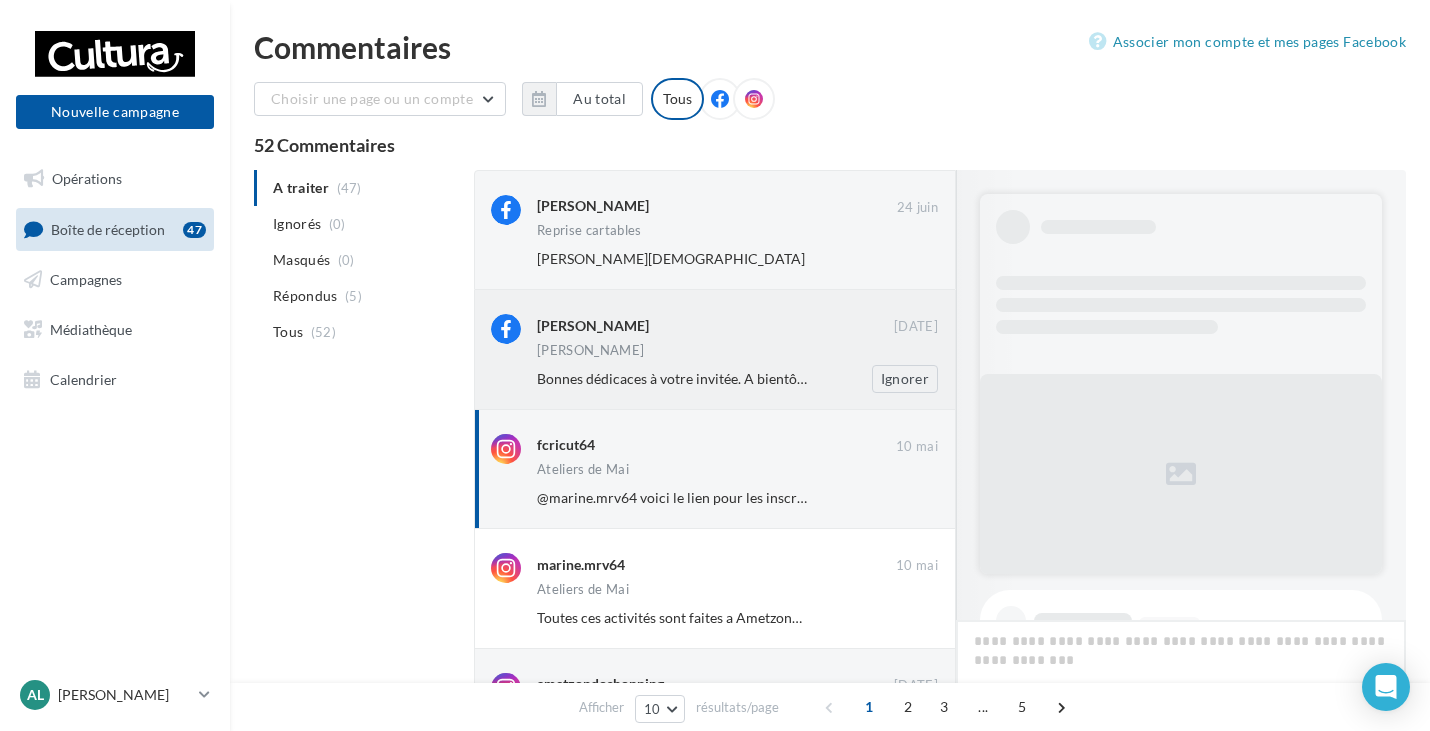 scroll, scrollTop: 1192, scrollLeft: 0, axis: vertical 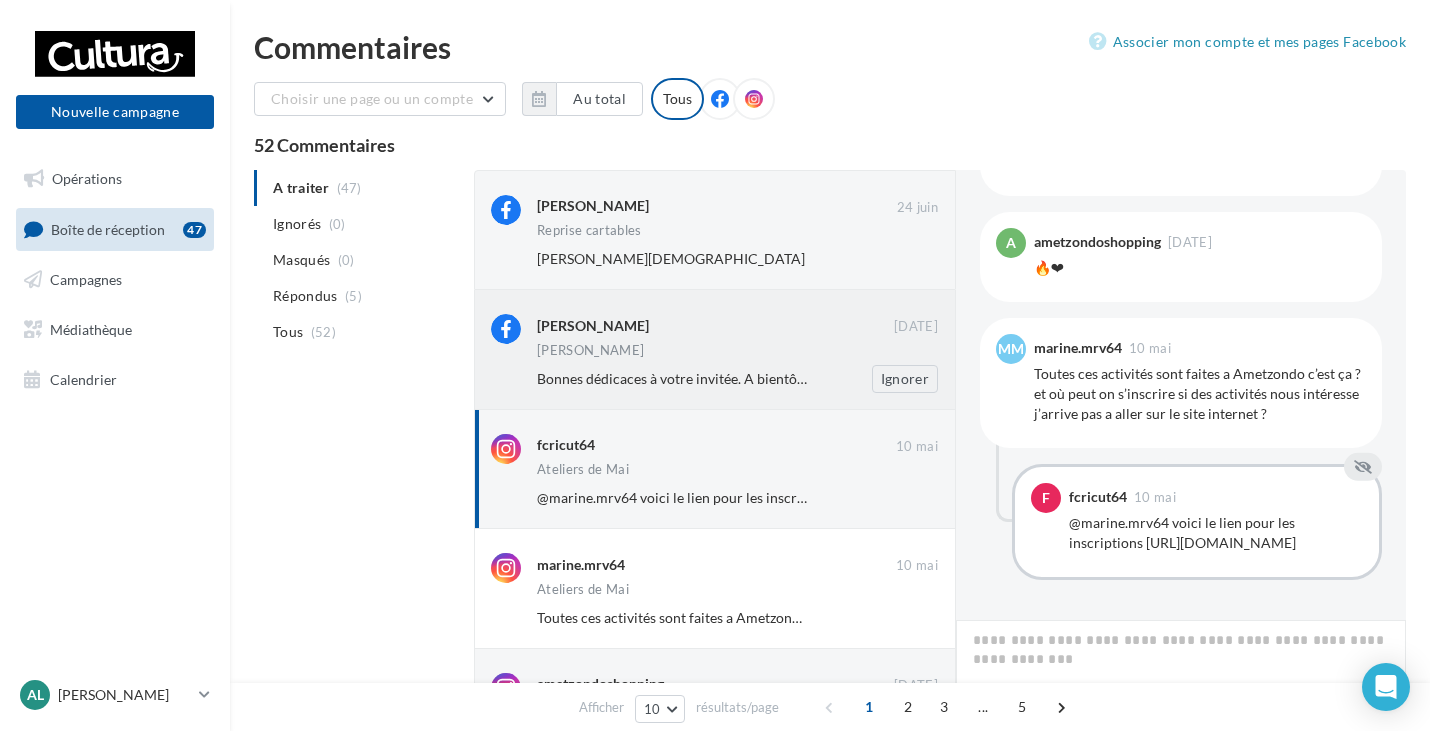 click on "Bonnes dédicaces à votre invitée. A bientôt en août !" at bounding box center [698, 378] 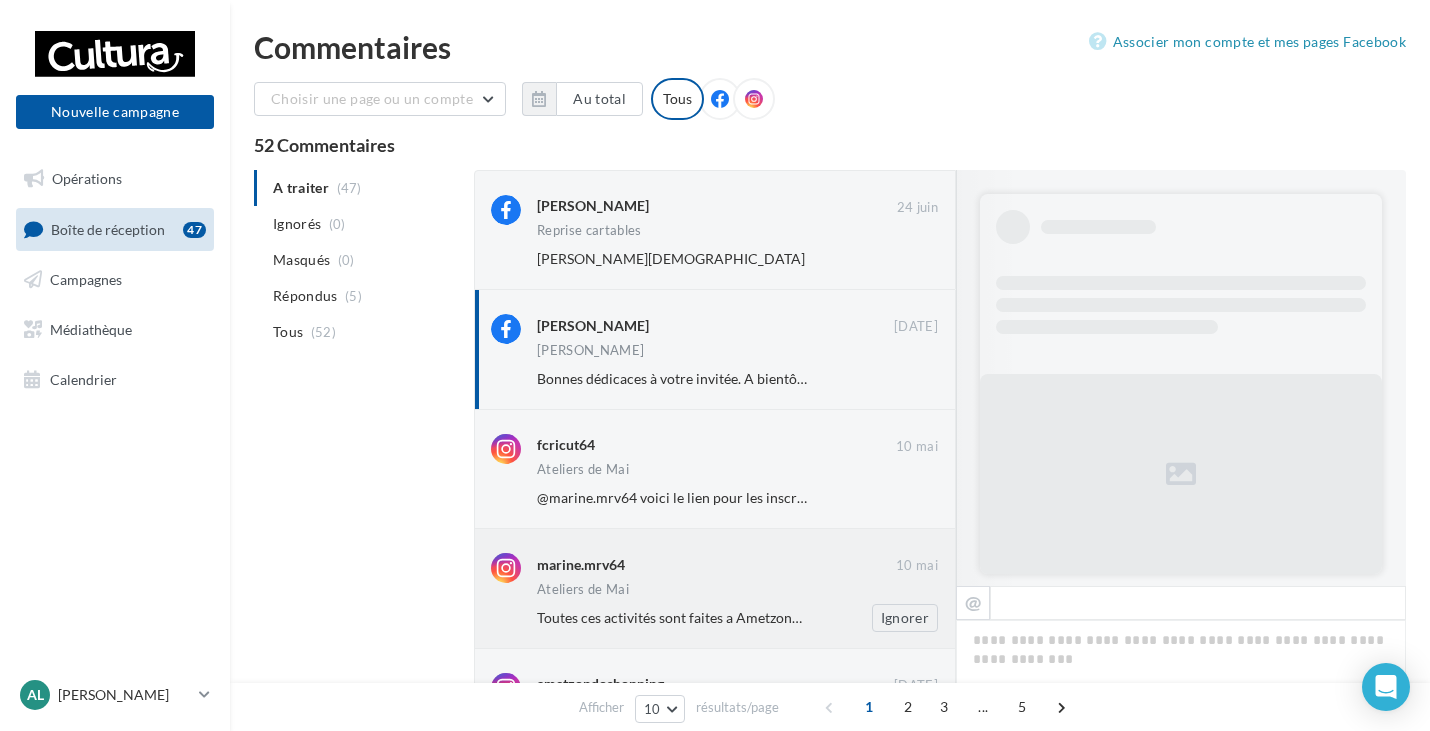 click on "marine.mrv64" at bounding box center [716, 563] 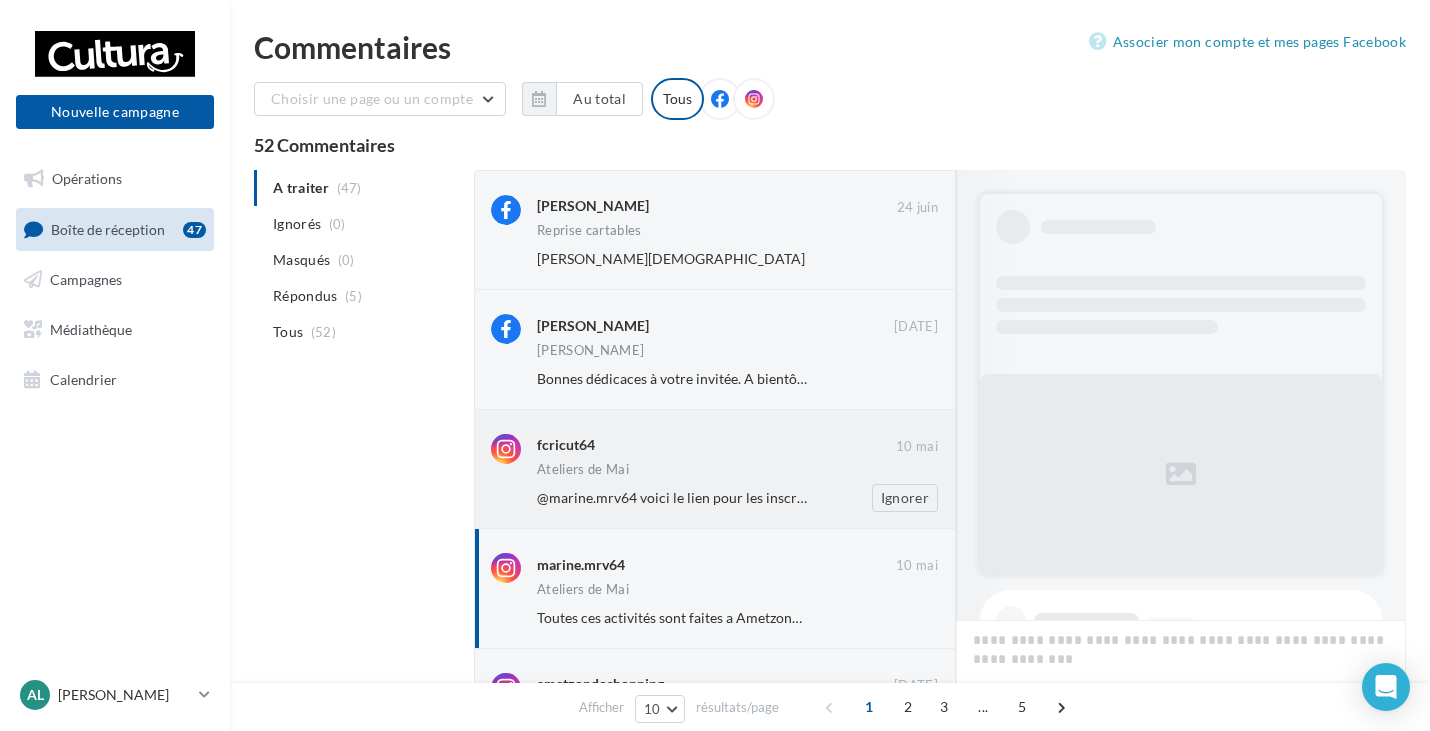 scroll, scrollTop: 184, scrollLeft: 0, axis: vertical 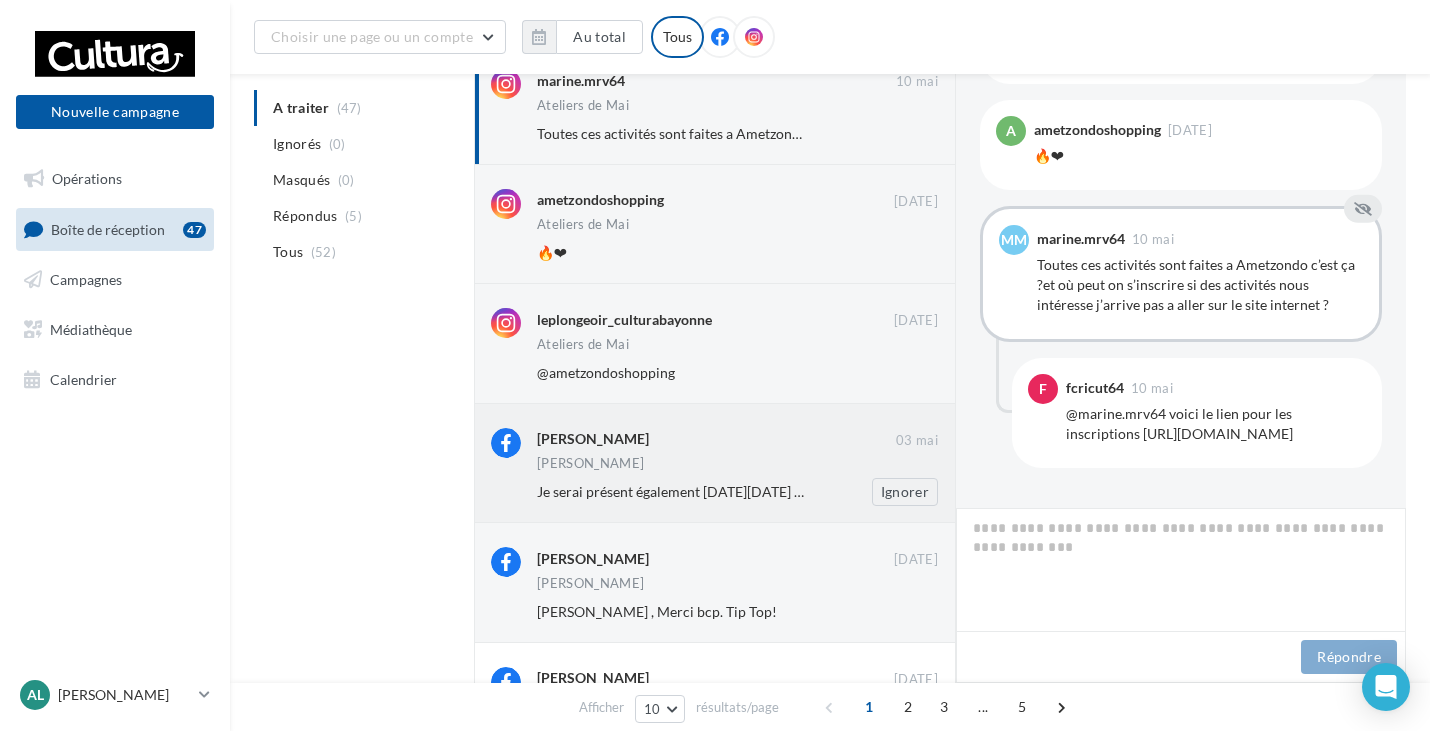click on "Je serai présent également ce samedi 3 mai 2025 de 10h00 à 18h00" at bounding box center [721, 491] 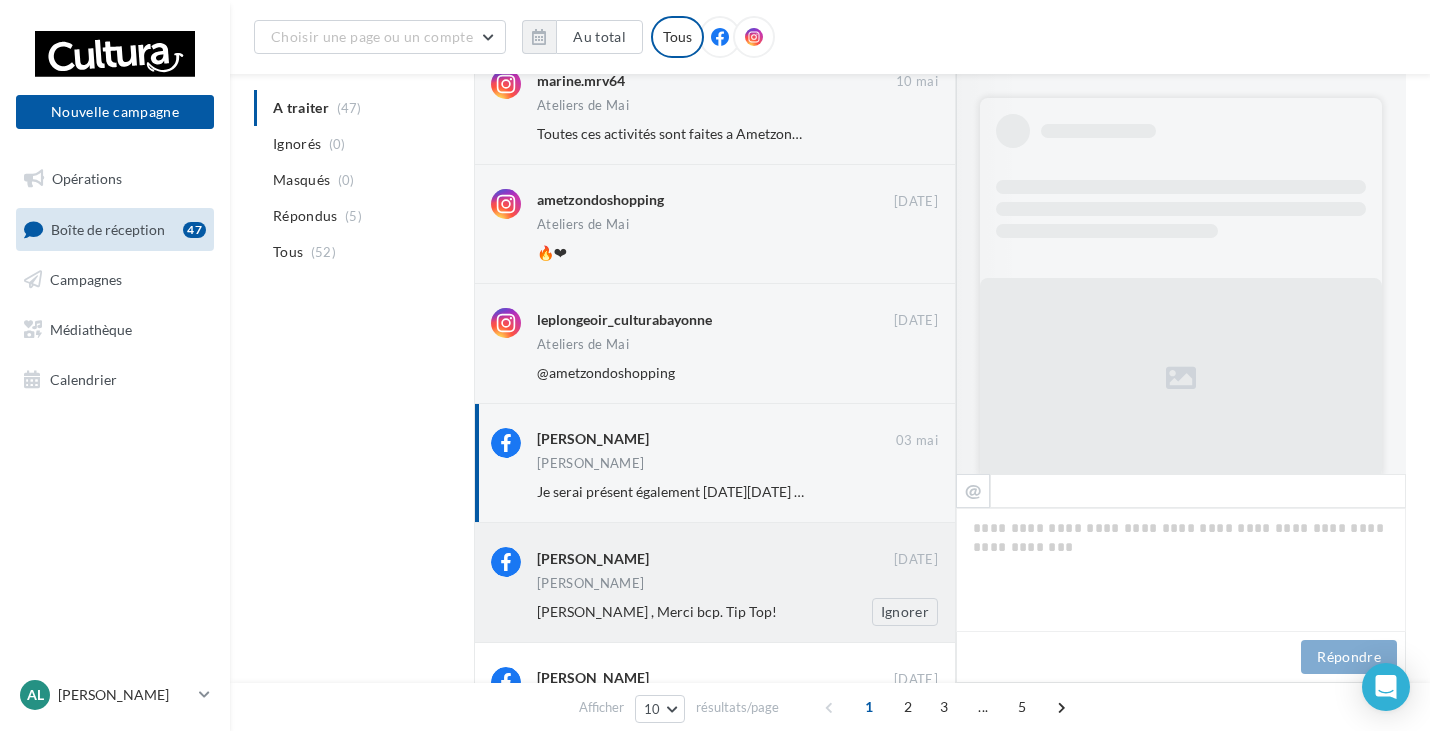 click on "Luc Fouliard
09 avr.
Luc Fouliard
Chris Ravéri , Merci bcp. Tip Top!
Ignorer" at bounding box center (737, 586) 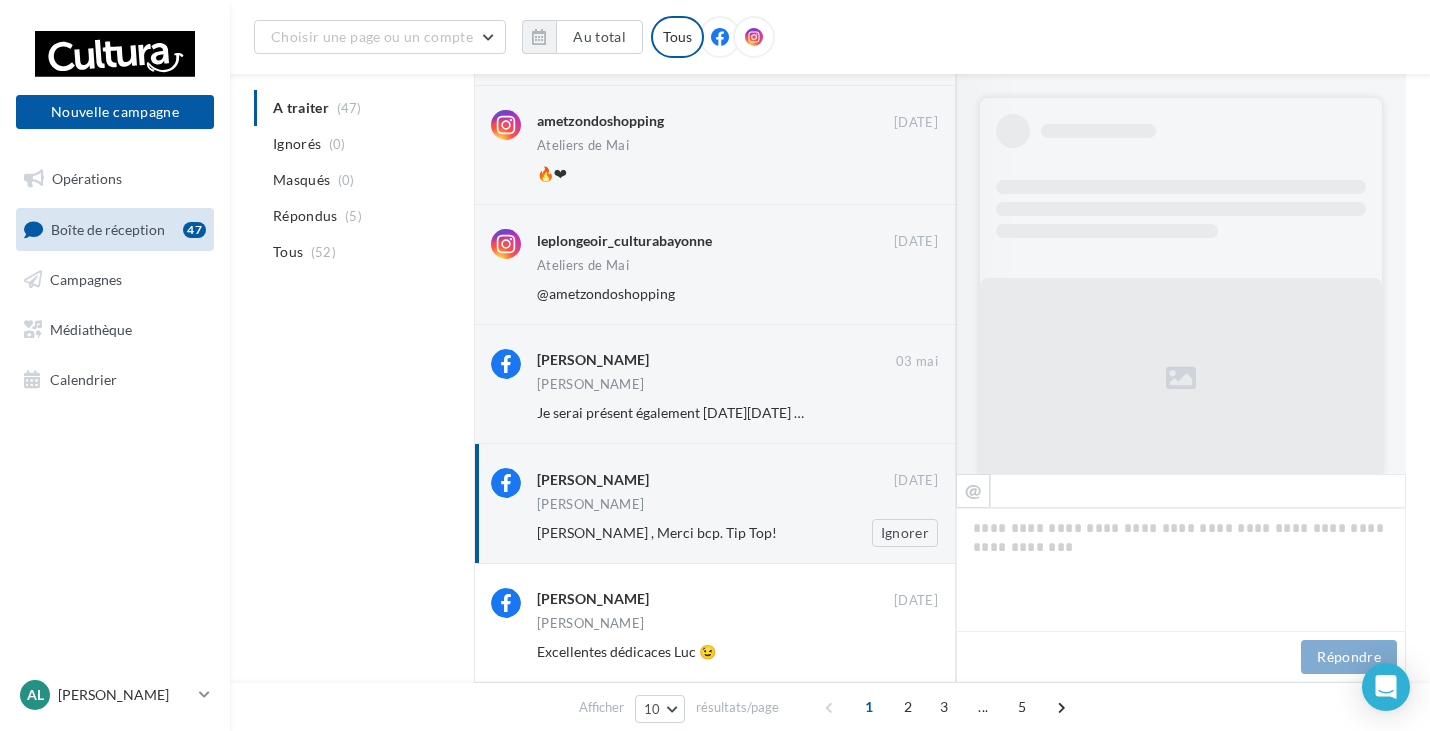 scroll, scrollTop: 700, scrollLeft: 0, axis: vertical 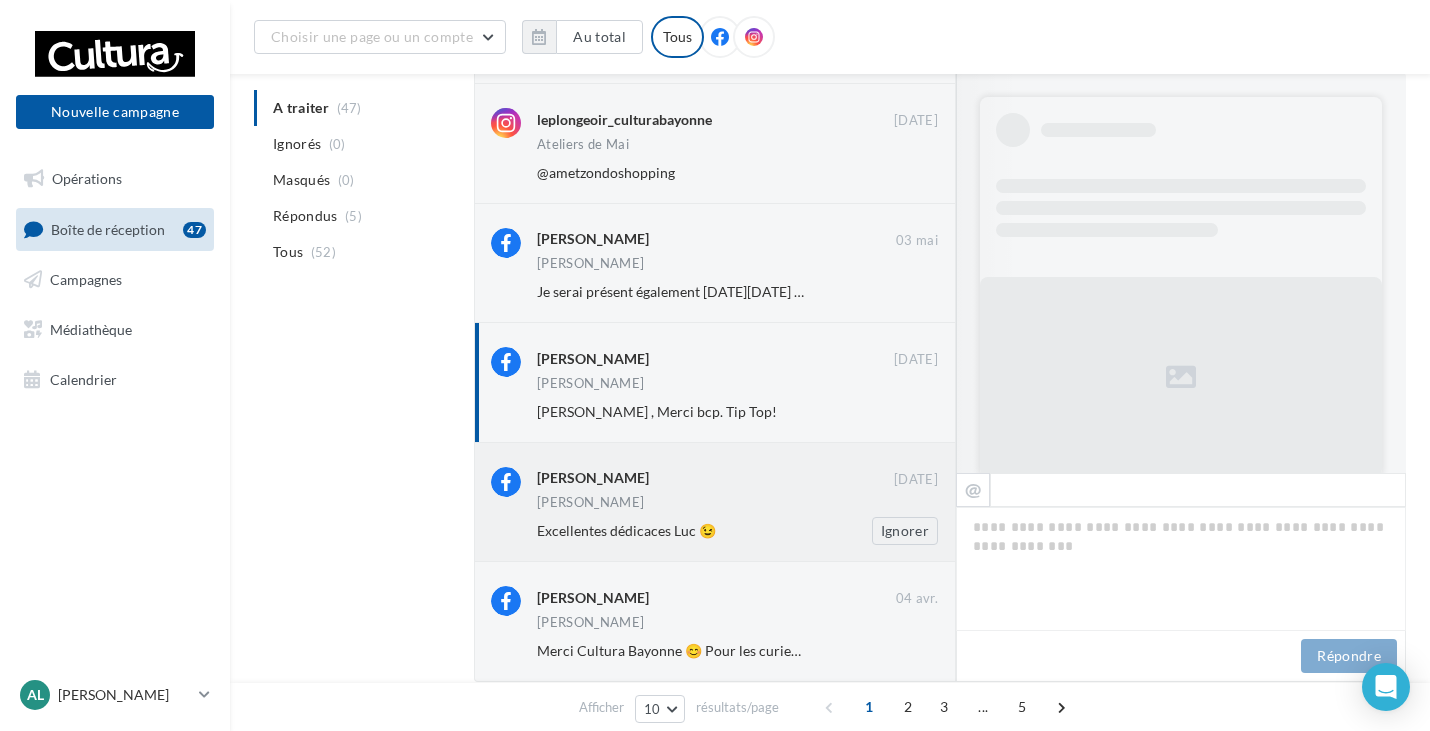 click on "Luc Fouliard" at bounding box center [737, 504] 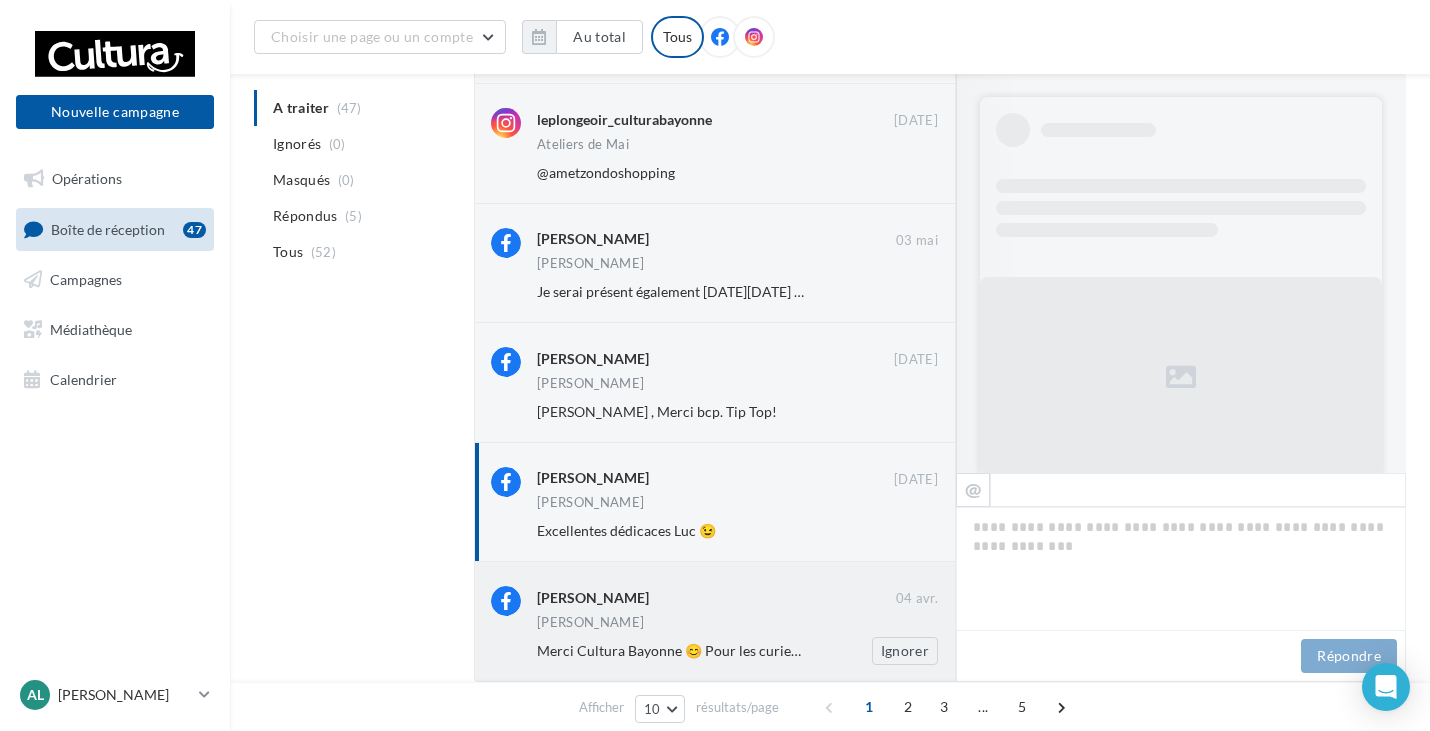 click on "[PERSON_NAME] [PERSON_NAME]" at bounding box center (737, 624) 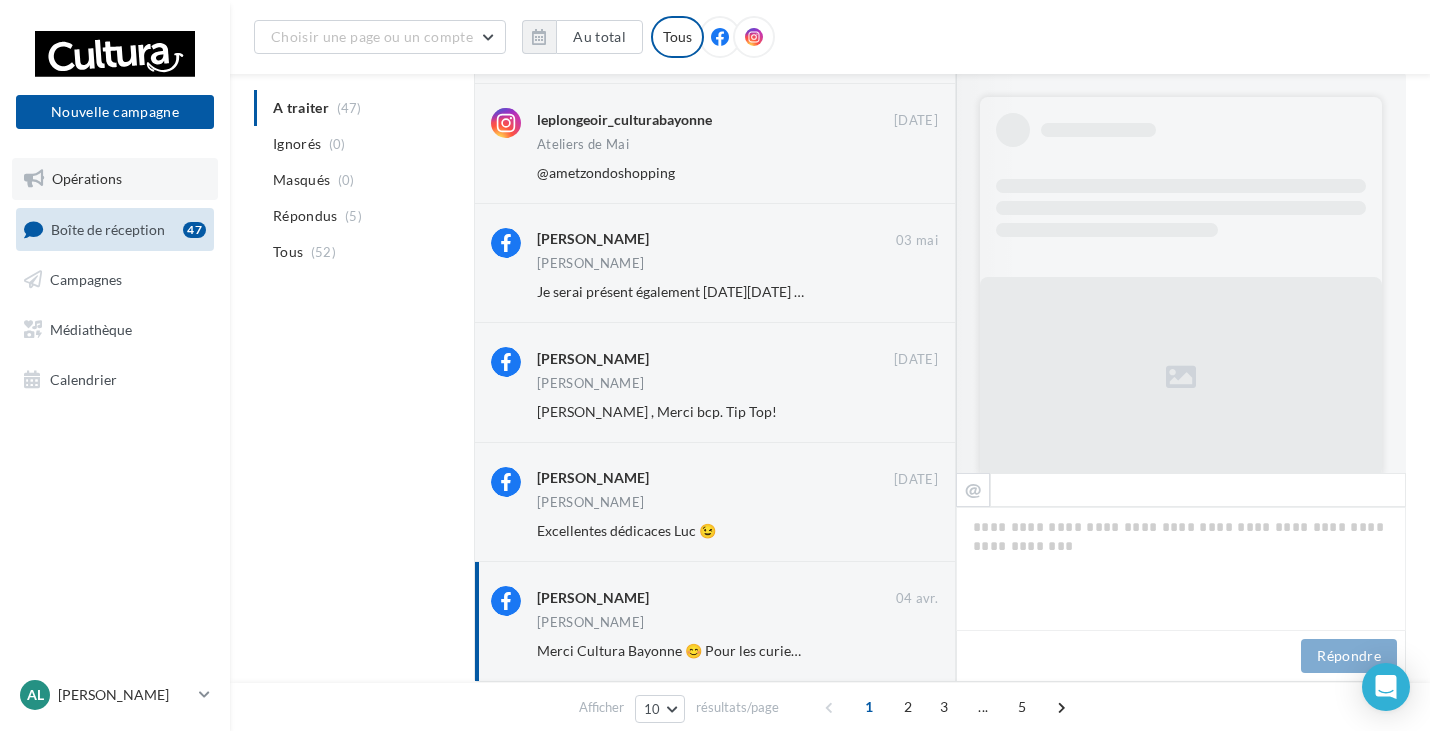 click on "Opérations" at bounding box center [87, 178] 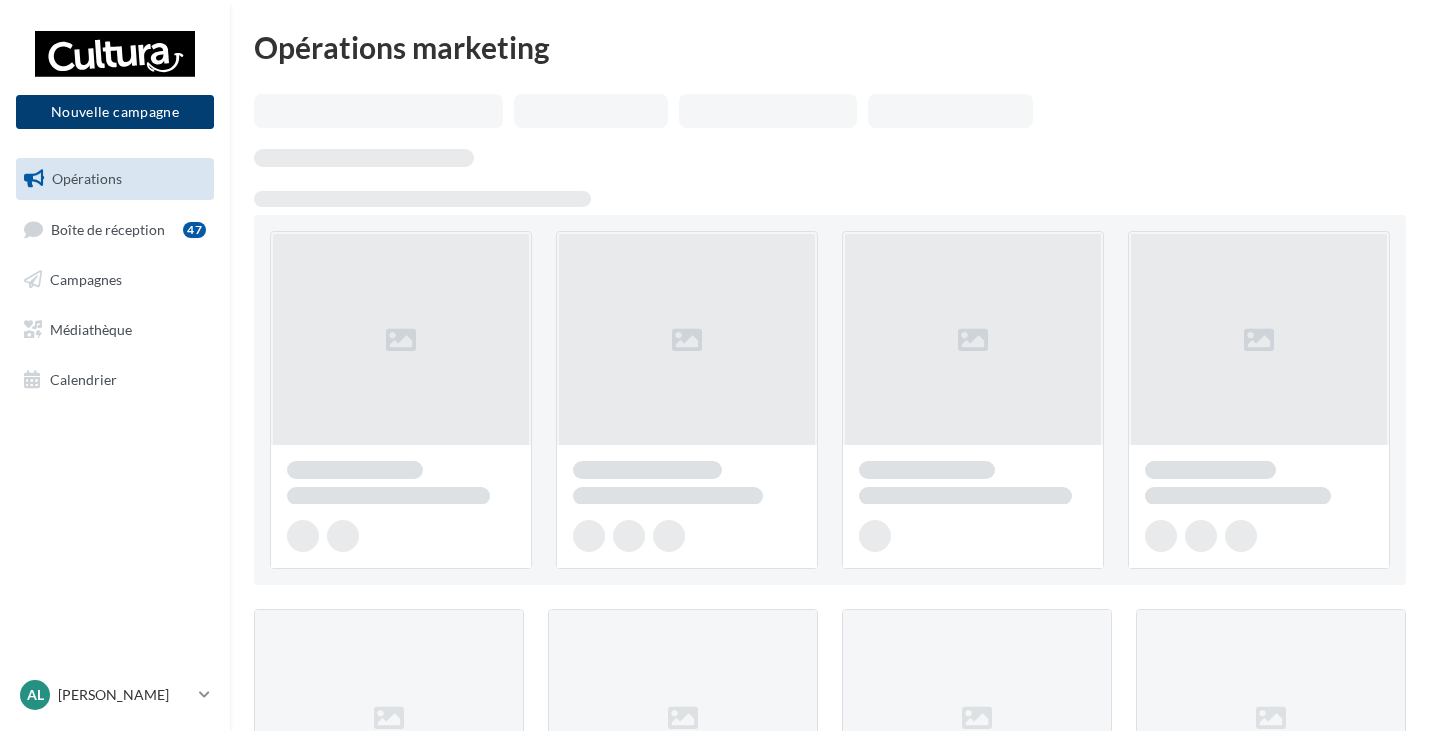scroll, scrollTop: 0, scrollLeft: 0, axis: both 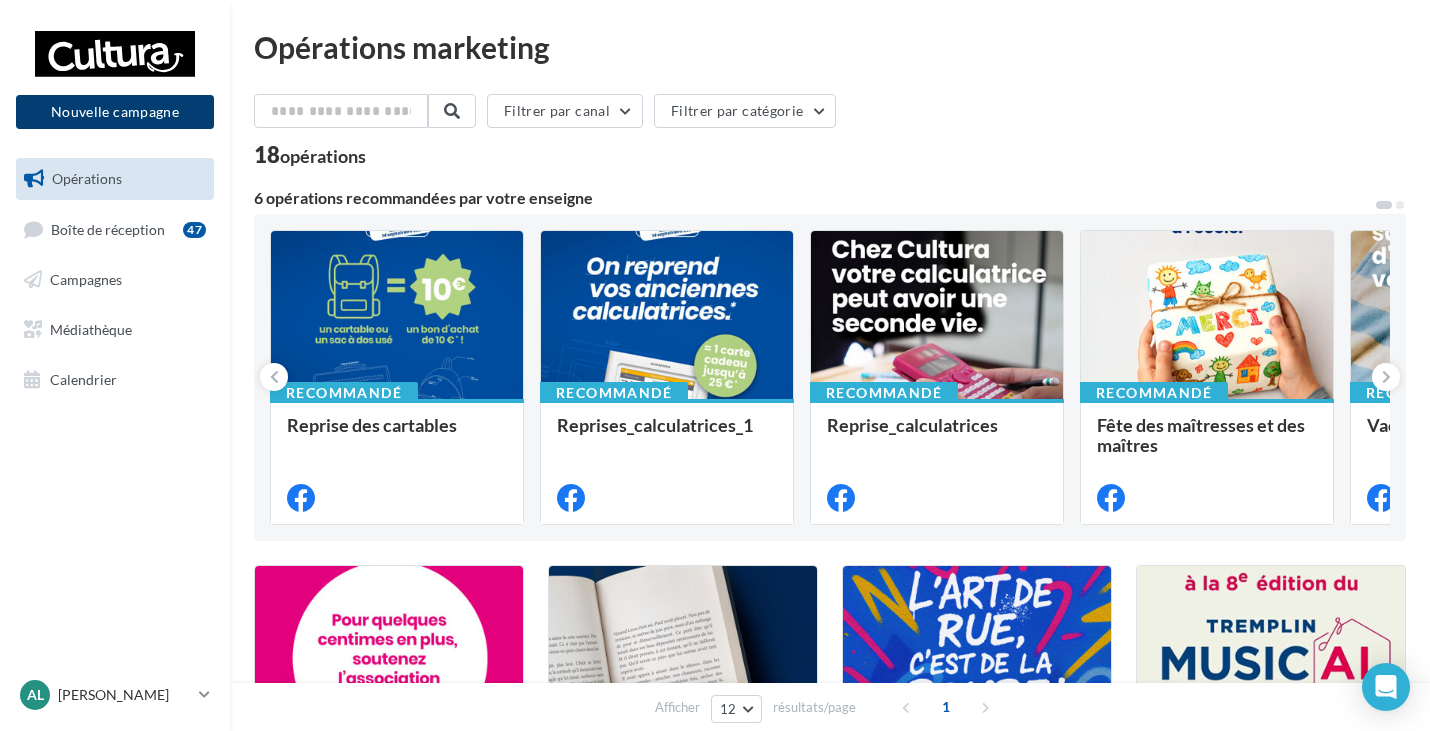 click on "Nouvelle campagne" at bounding box center (115, 112) 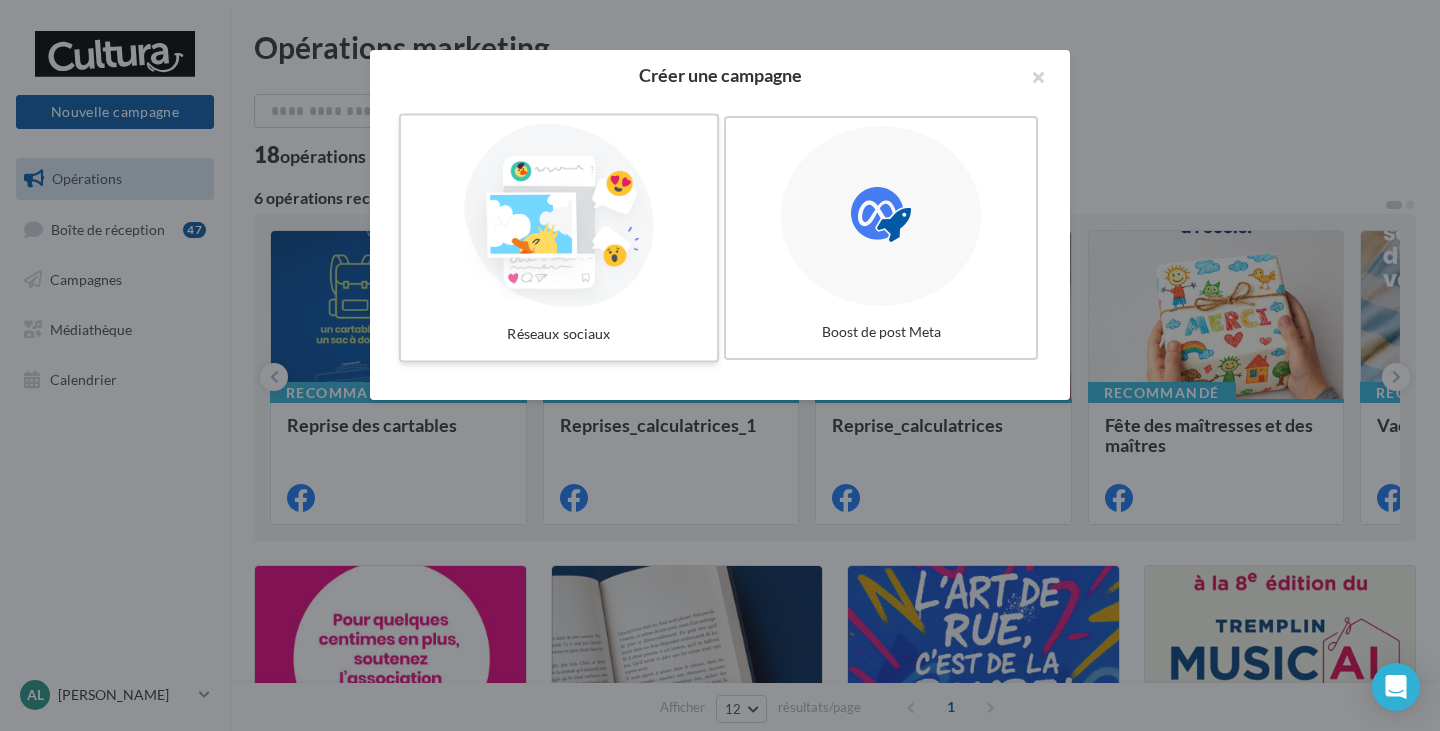 click at bounding box center (559, 216) 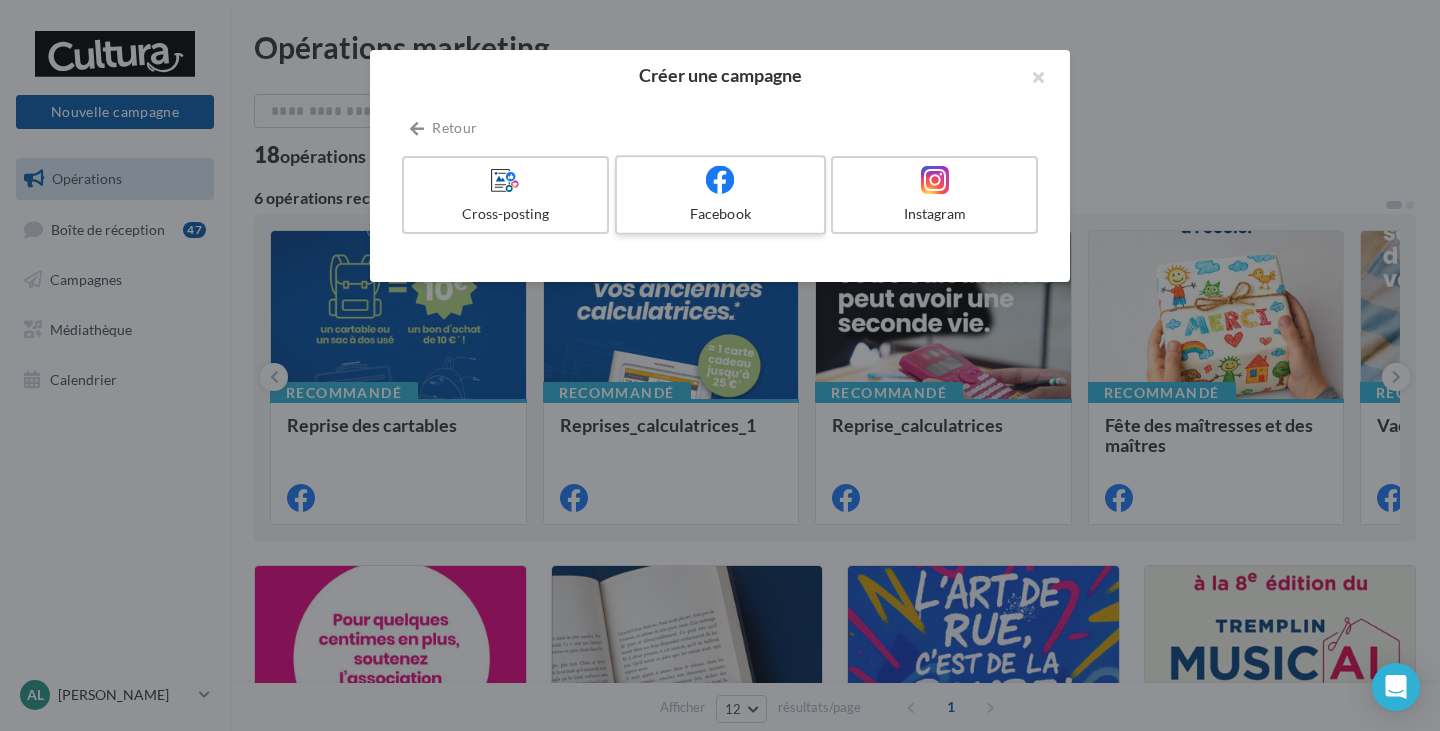 click on "Facebook" at bounding box center [720, 195] 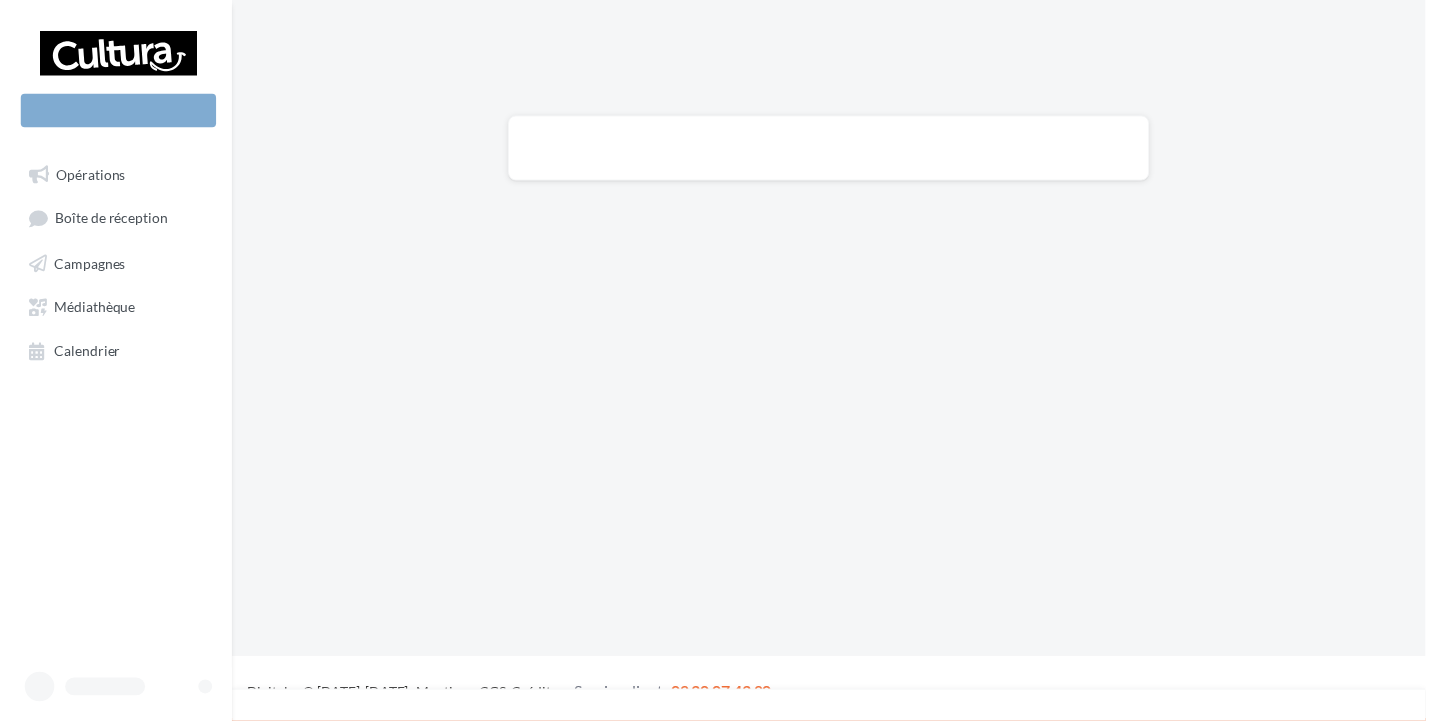 scroll, scrollTop: 0, scrollLeft: 0, axis: both 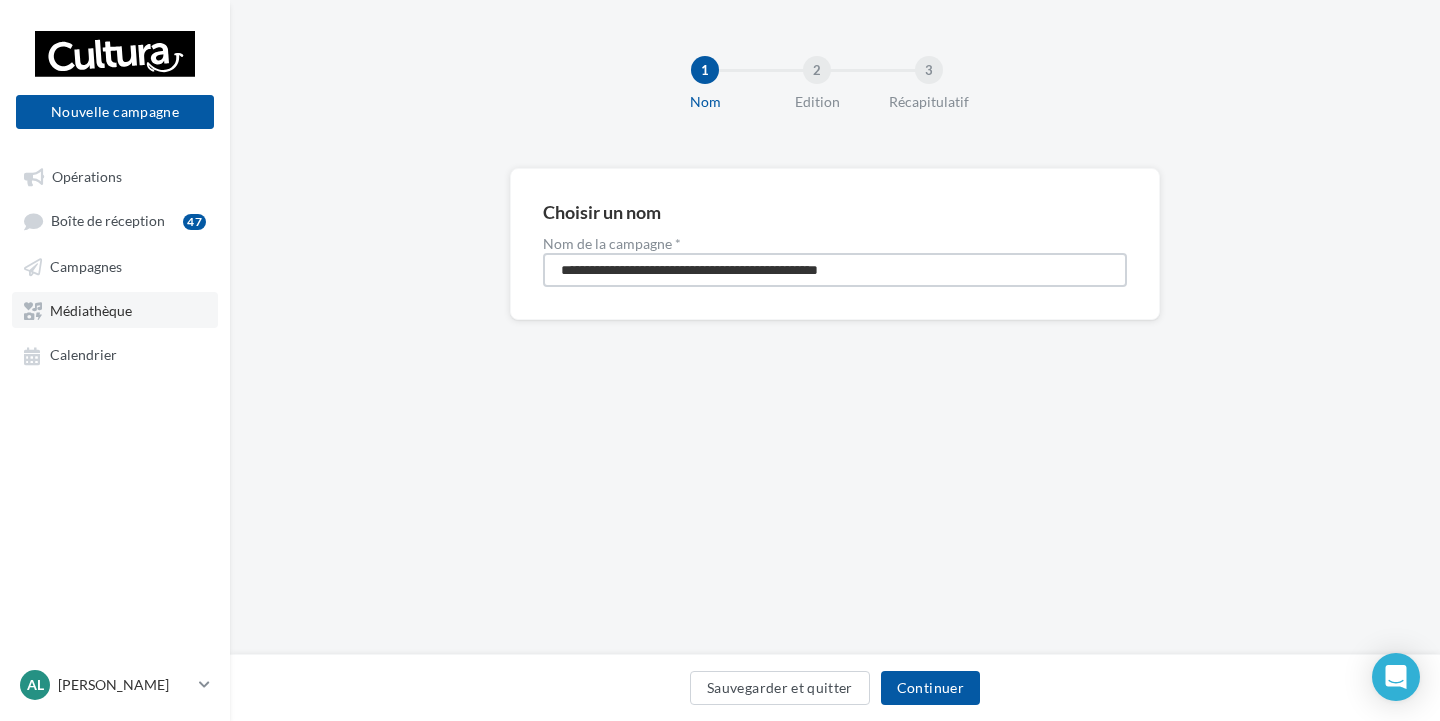 drag, startPoint x: 970, startPoint y: 269, endPoint x: 199, endPoint y: 291, distance: 771.31384 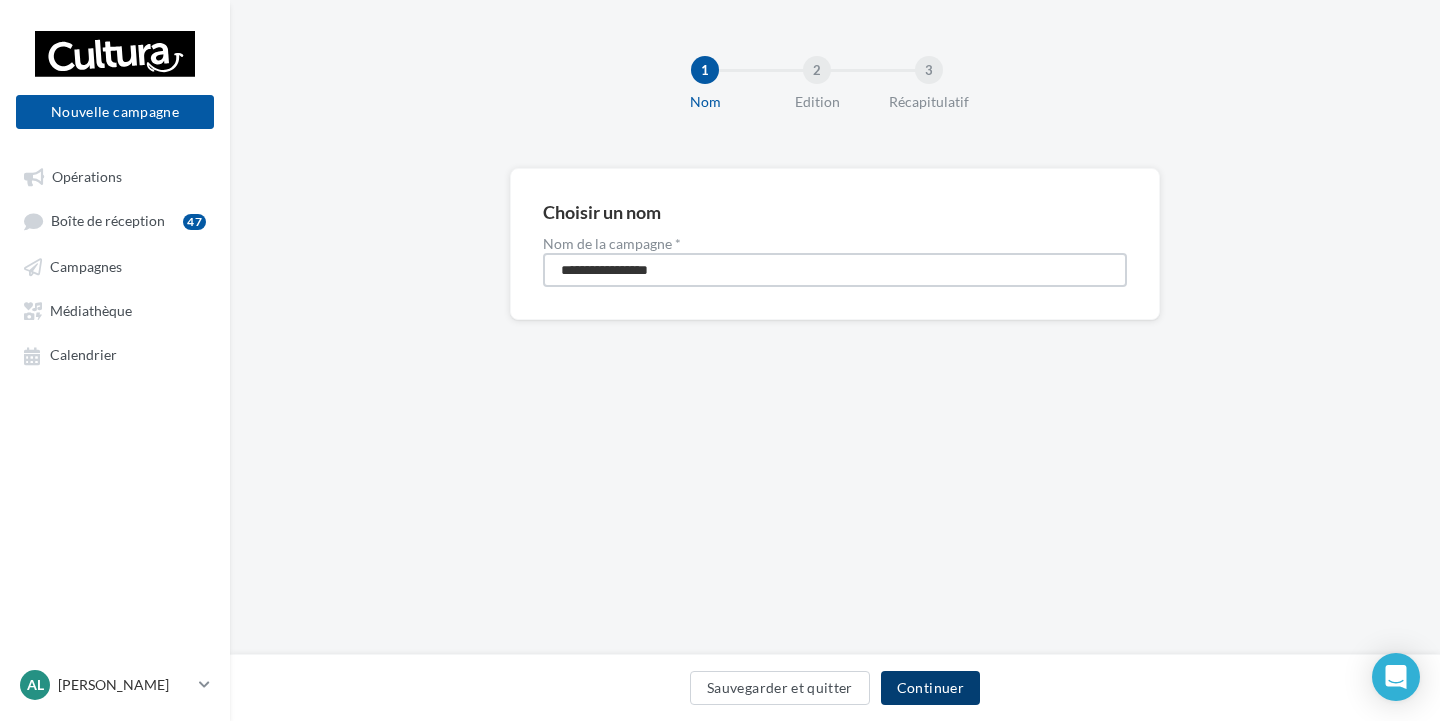 type on "**********" 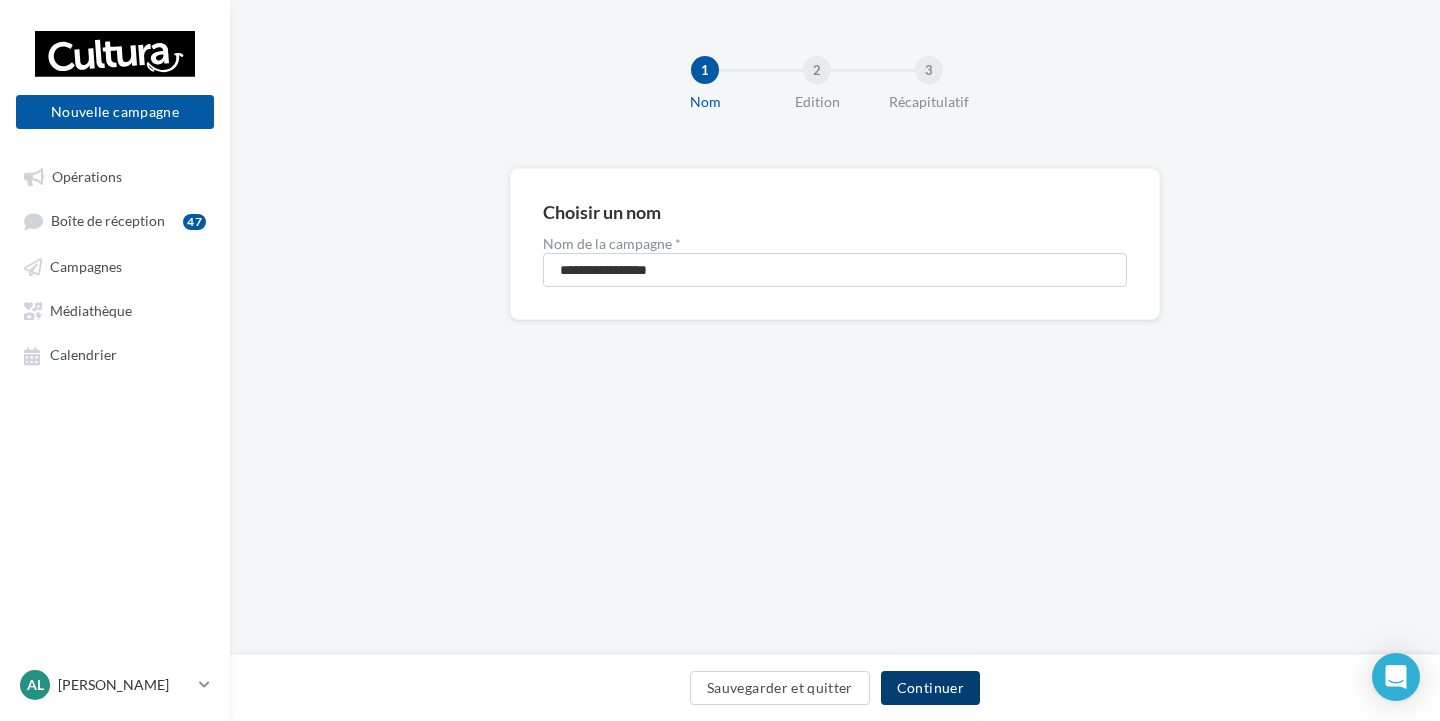 click on "Continuer" at bounding box center (930, 688) 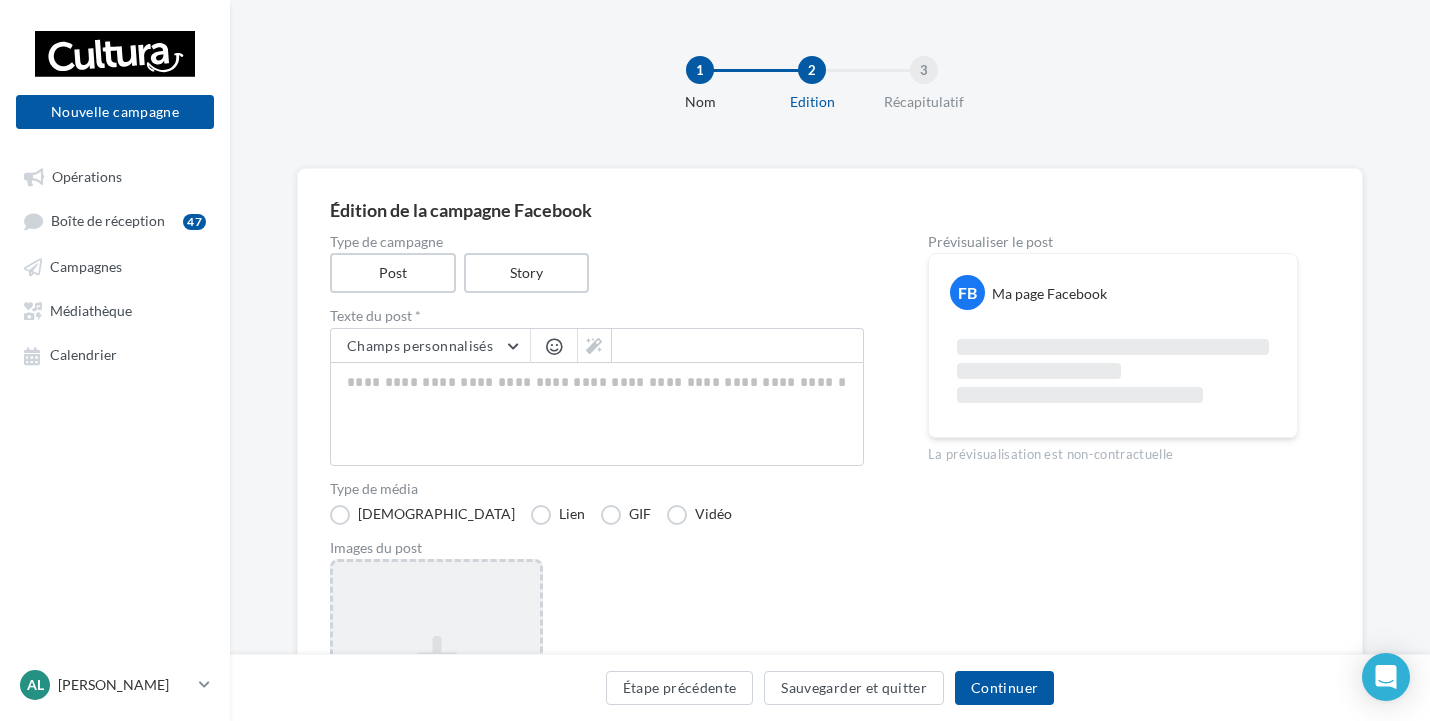 click on "Ajouter une image     Format: png, jpg" at bounding box center [436, 689] 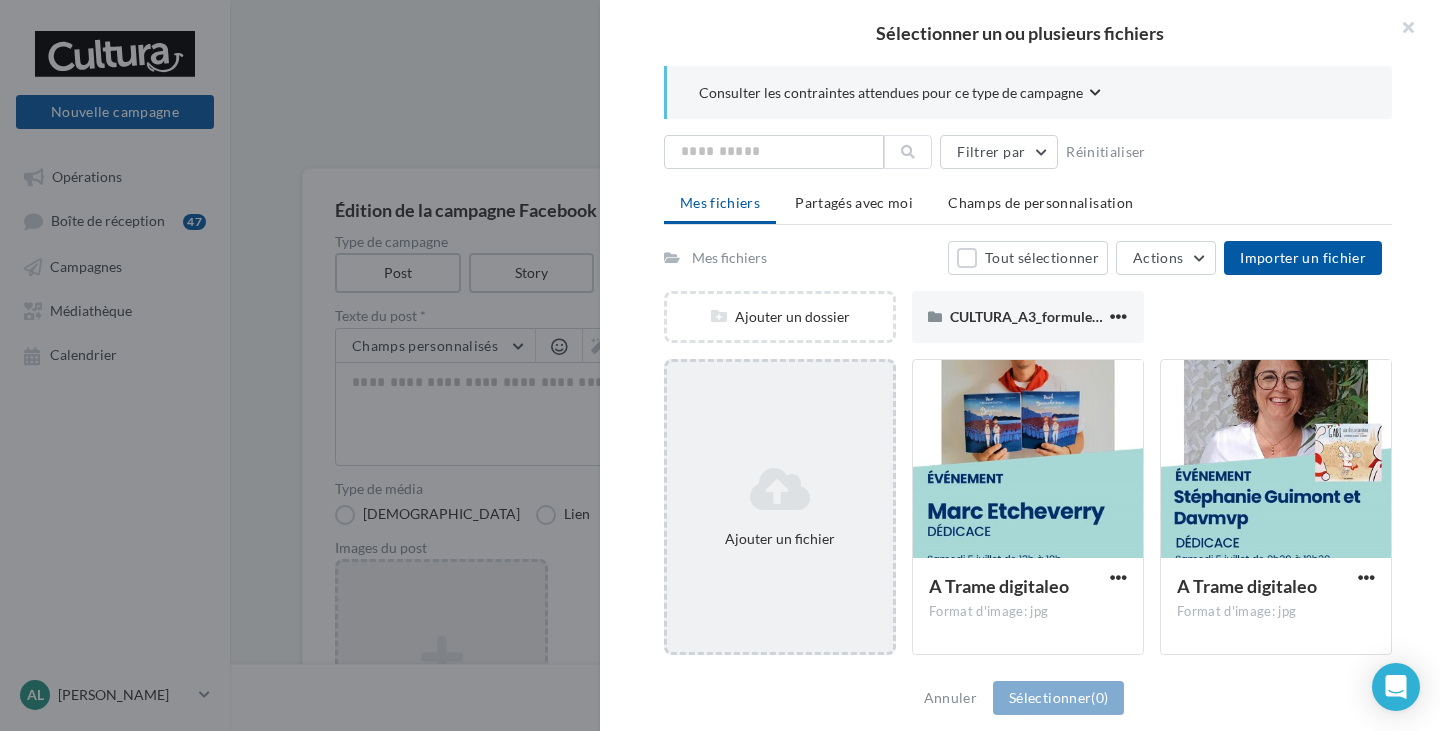 click at bounding box center [780, 489] 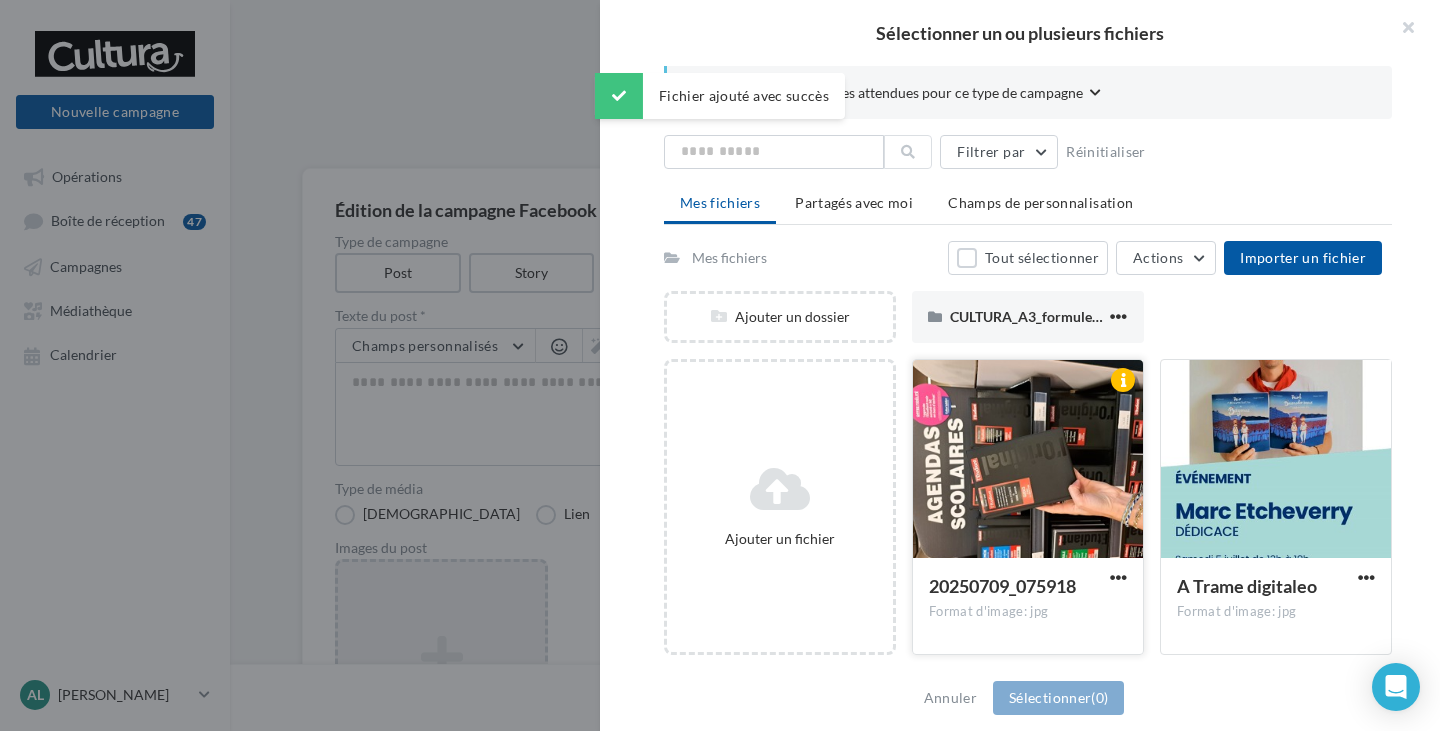 click at bounding box center (1028, 460) 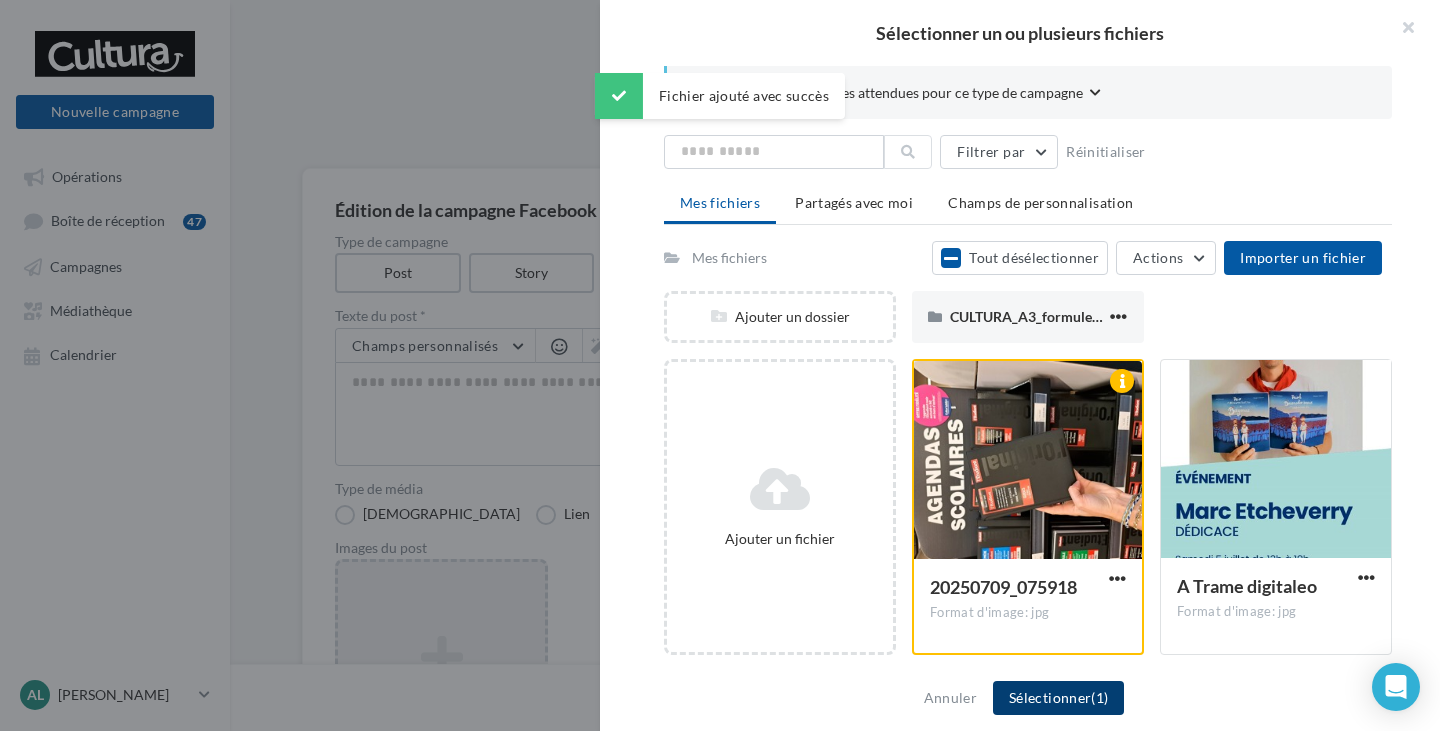 click on "(1)" at bounding box center (1099, 697) 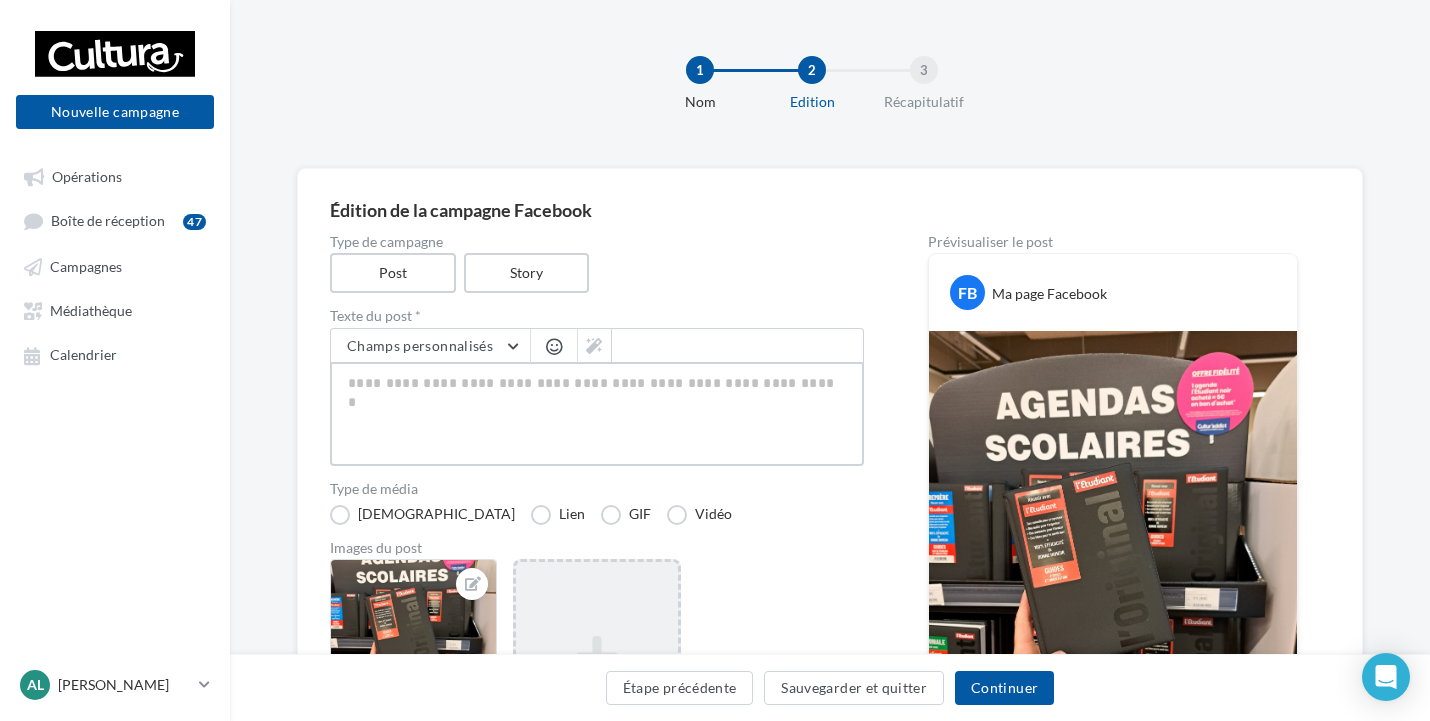 click at bounding box center (597, 414) 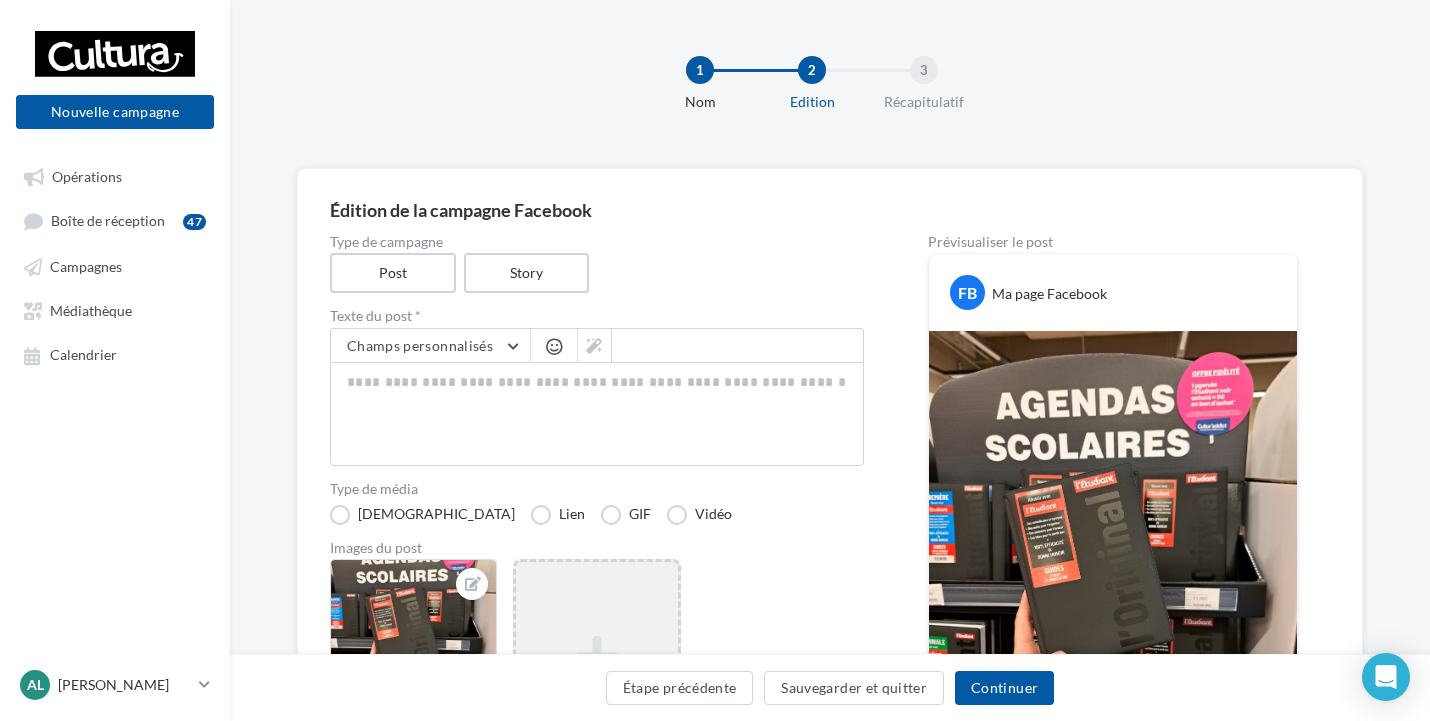 click at bounding box center (554, 346) 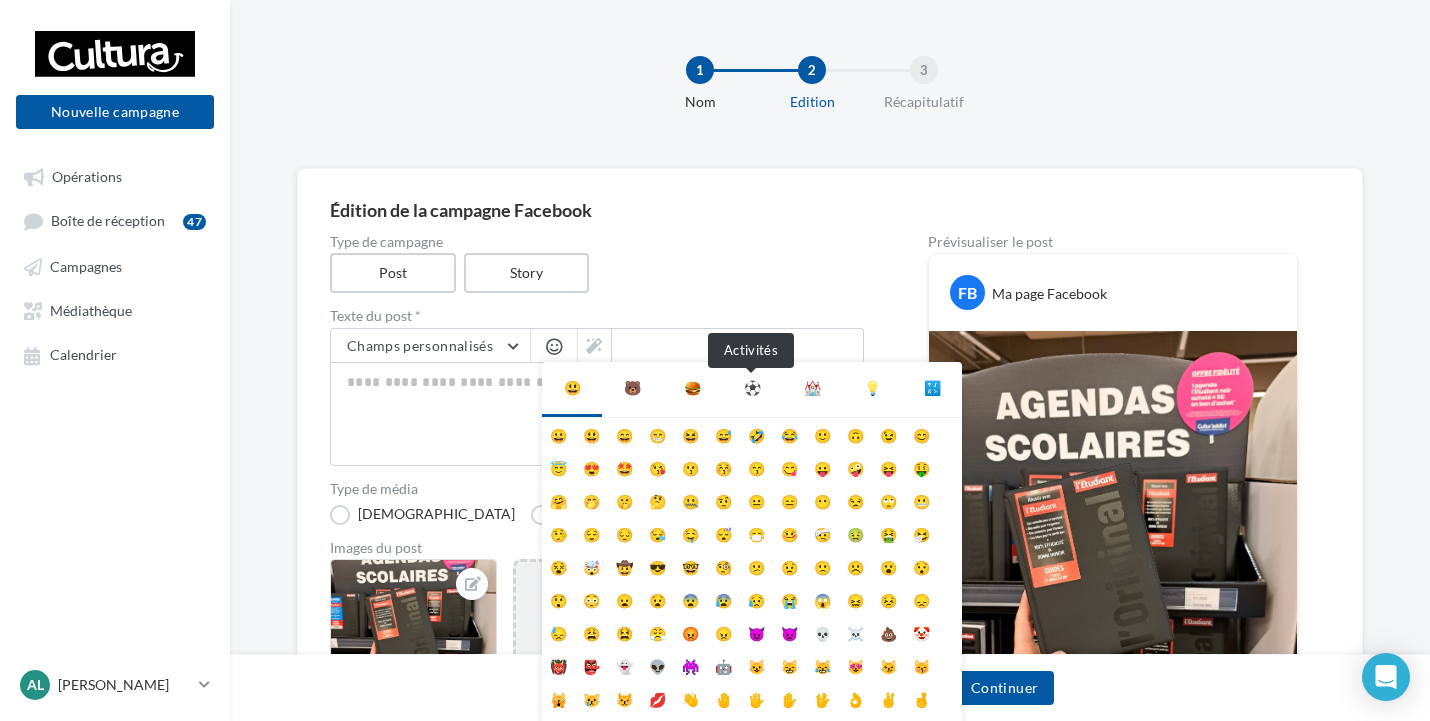 click on "⚽" at bounding box center (752, 388) 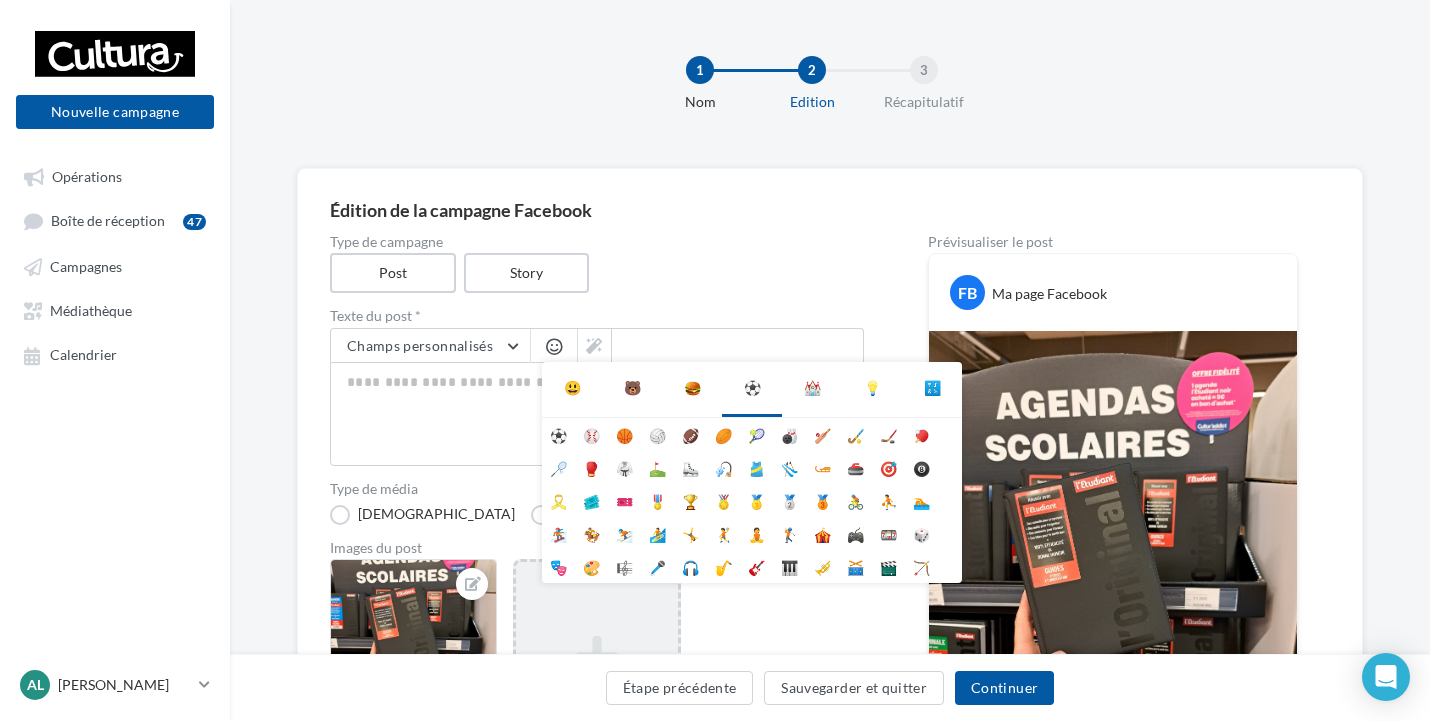 click on "🍔" at bounding box center (692, 388) 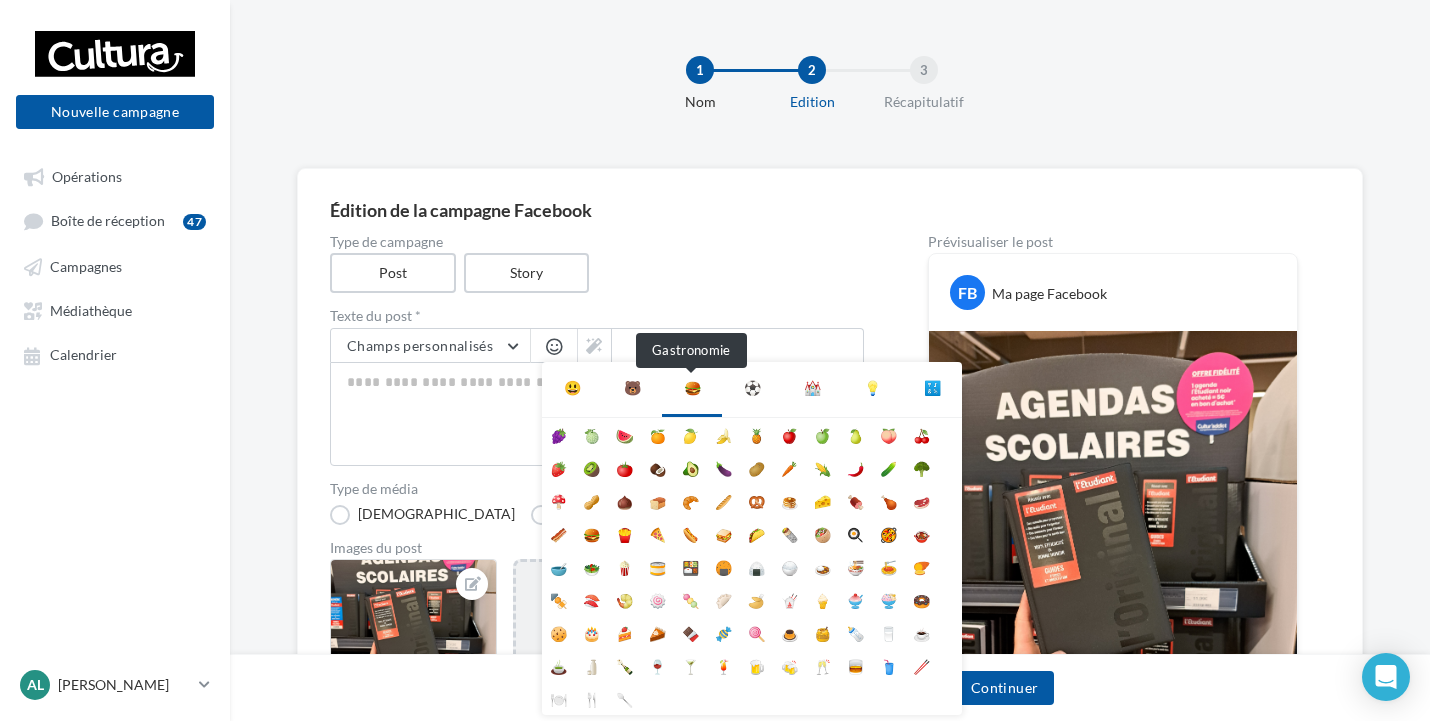 click on "🍔" at bounding box center (692, 389) 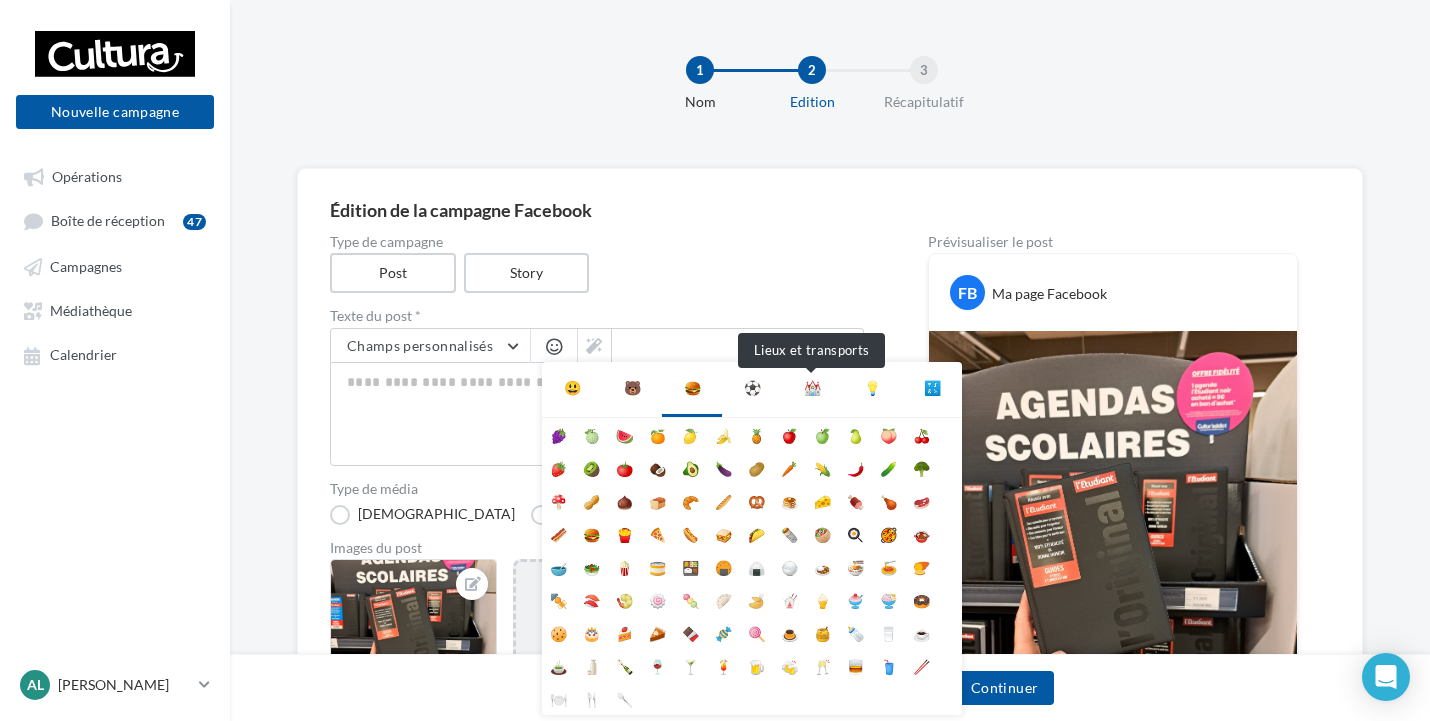 click on "⛪" at bounding box center [812, 388] 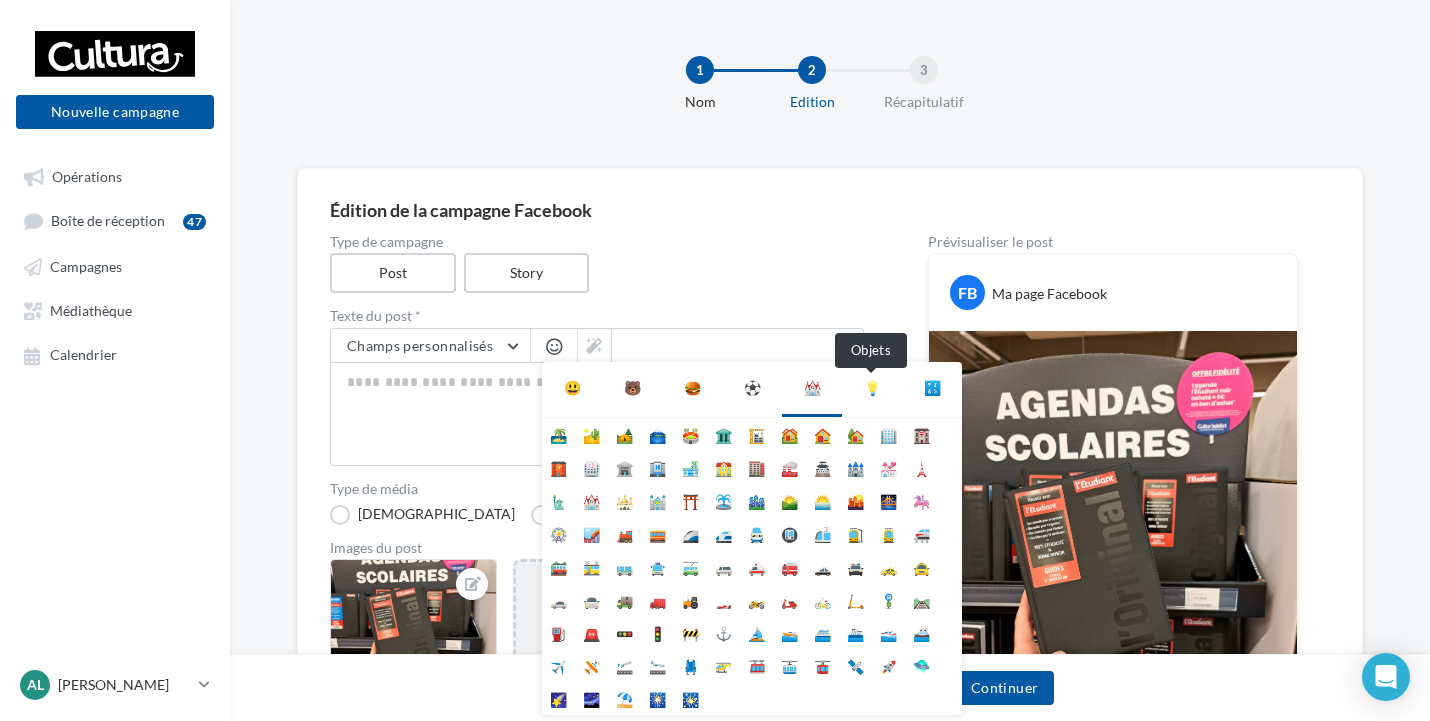 click on "💡" at bounding box center (872, 388) 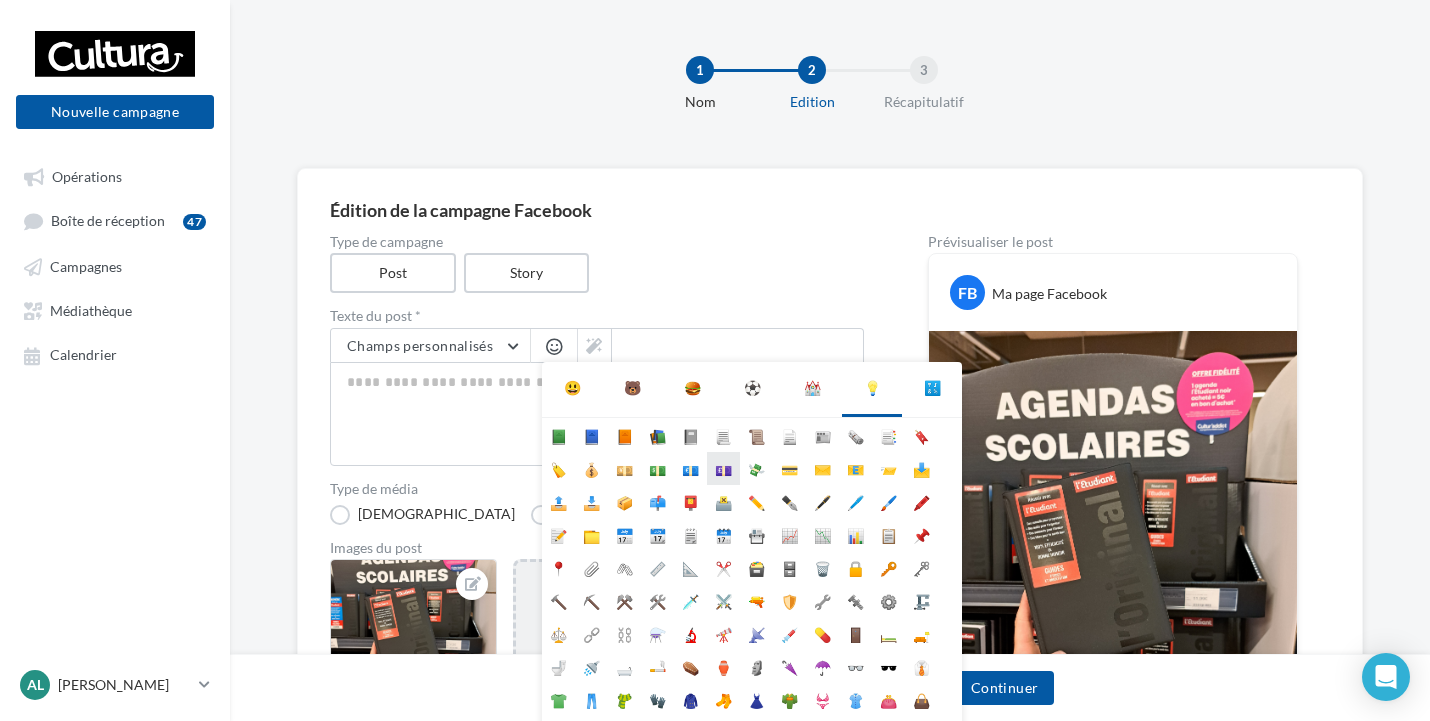 scroll, scrollTop: 178, scrollLeft: 0, axis: vertical 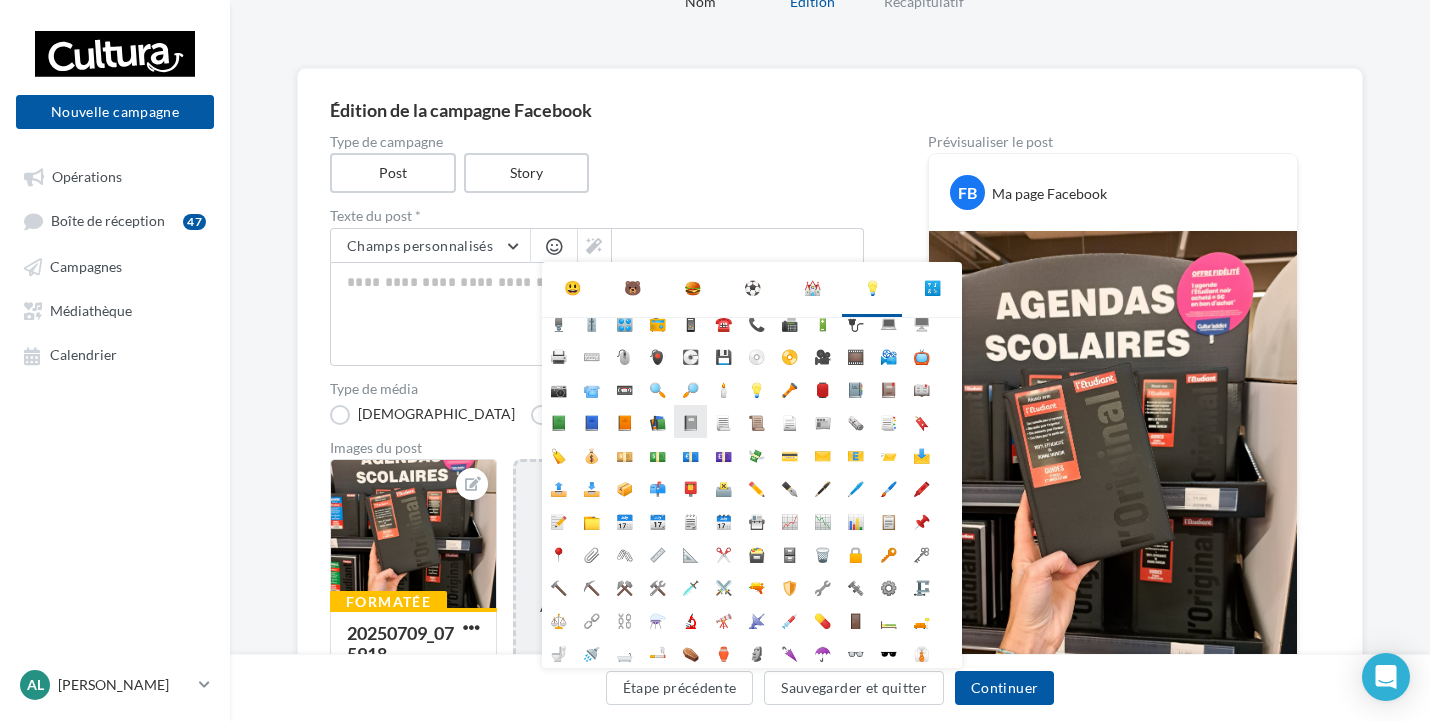 click on "📓" at bounding box center (690, 421) 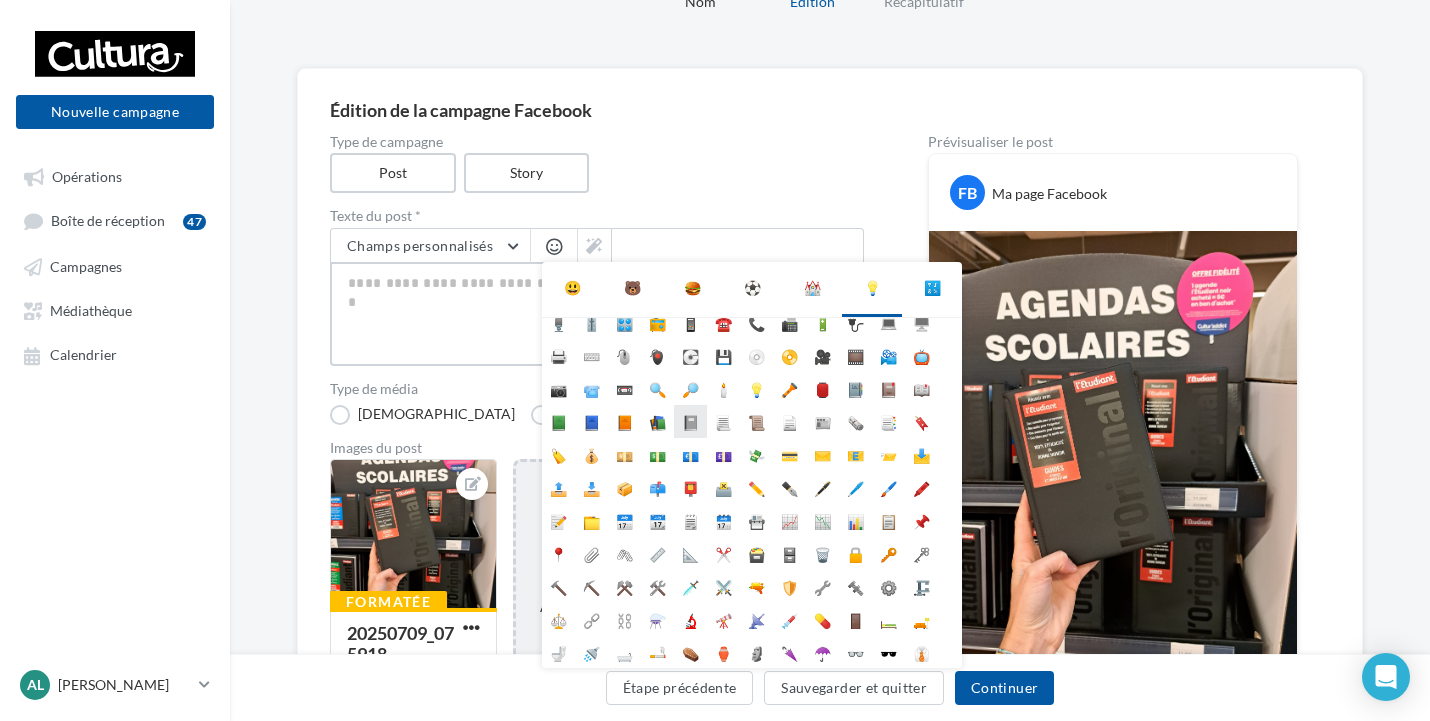 type on "**" 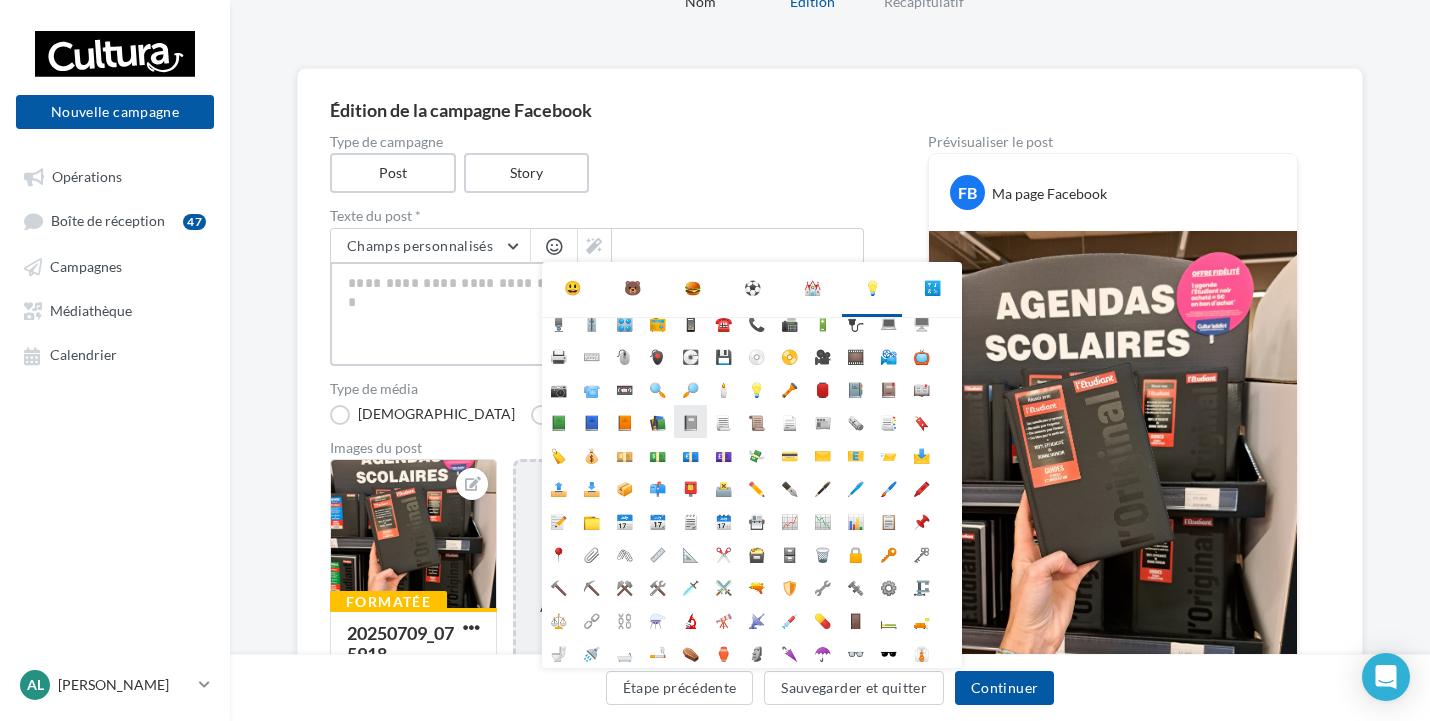 type on "**" 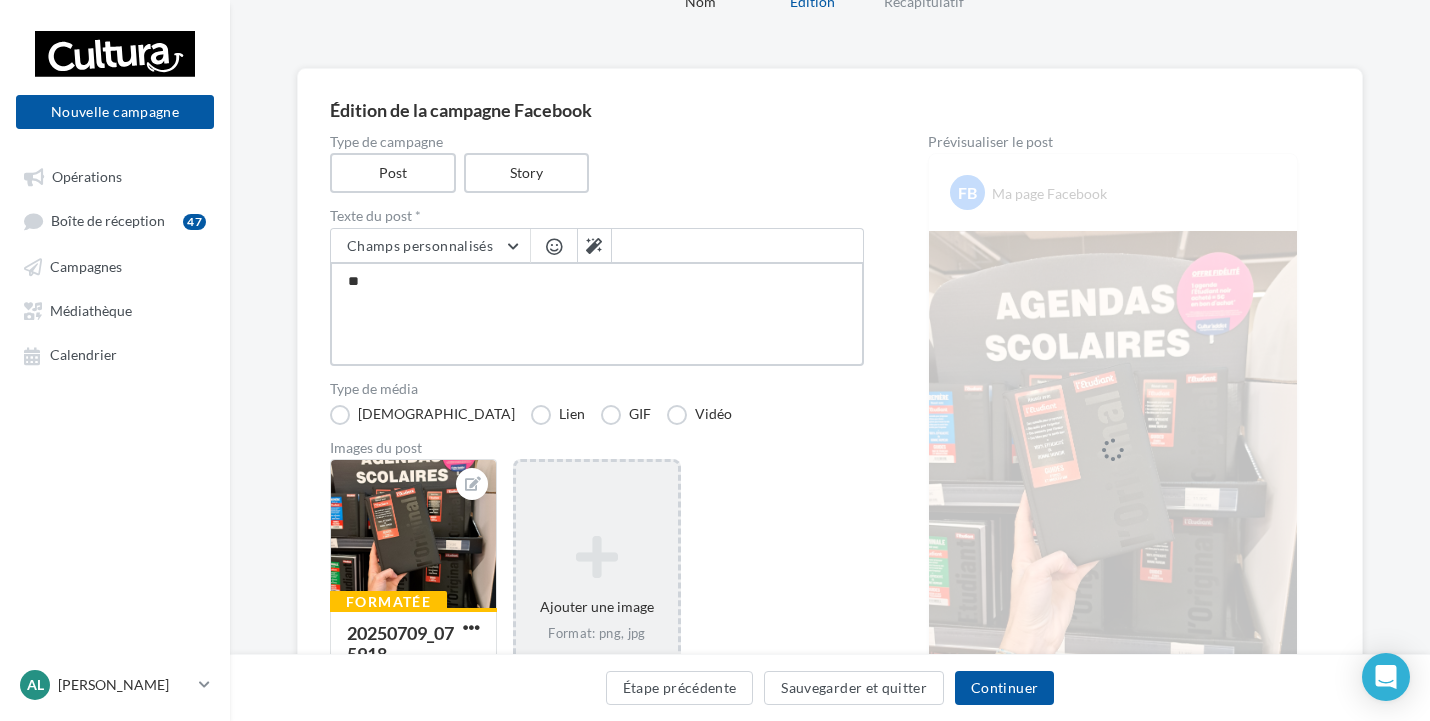 type on "***" 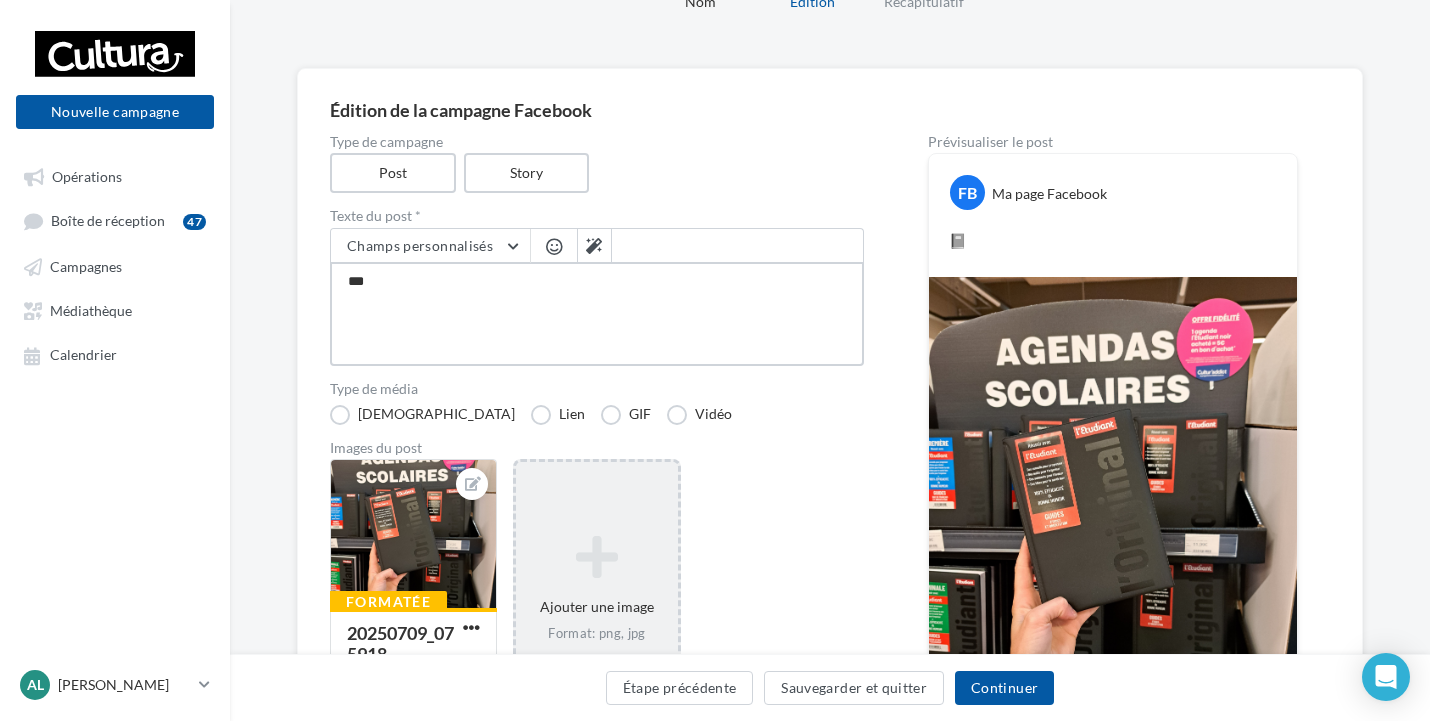 type on "****" 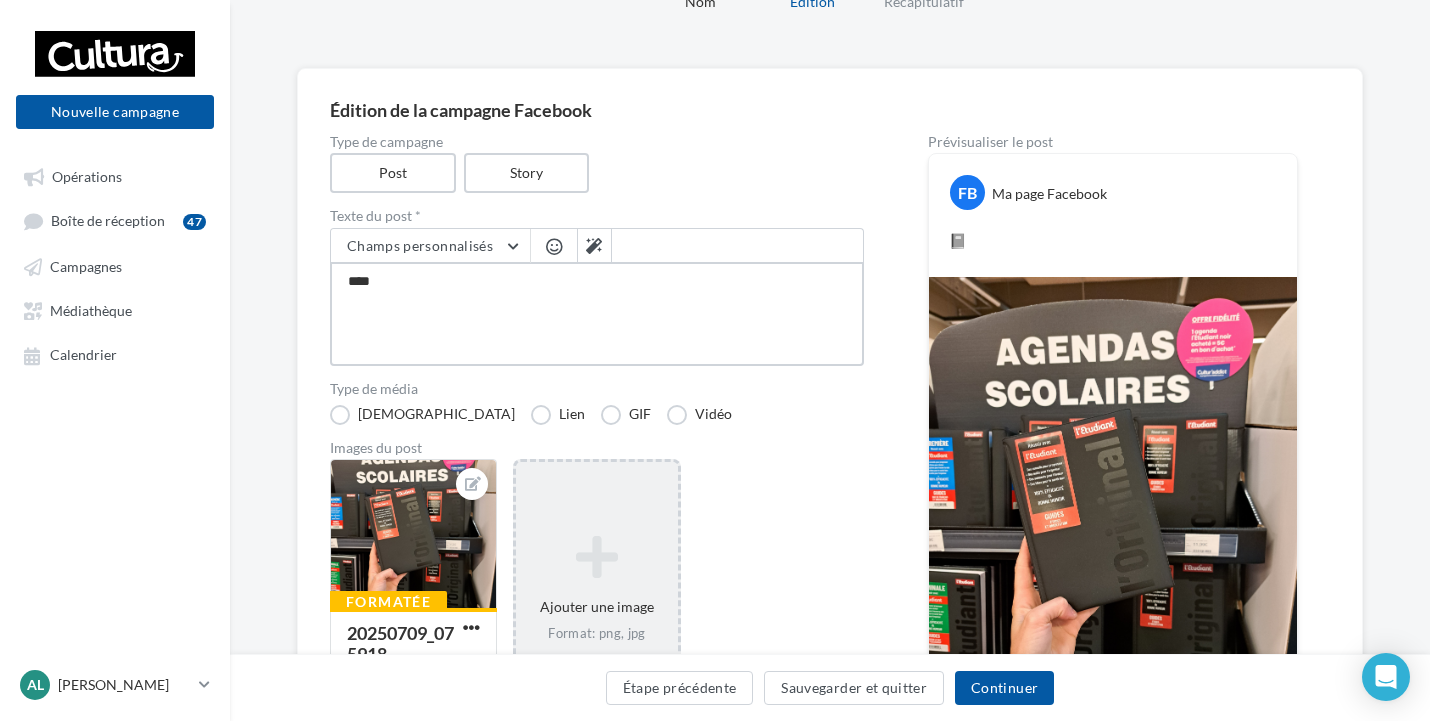 type on "*****" 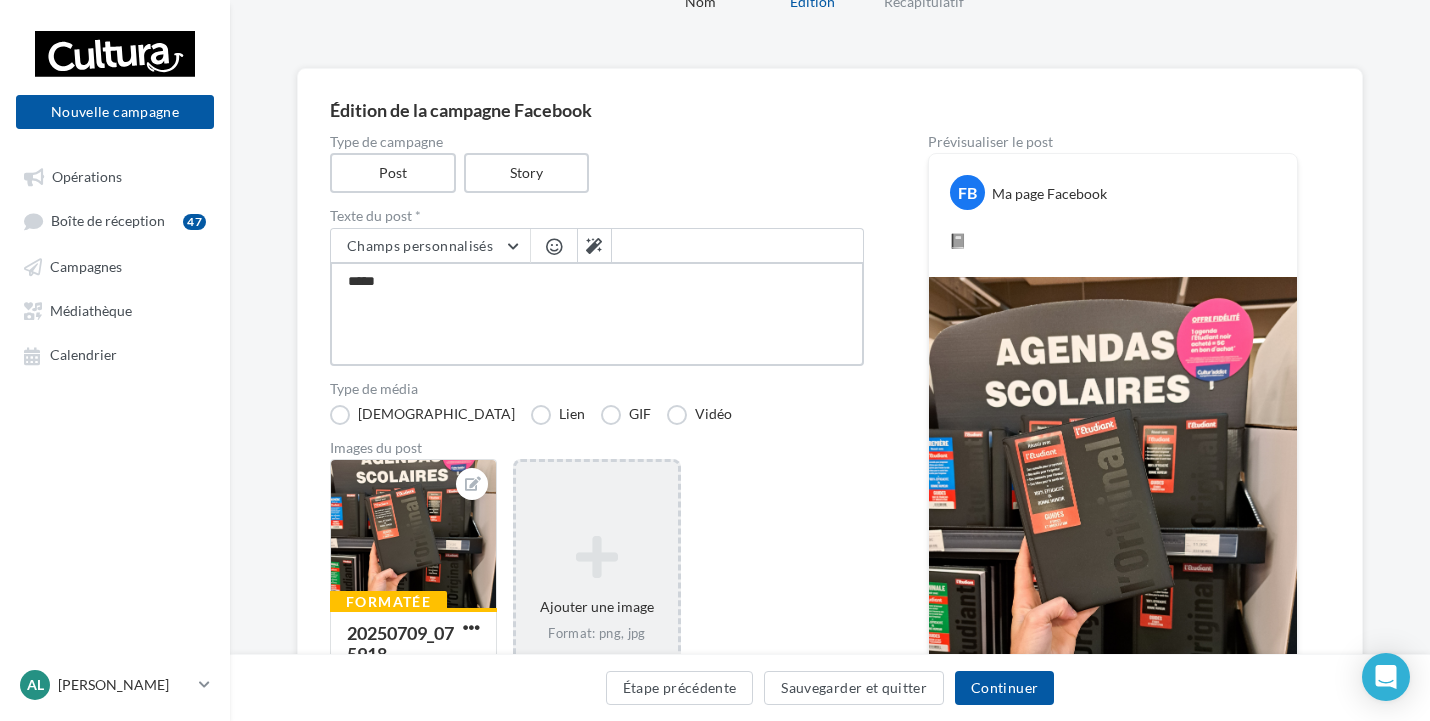type on "******" 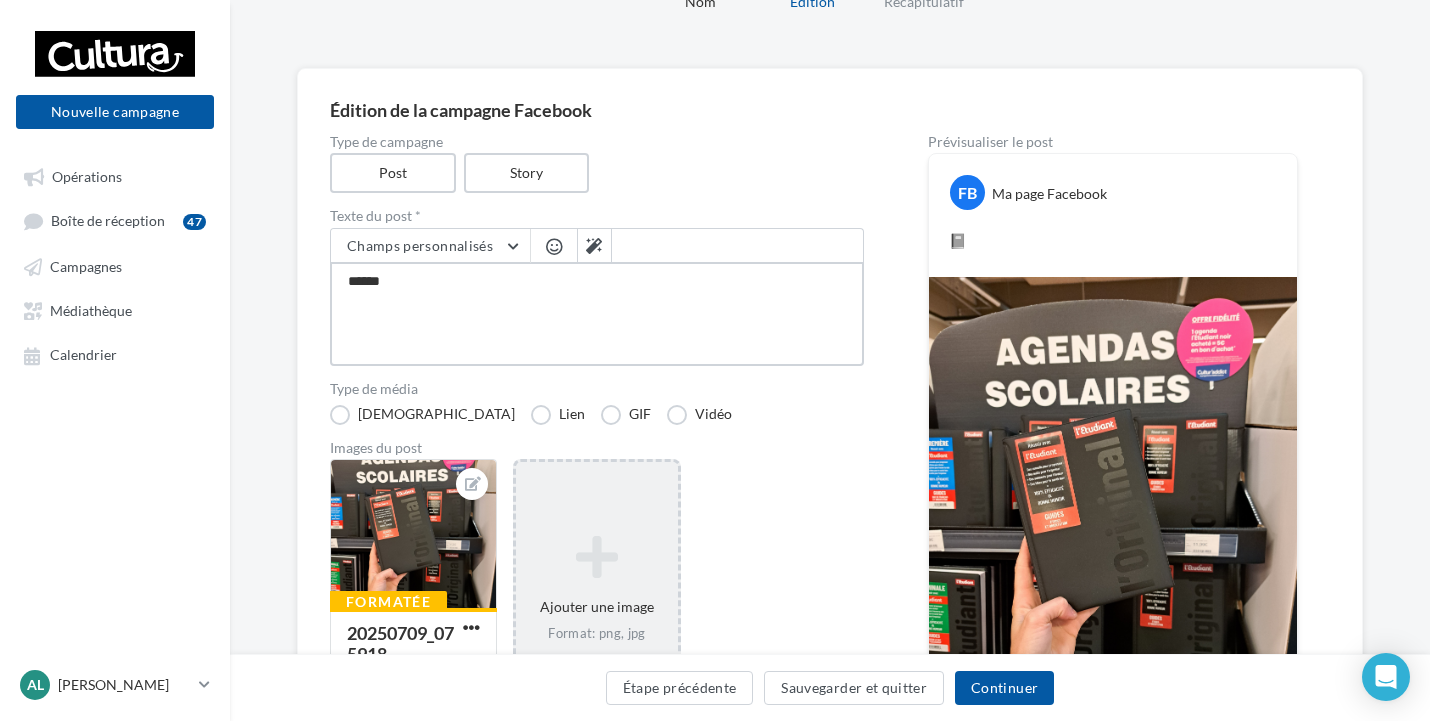 type on "*******" 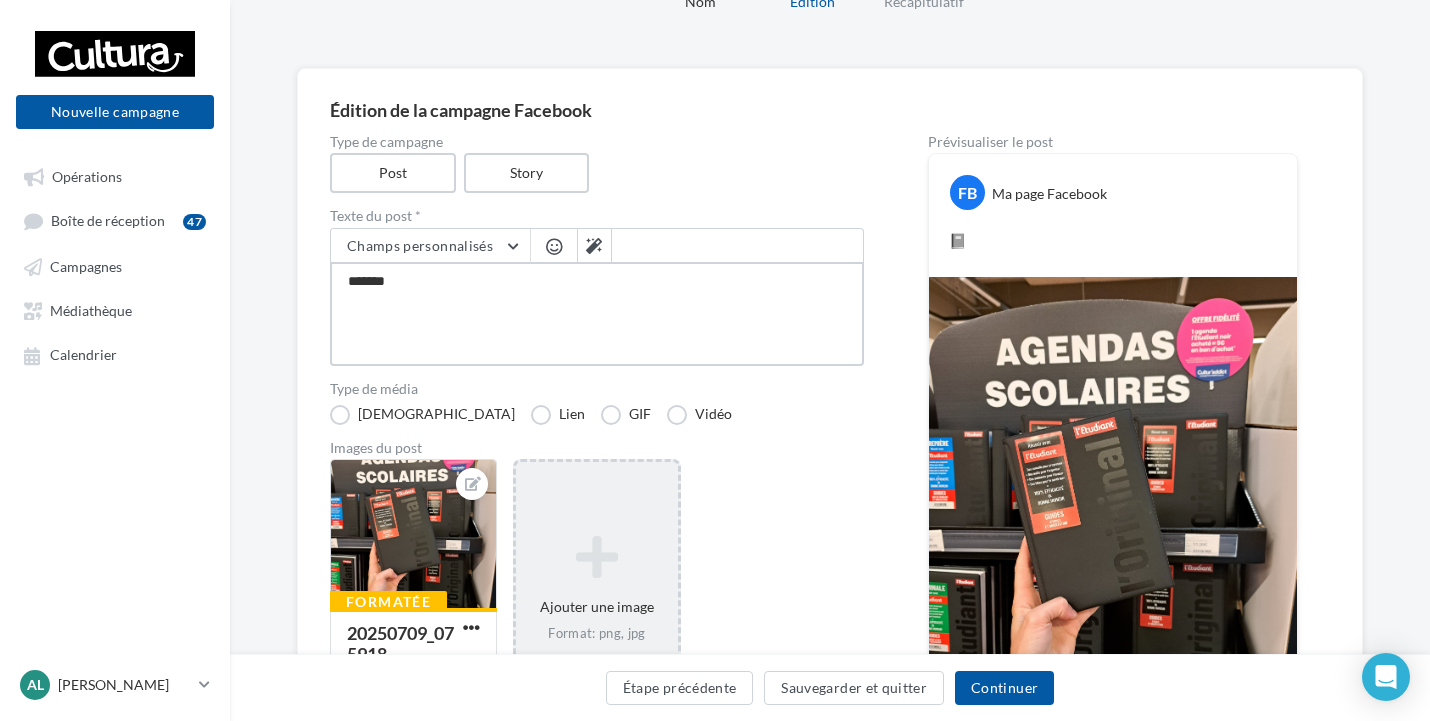 type on "*******" 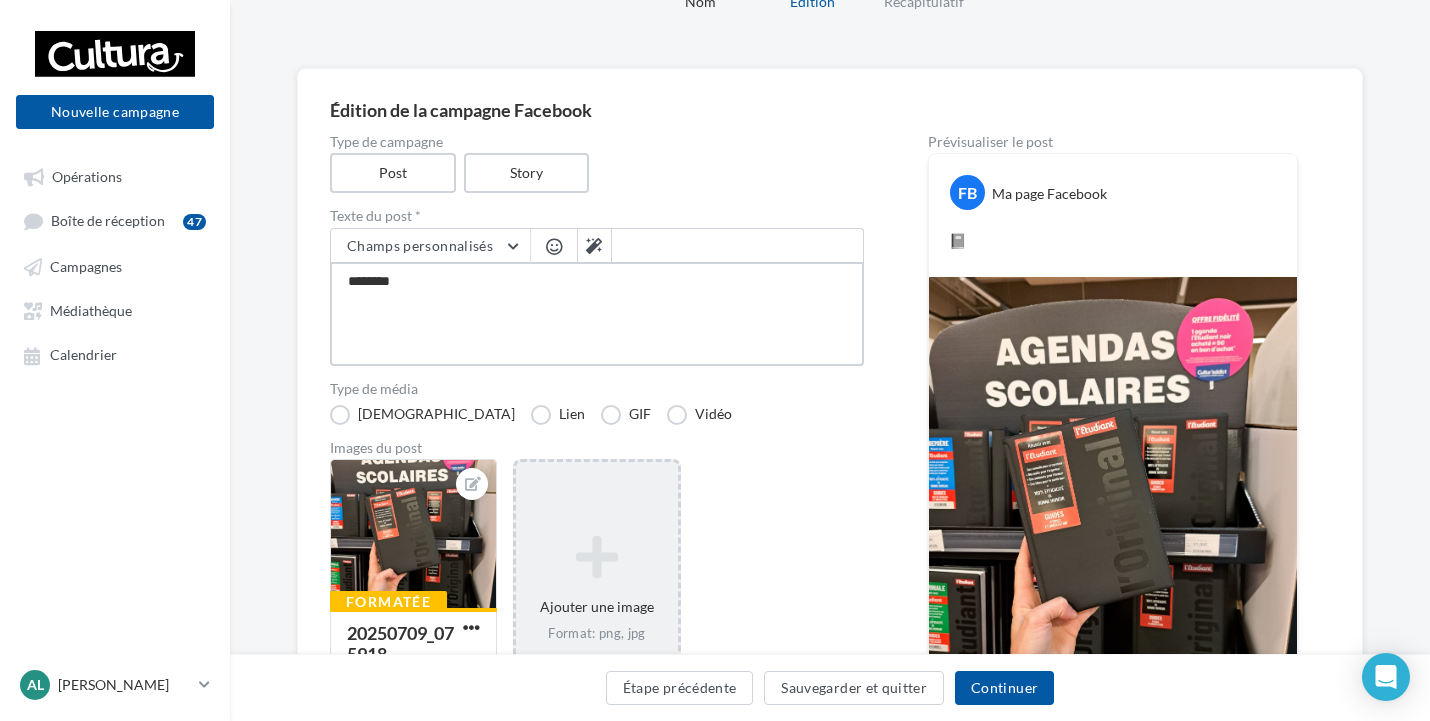 type on "*********" 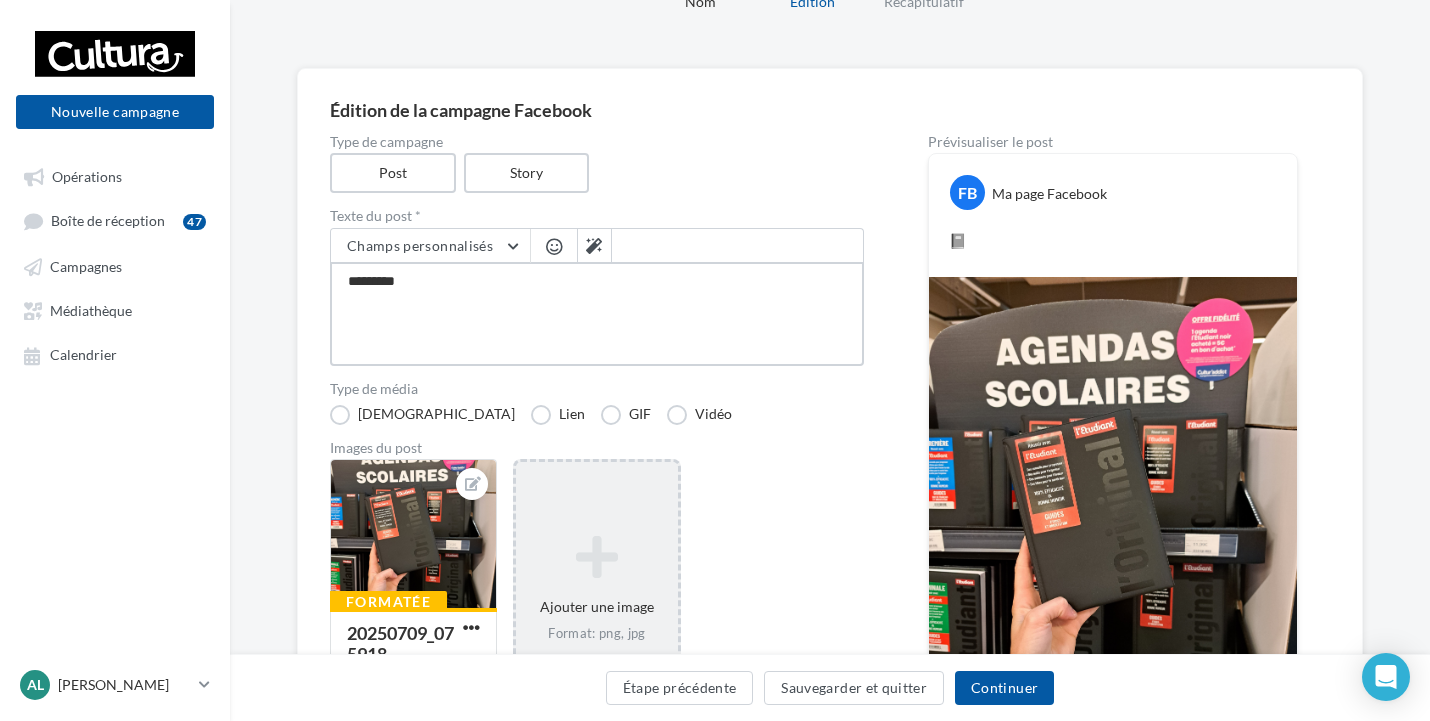 type on "**********" 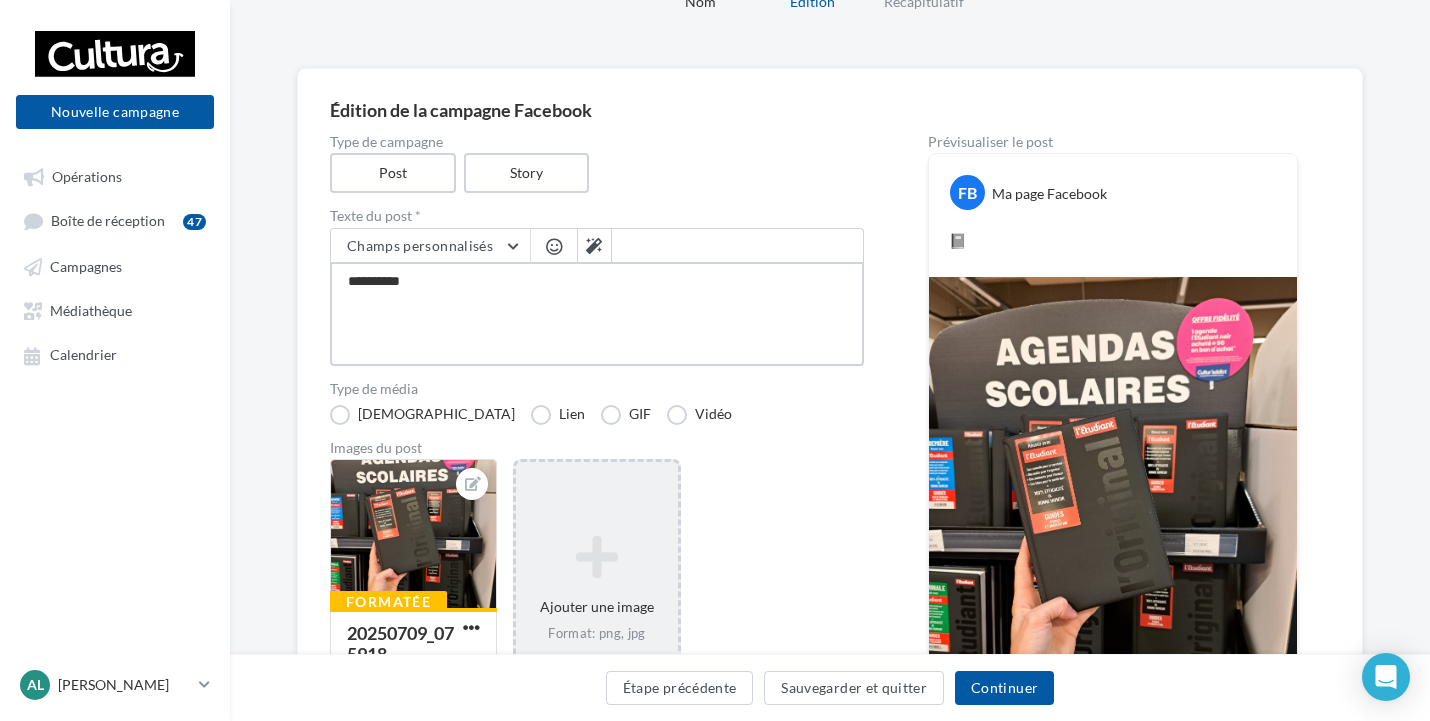 type on "**********" 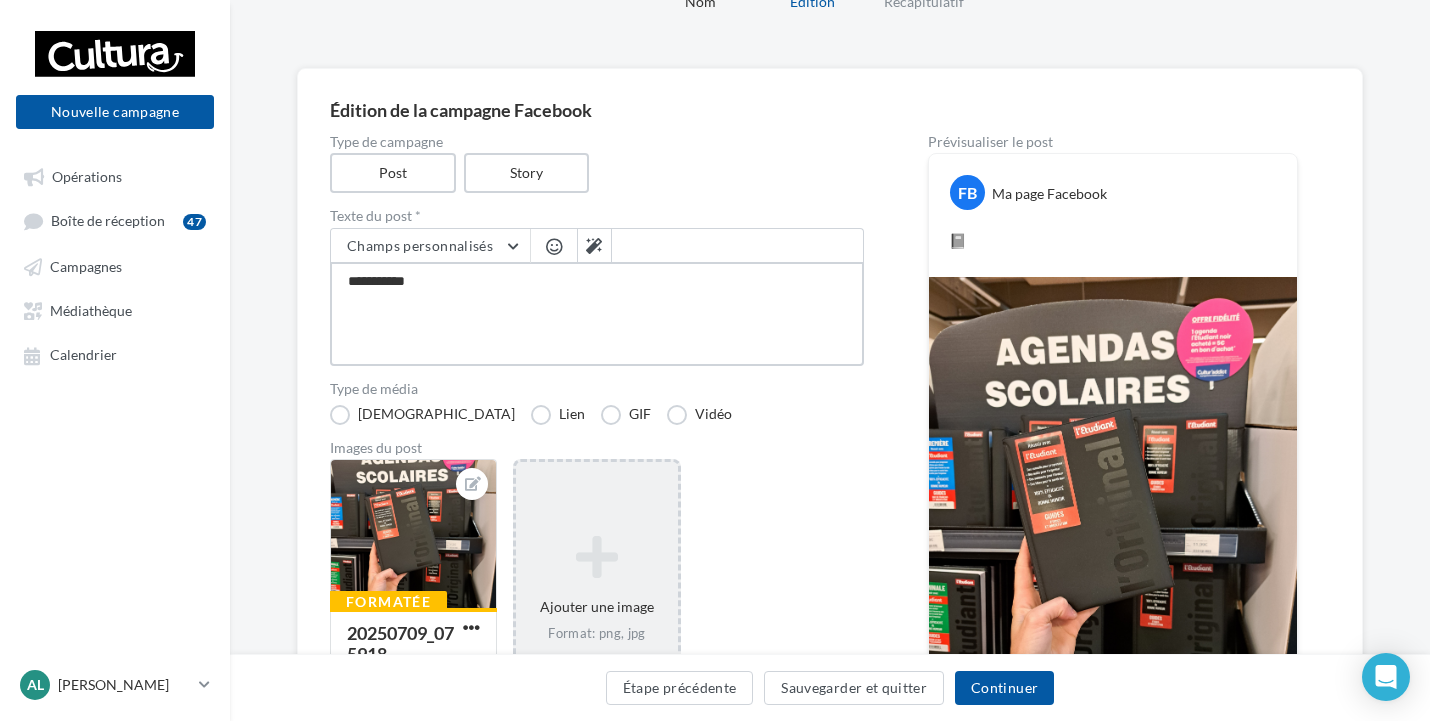 type on "**********" 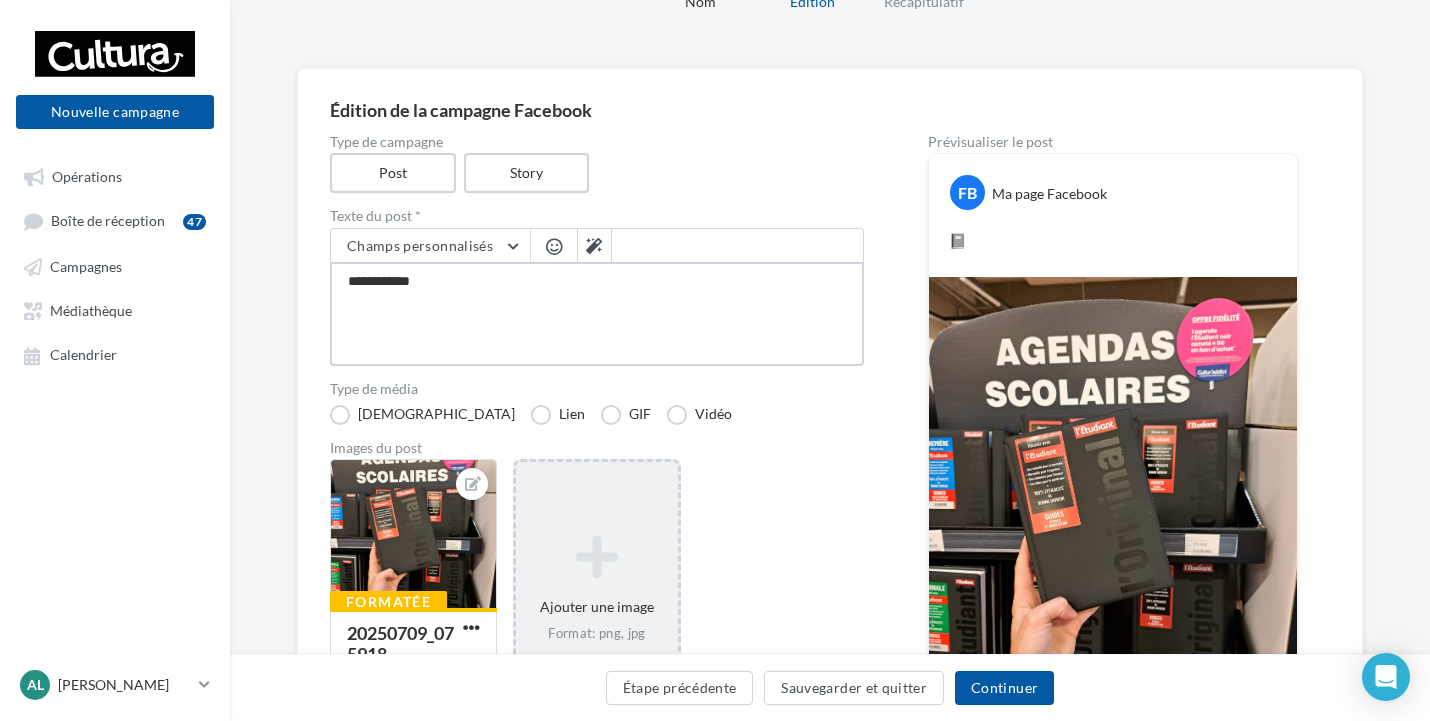 type on "**********" 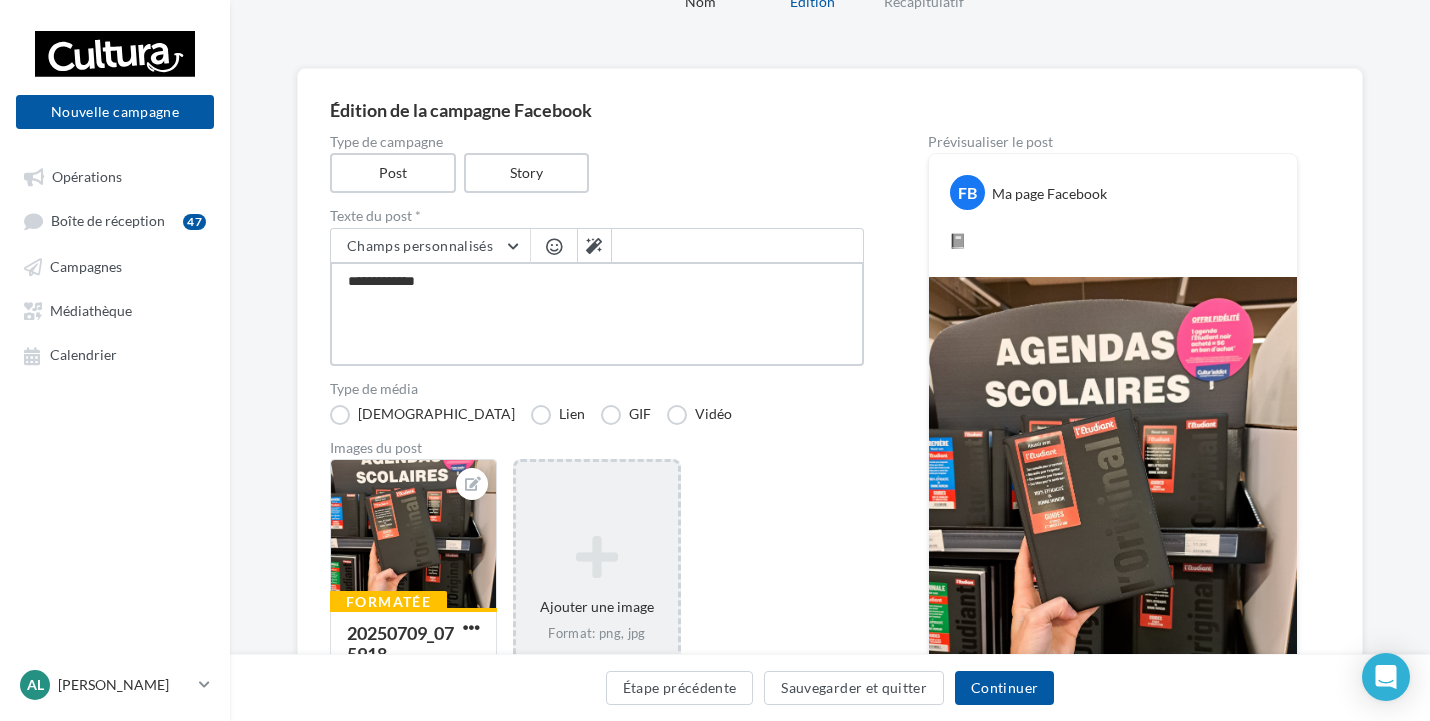 type on "**********" 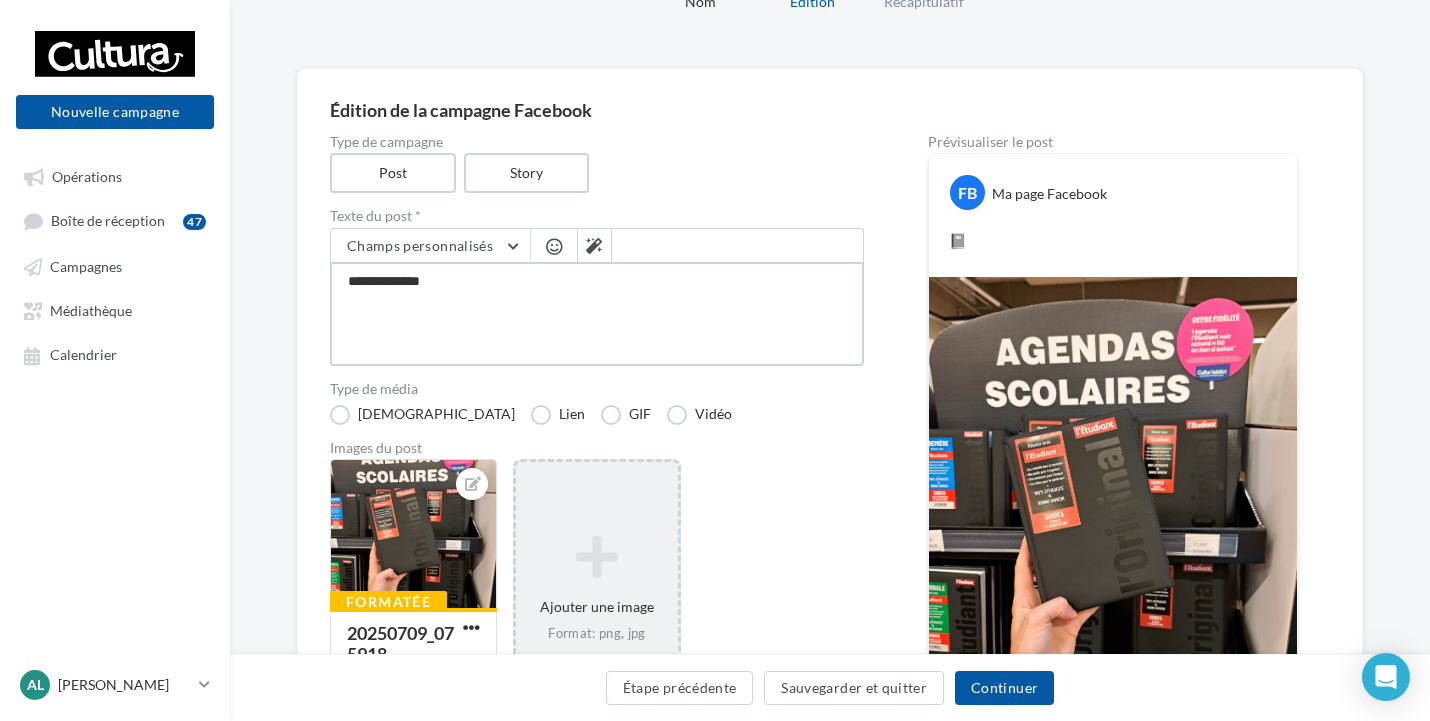 type on "**********" 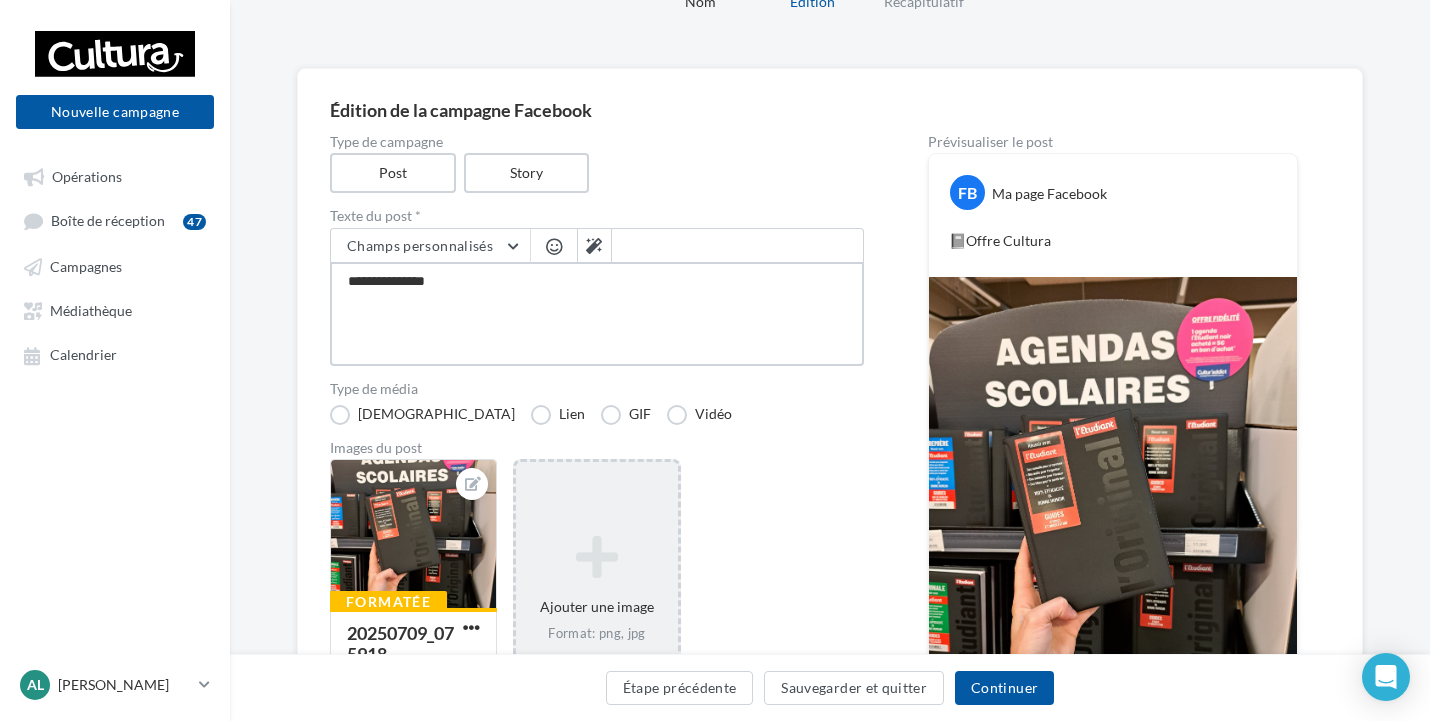 type on "**********" 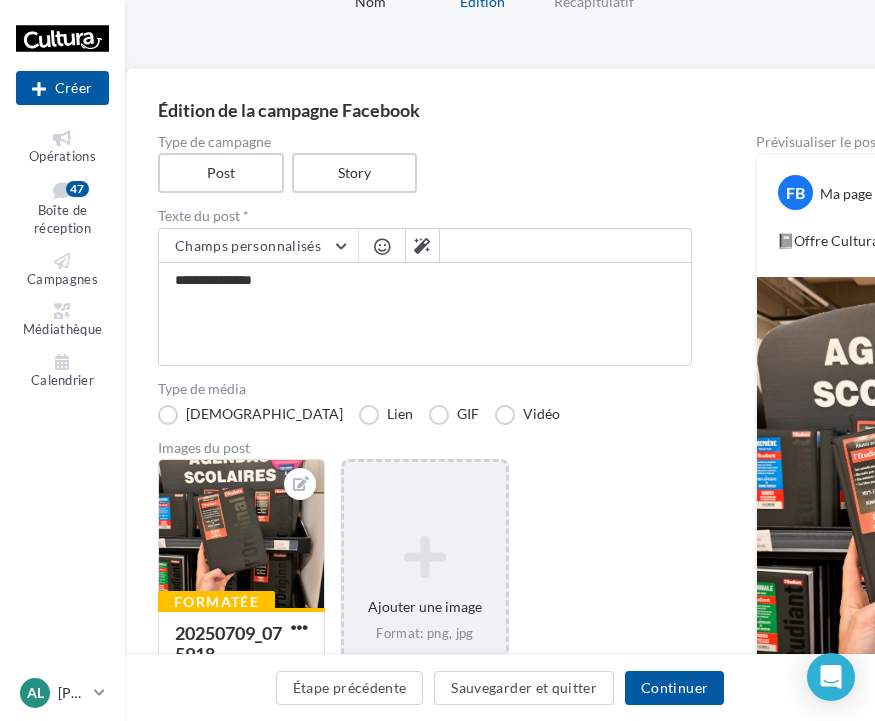 drag, startPoint x: 857, startPoint y: 195, endPoint x: 786, endPoint y: 35, distance: 175.04572 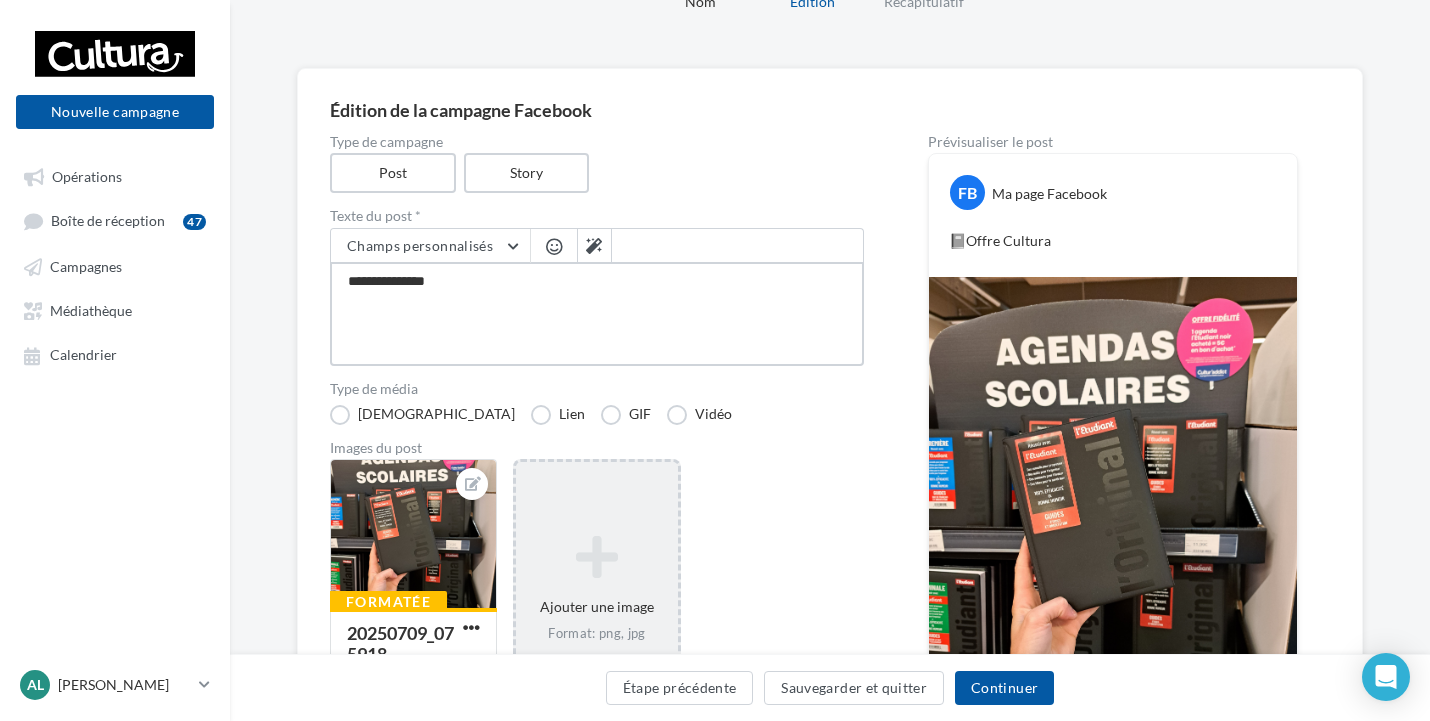 click on "**********" at bounding box center (597, 314) 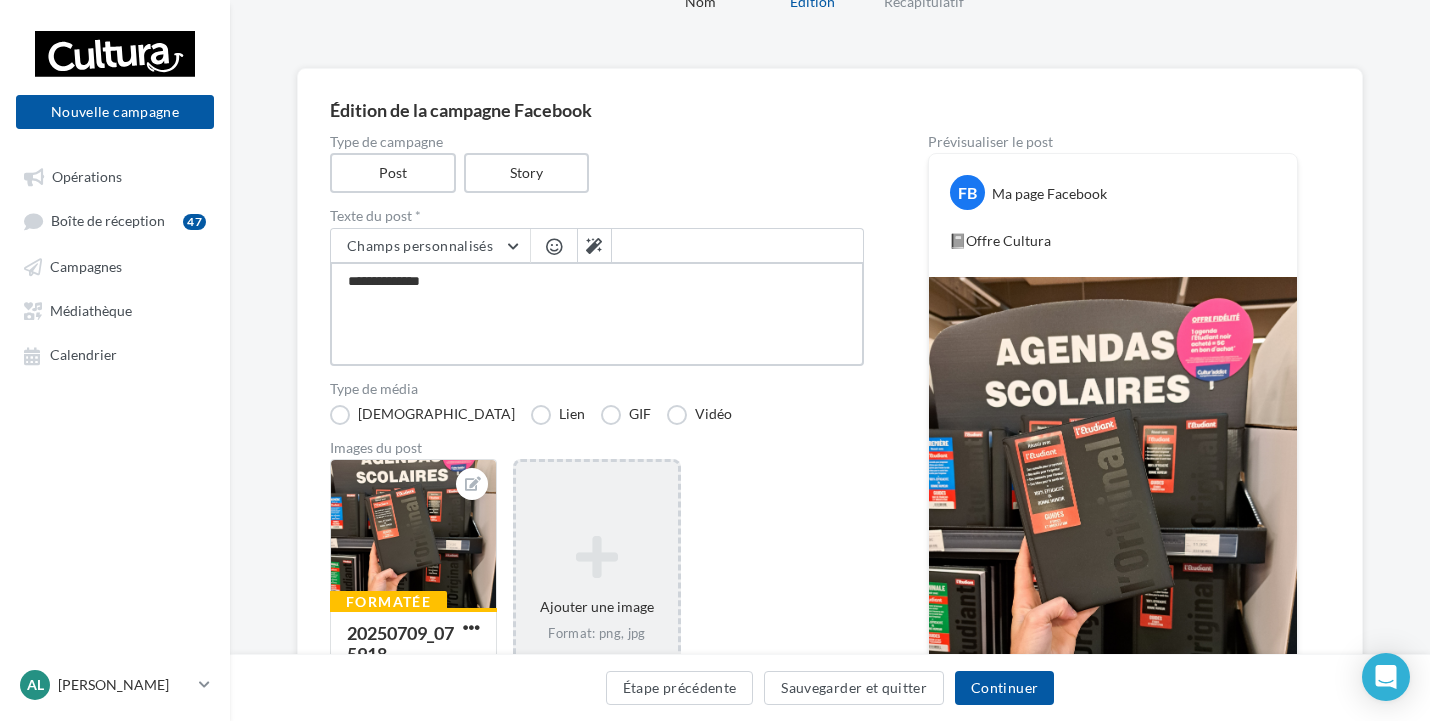 type on "**********" 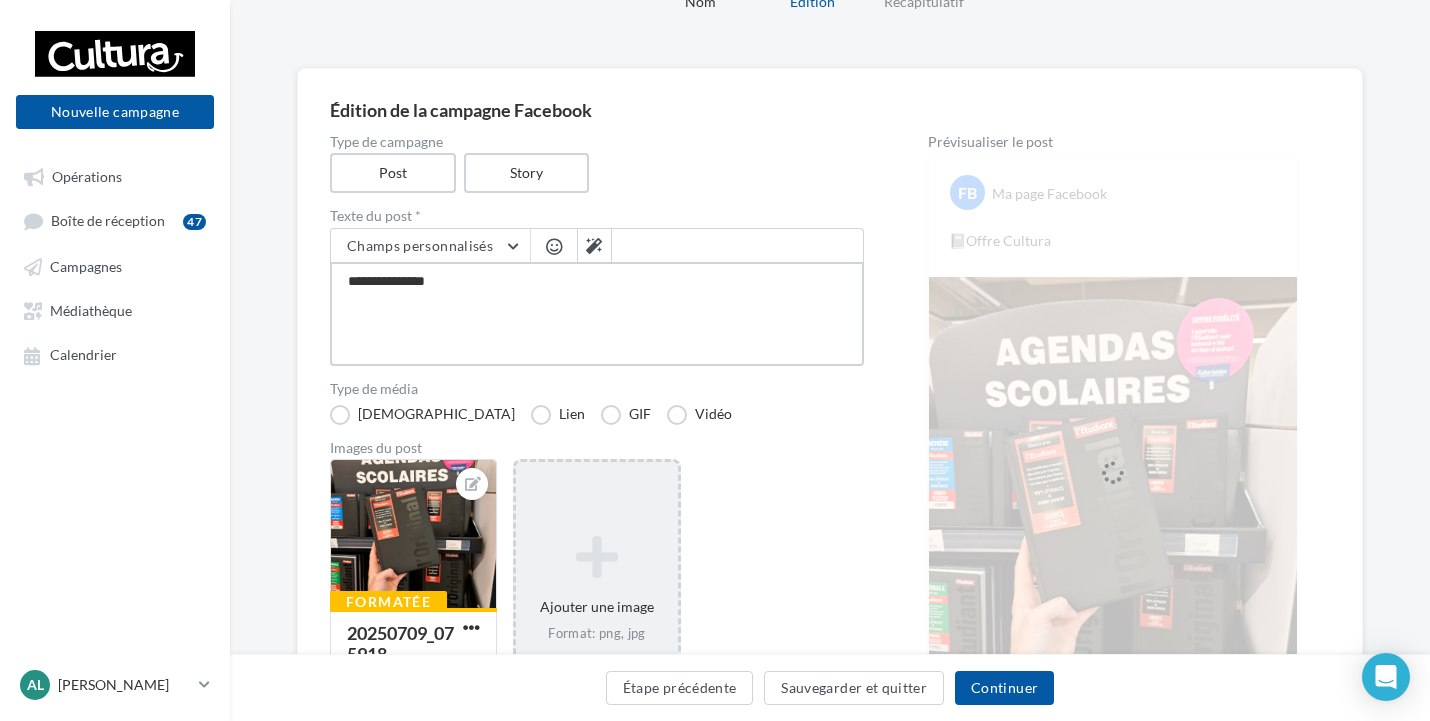type on "**********" 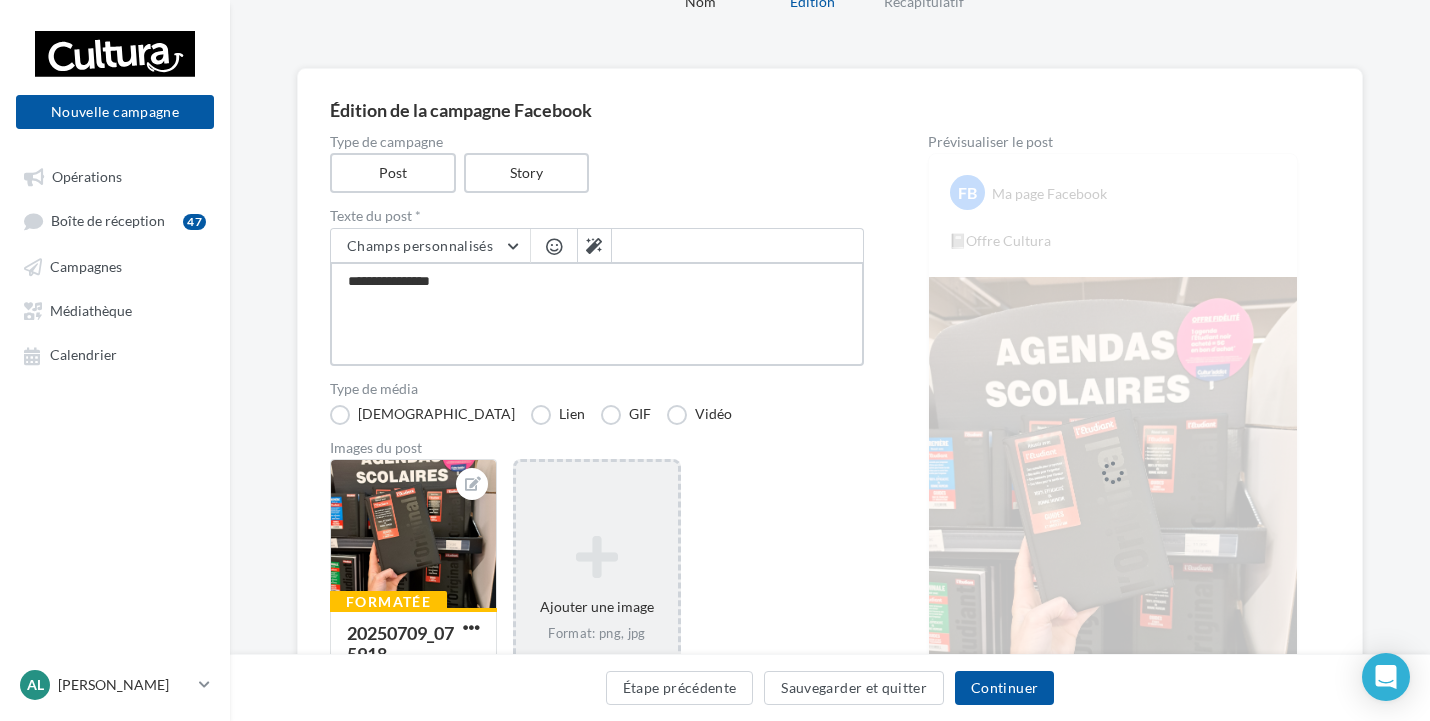 type on "**********" 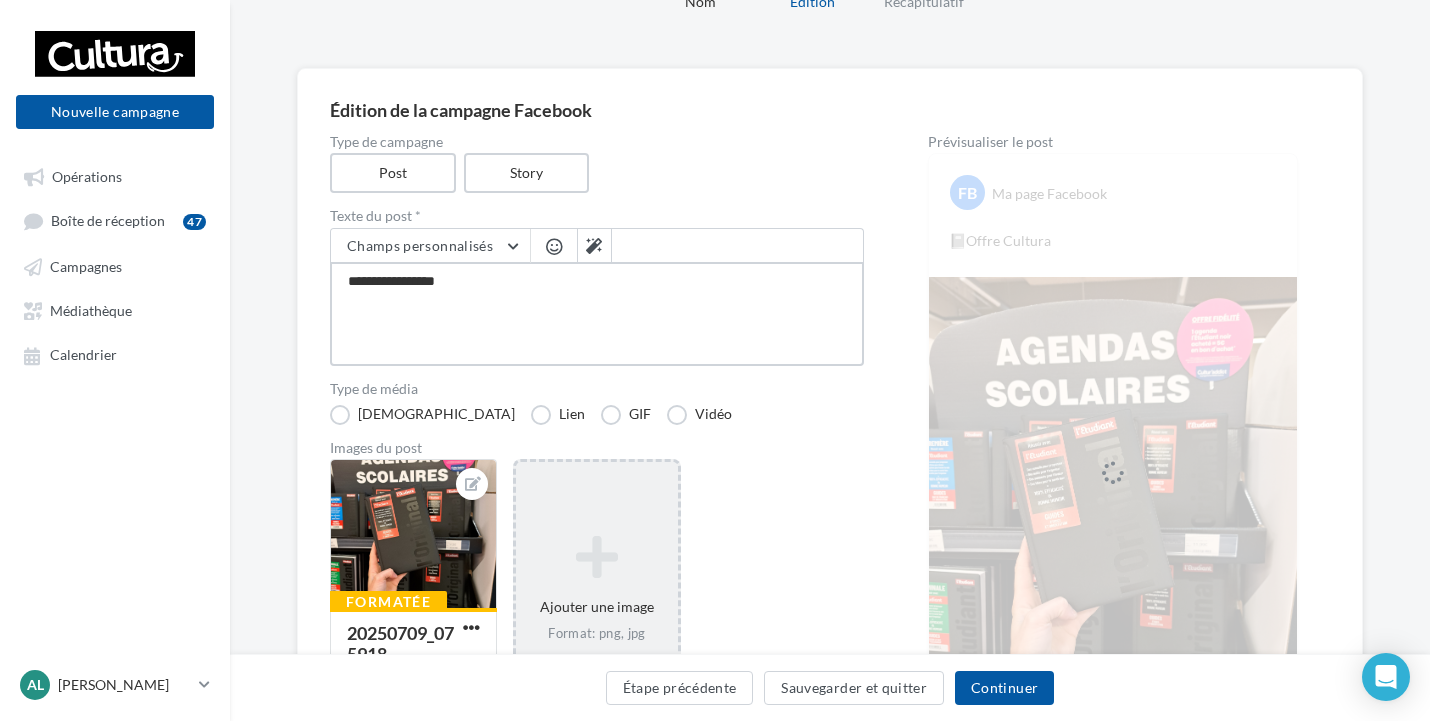 type on "**********" 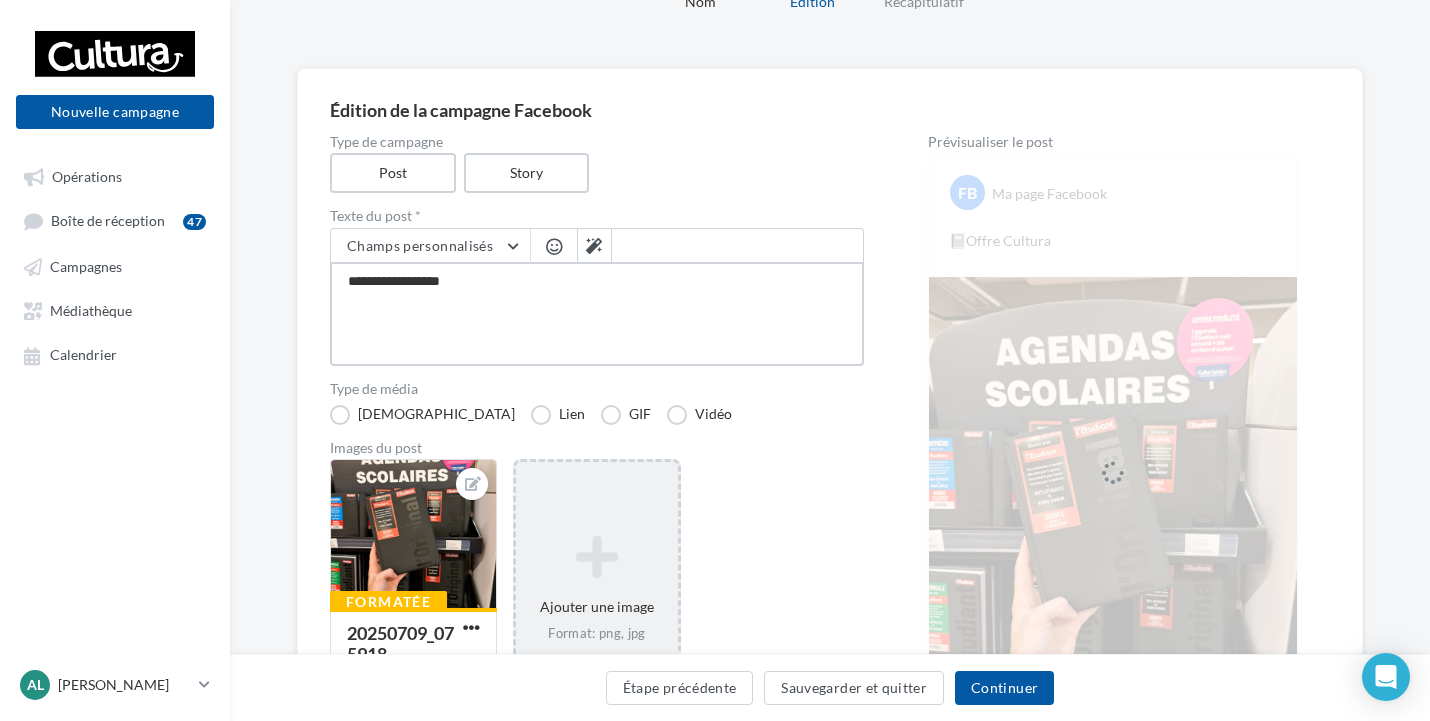 type on "**********" 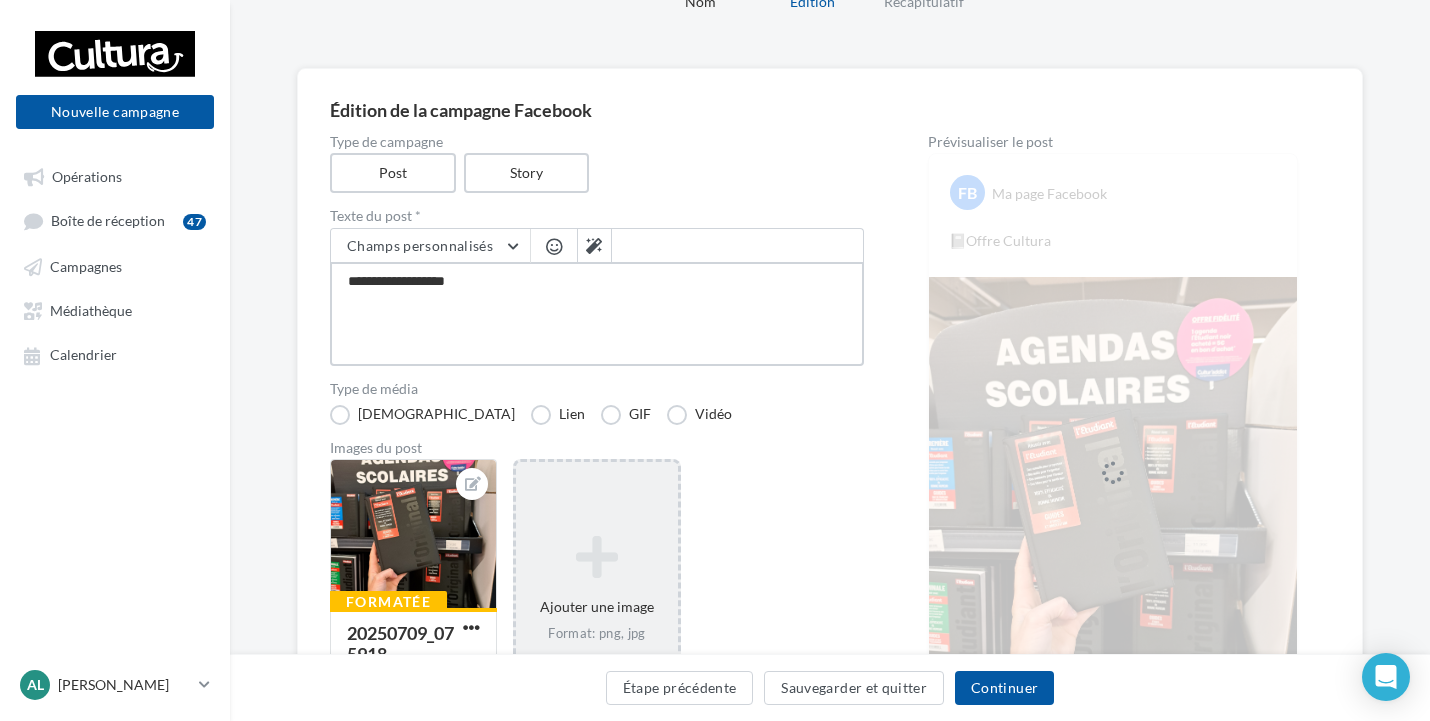 type on "**********" 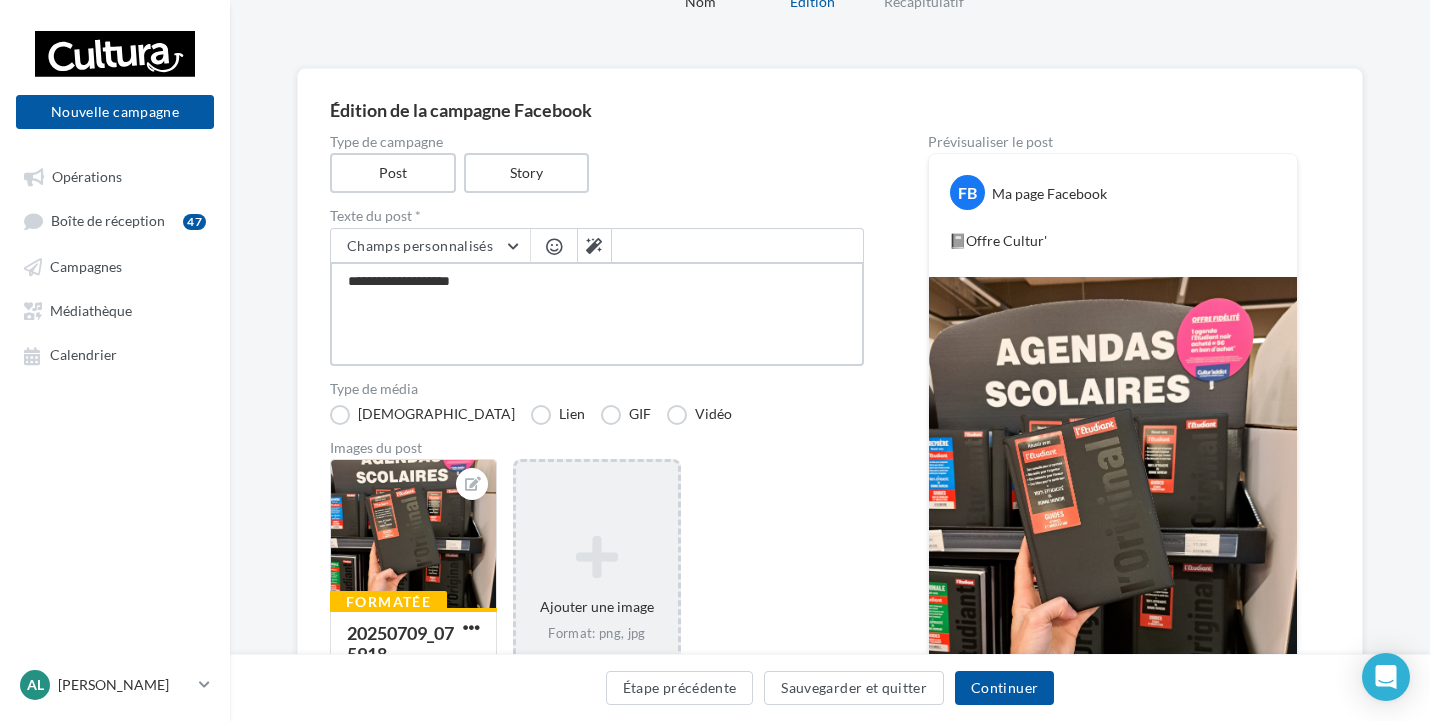 type on "**********" 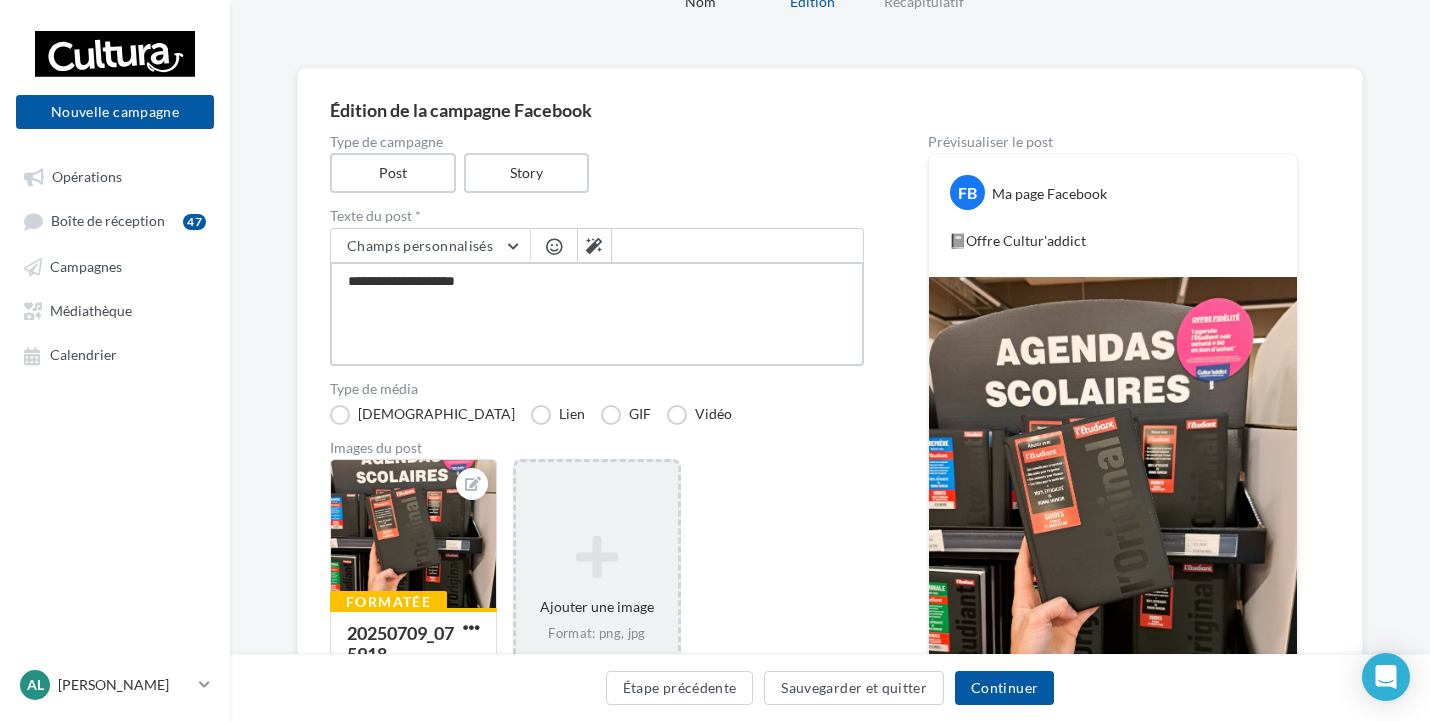 type on "**********" 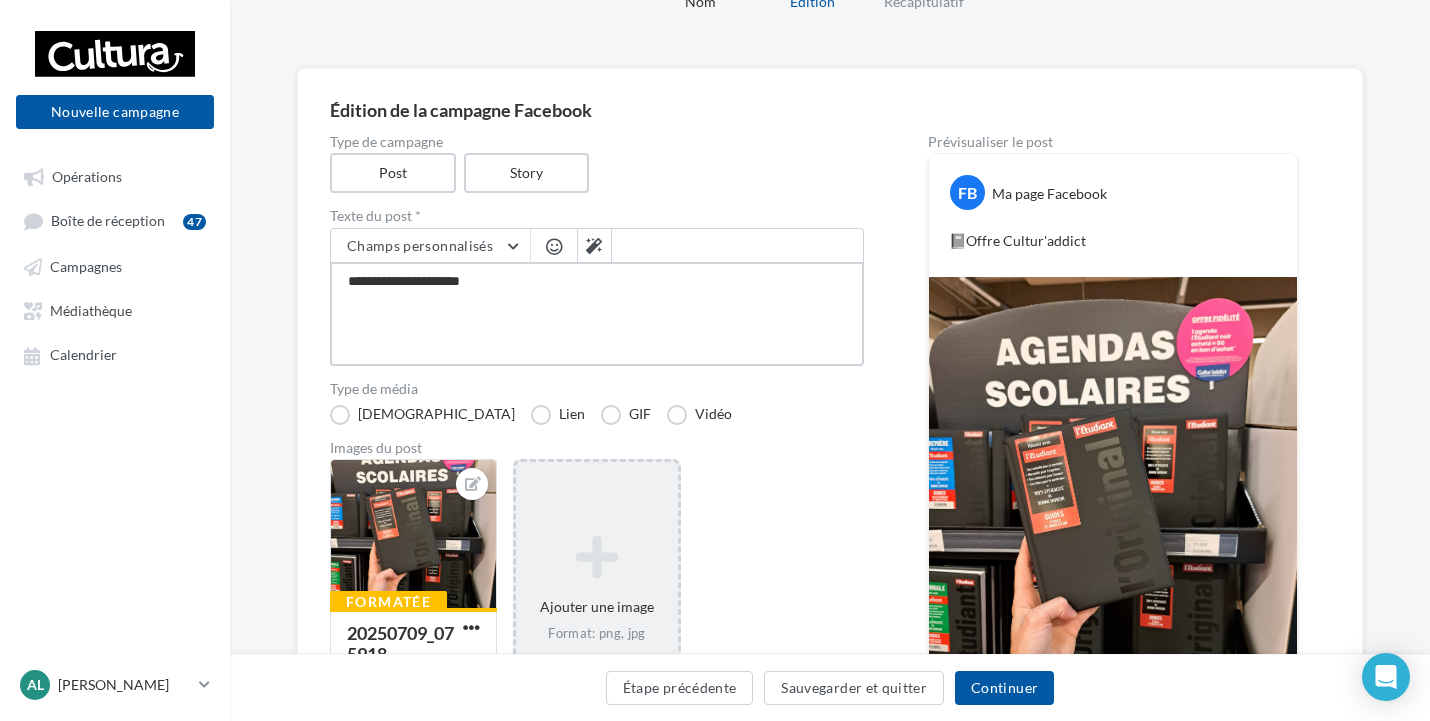 type on "**********" 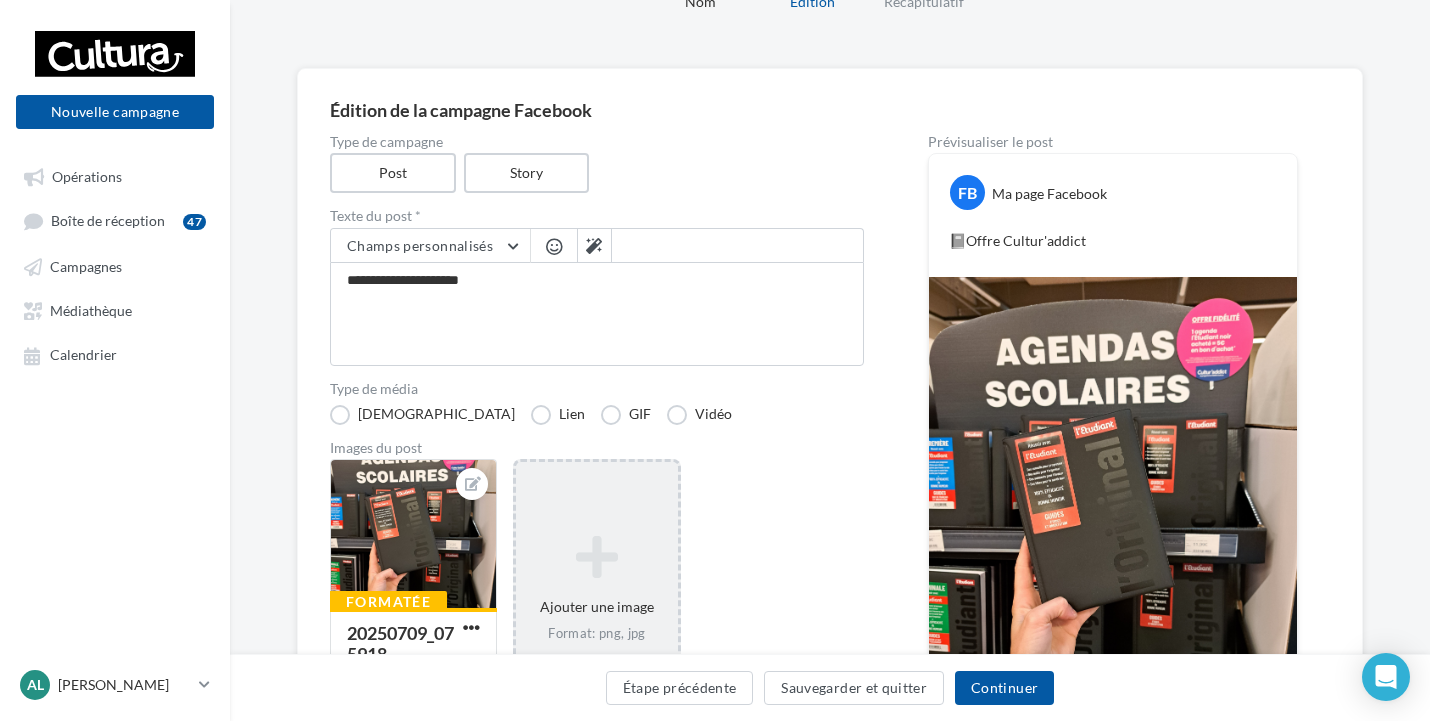 click at bounding box center [554, 246] 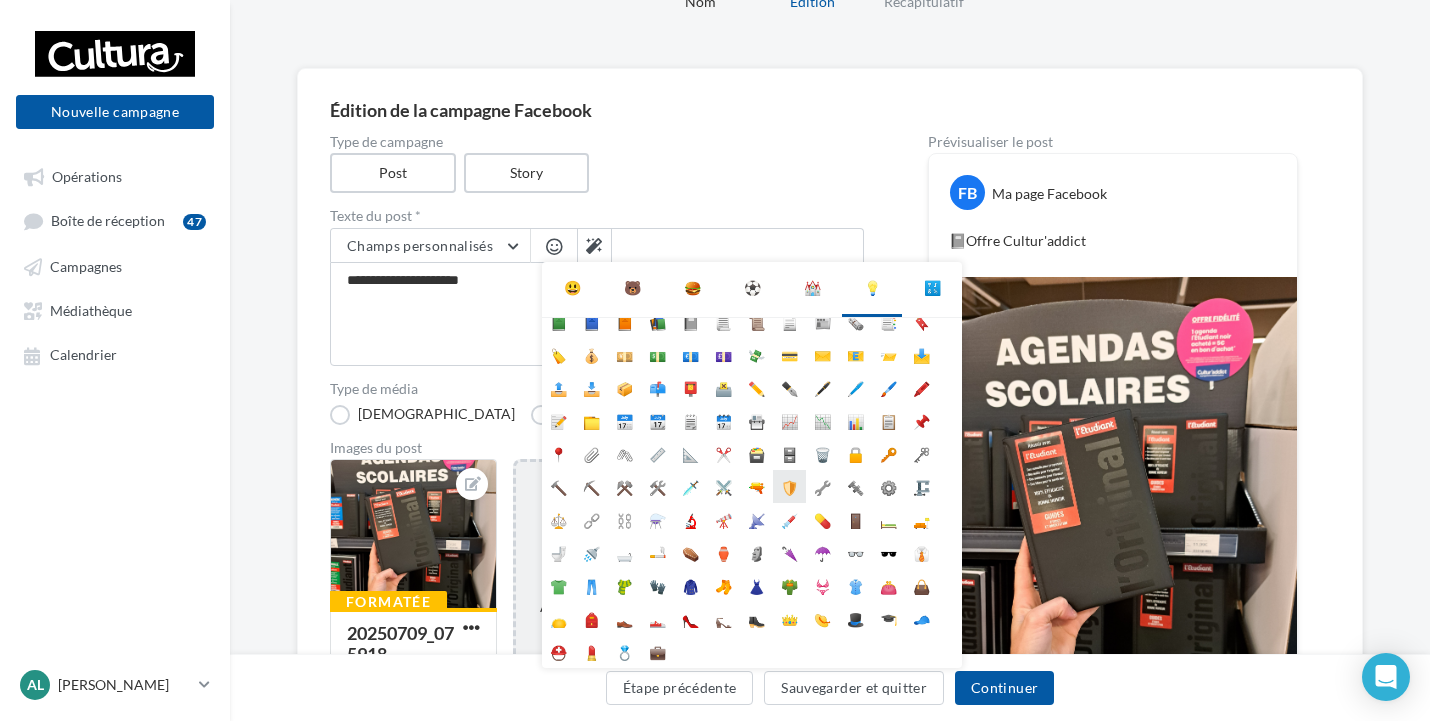 scroll, scrollTop: 78, scrollLeft: 0, axis: vertical 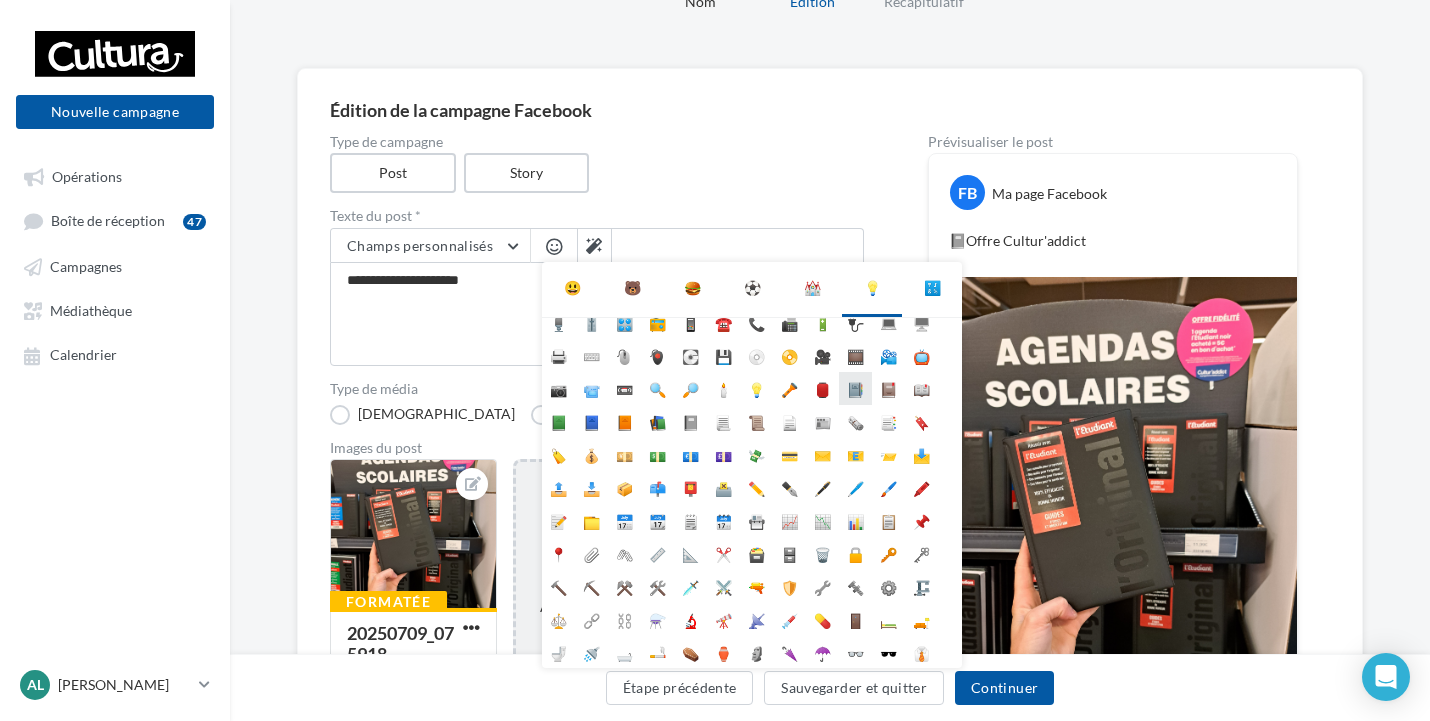 click on "📔" at bounding box center (855, 388) 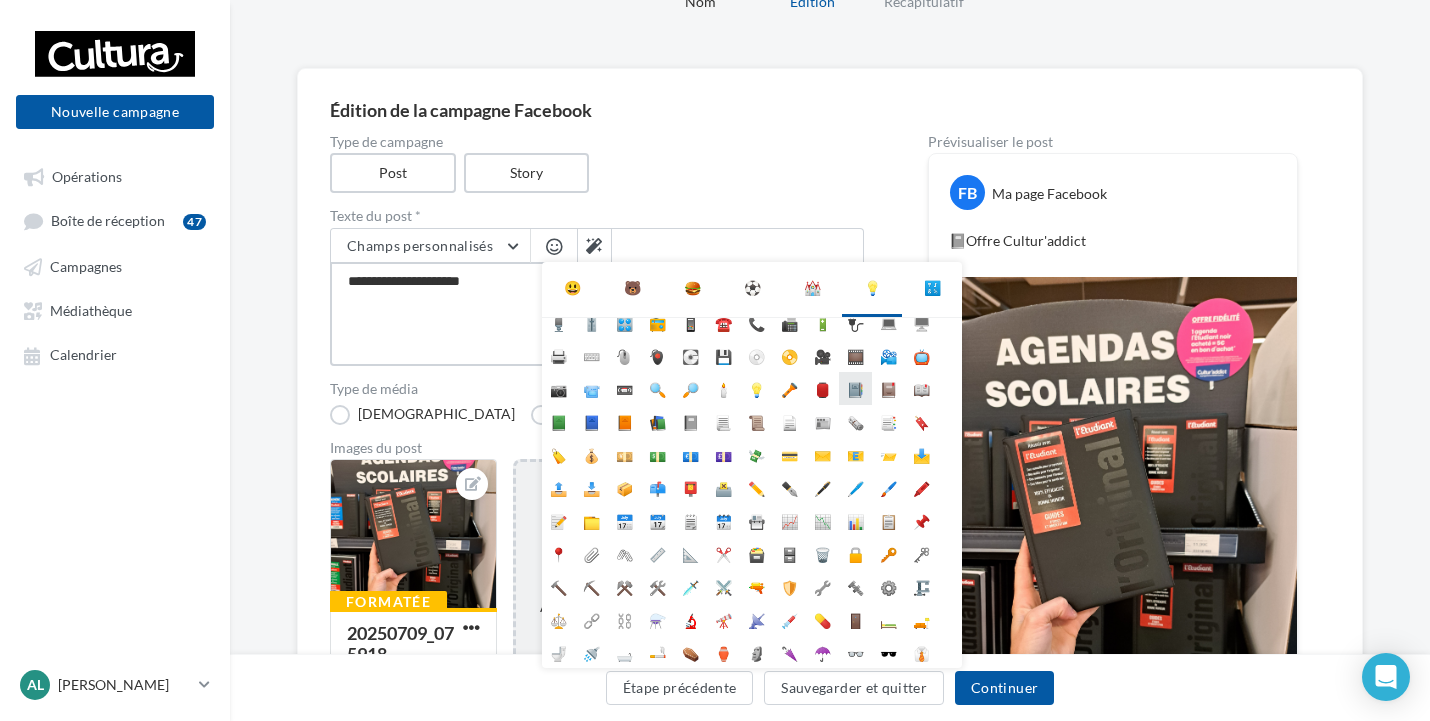 type on "**********" 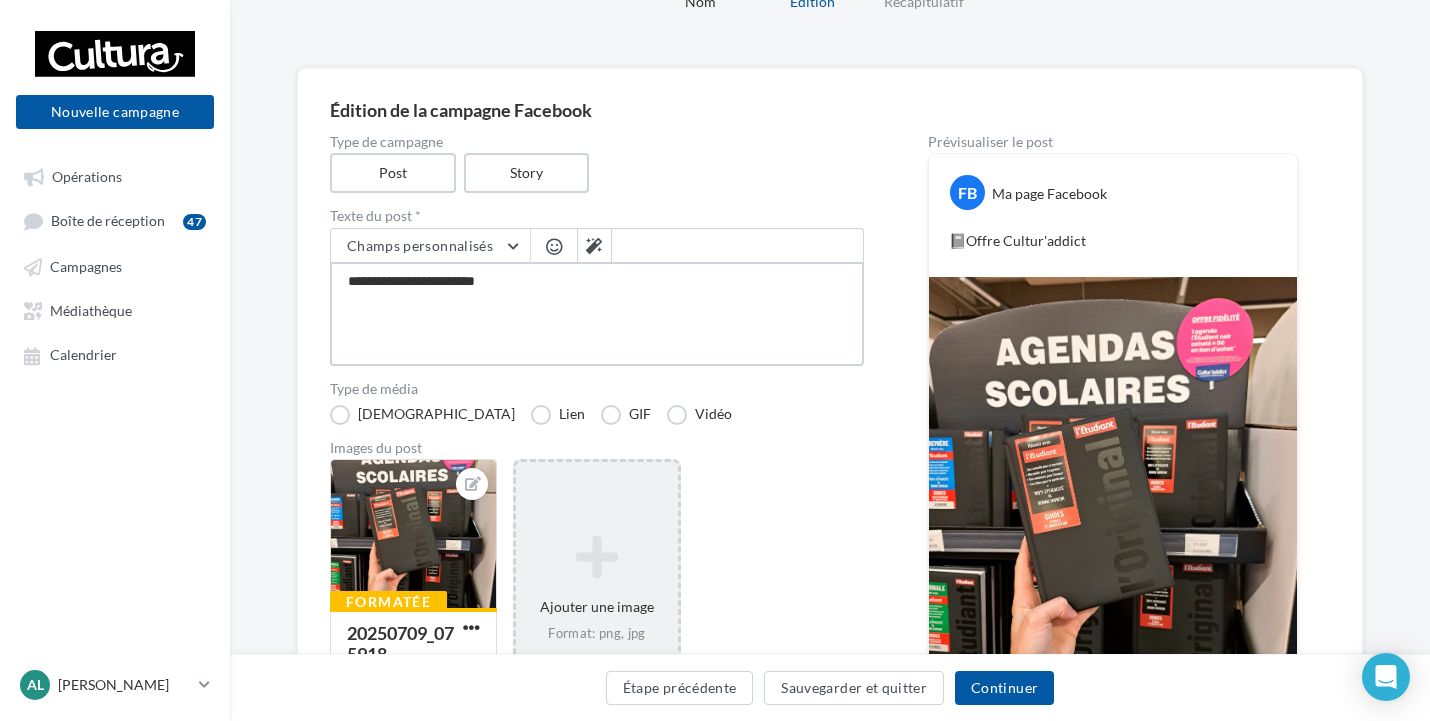 click on "**********" at bounding box center (597, 314) 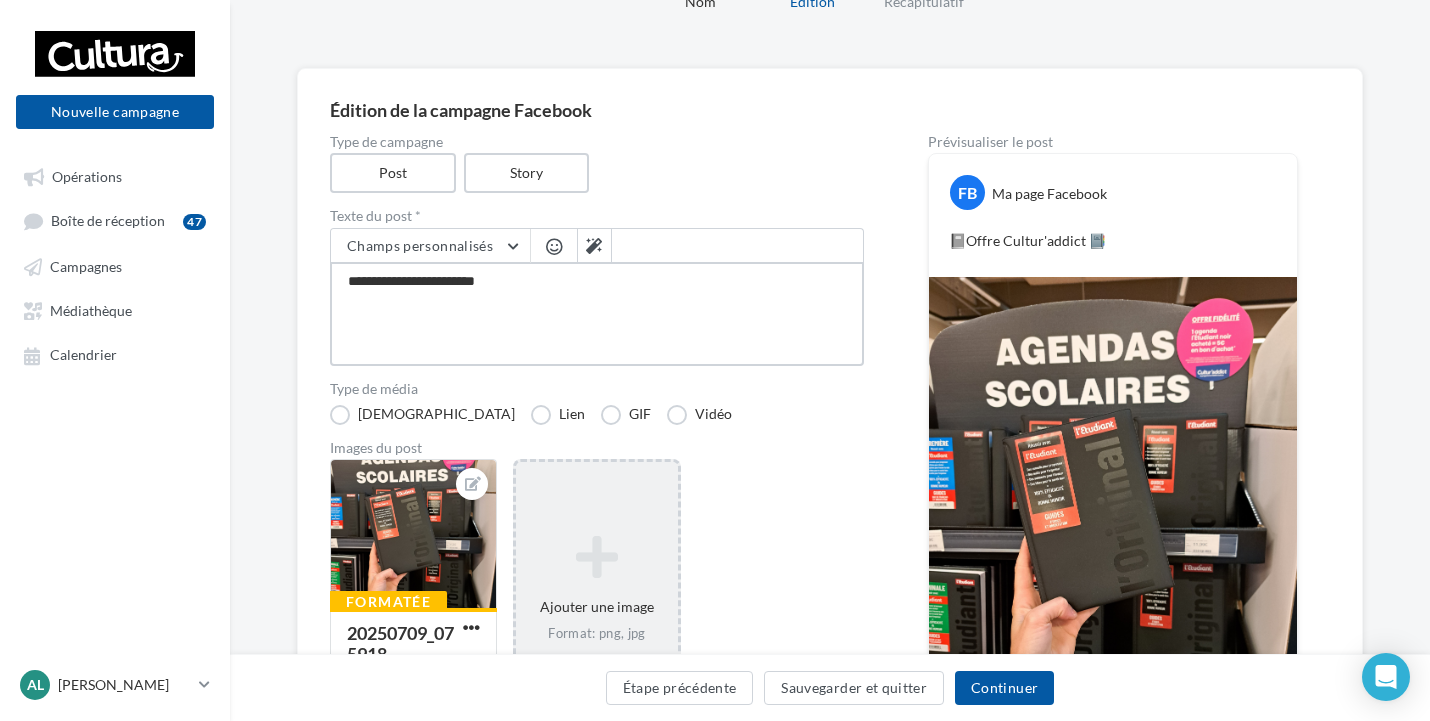 click on "**********" at bounding box center [597, 314] 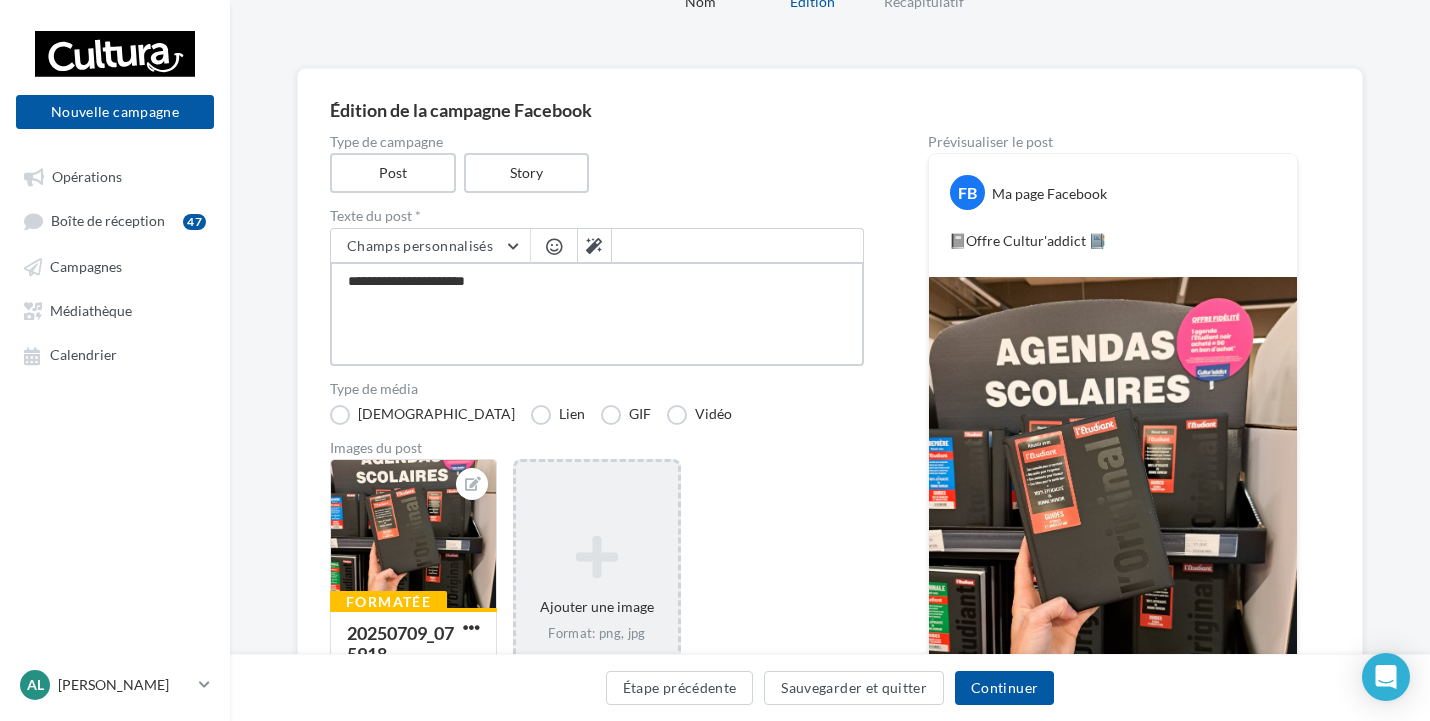 type on "**********" 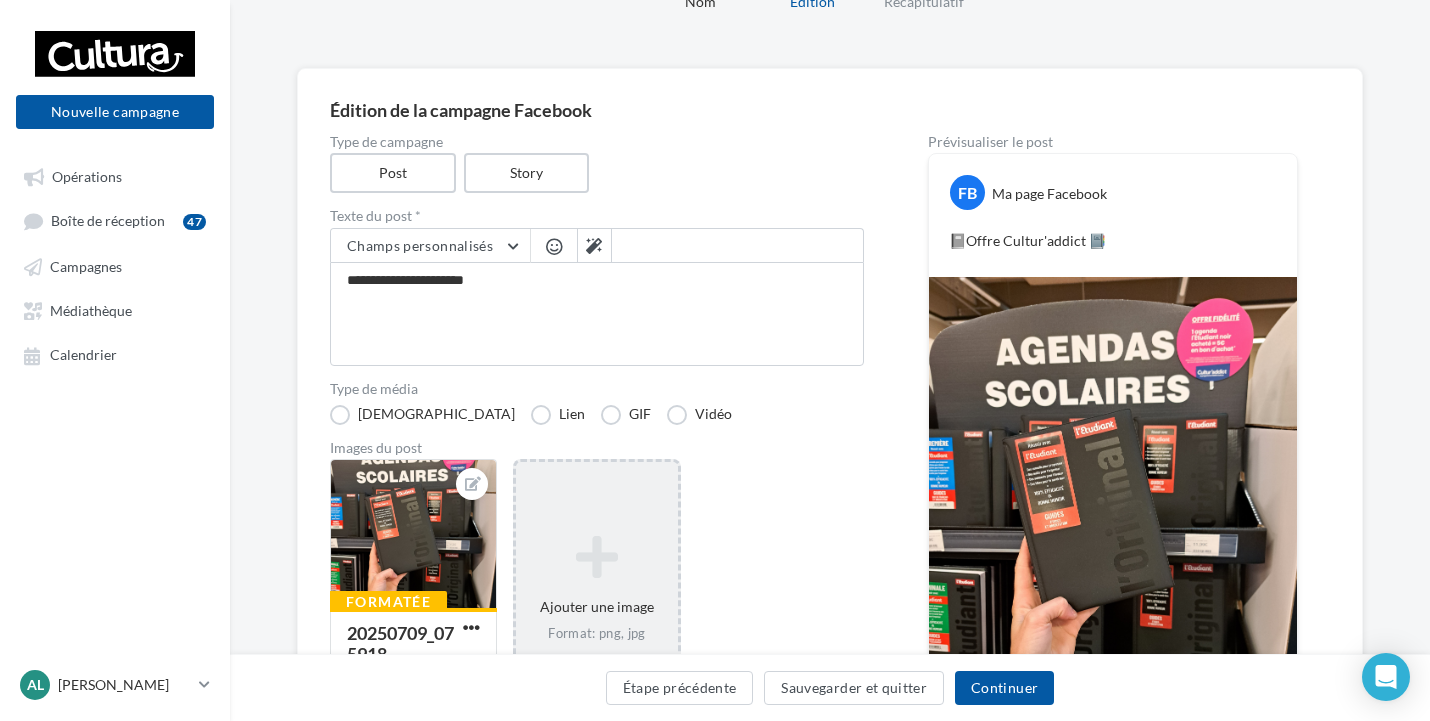 click at bounding box center (554, 246) 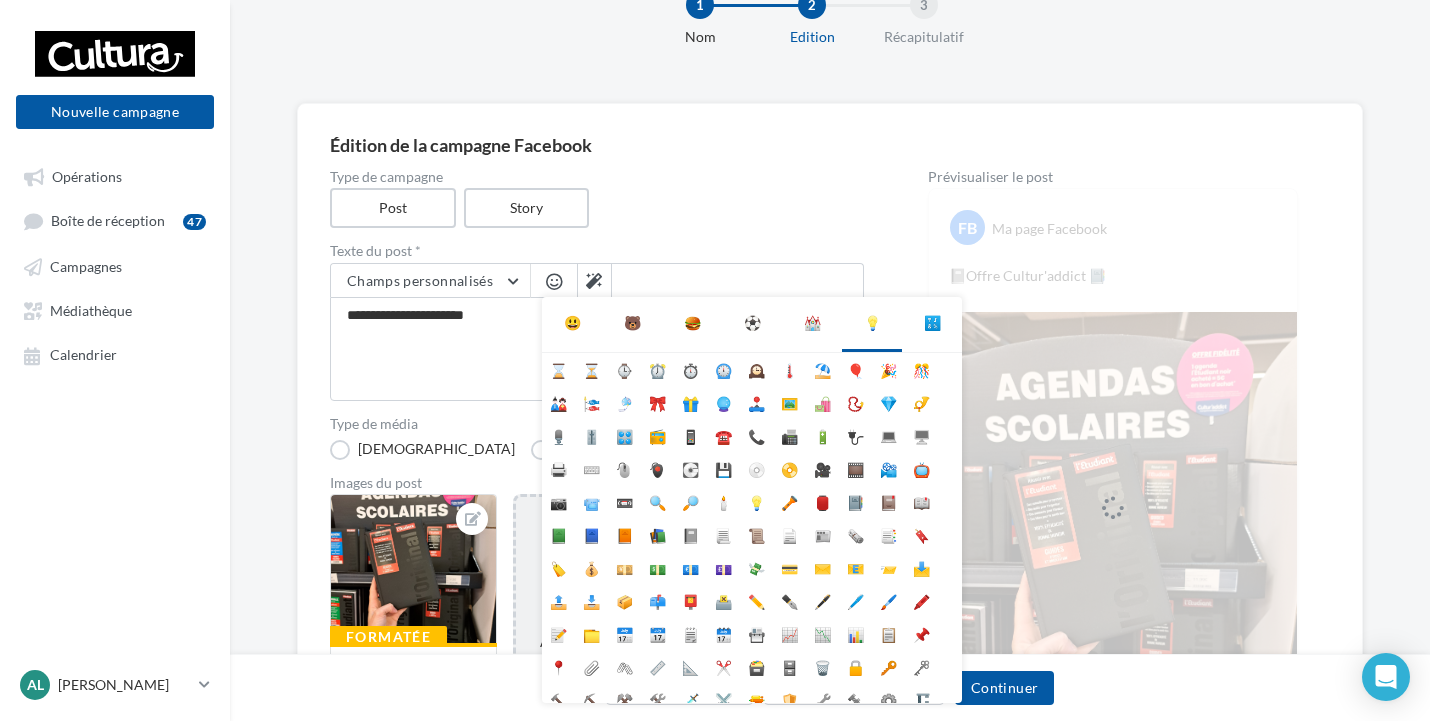 scroll, scrollTop: 100, scrollLeft: 0, axis: vertical 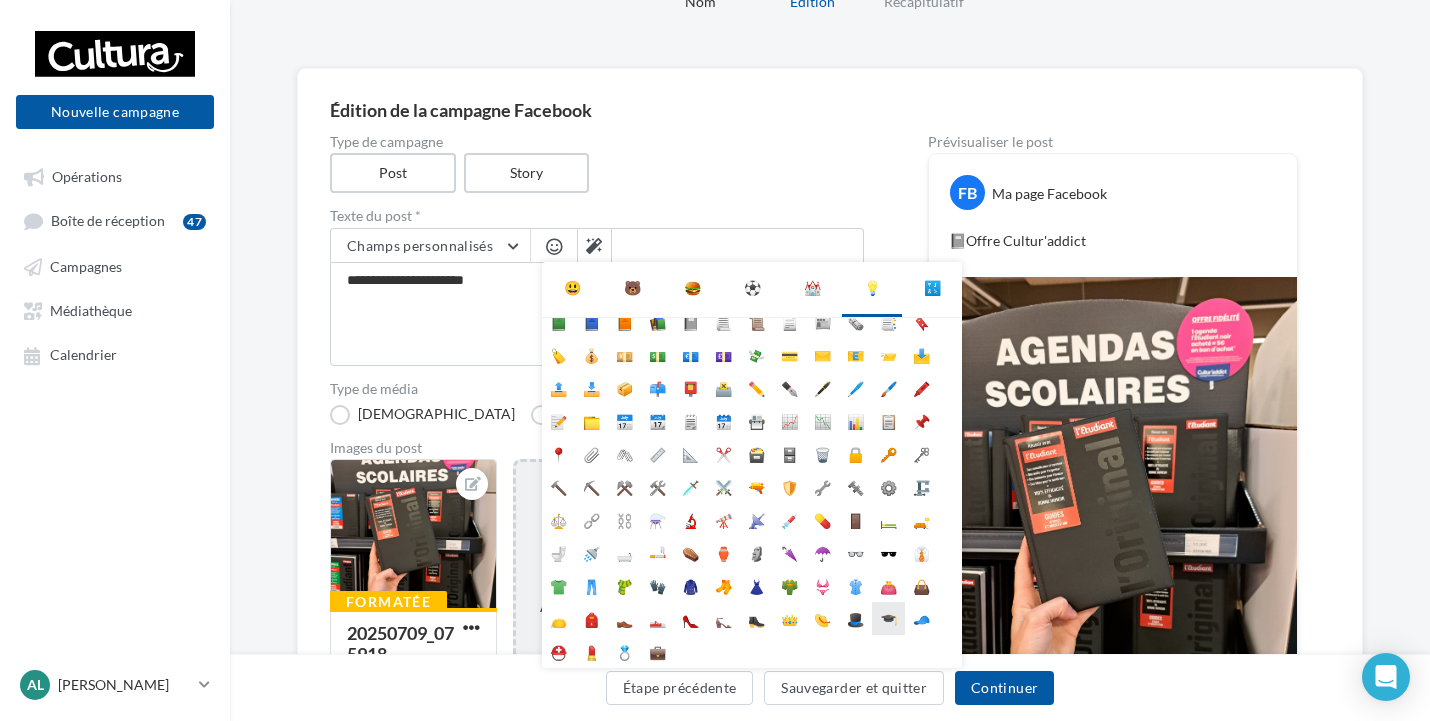 click on "🎓" at bounding box center [888, 618] 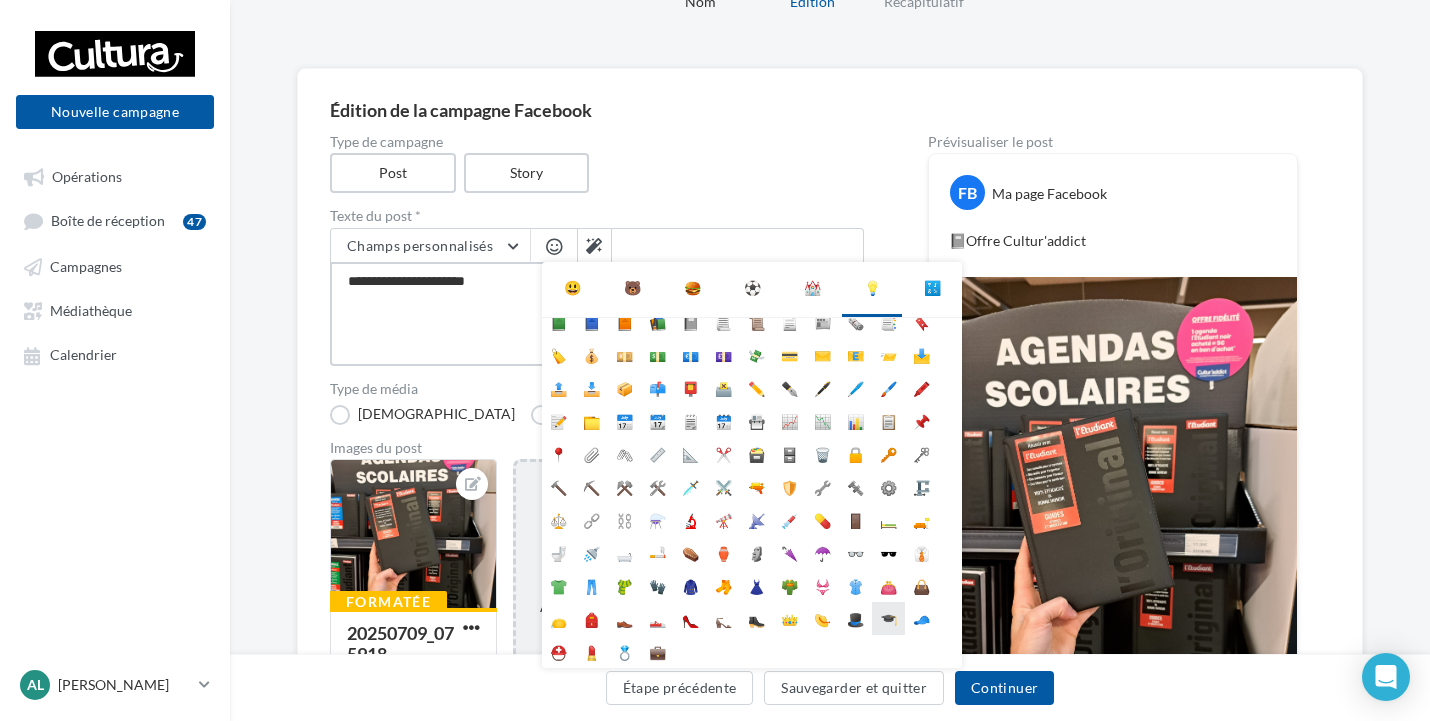 type on "**********" 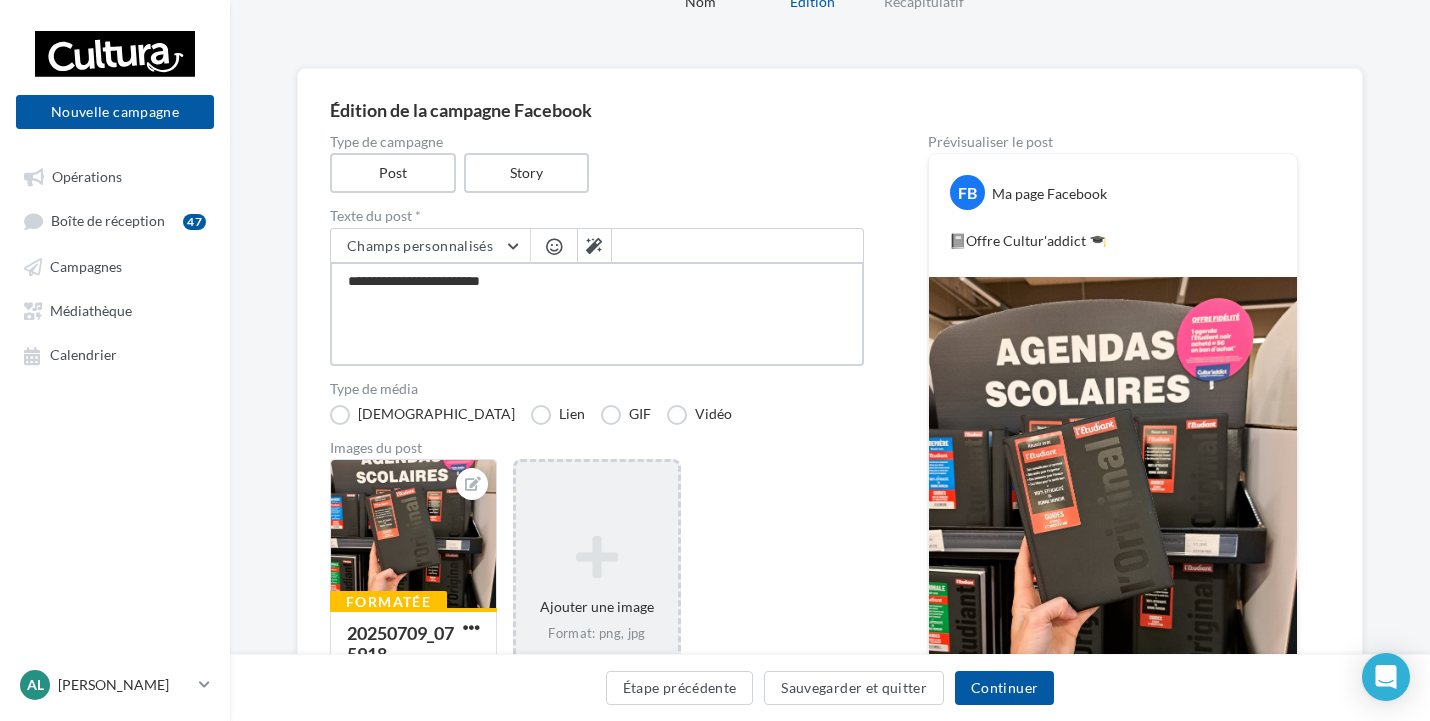 click on "**********" at bounding box center [597, 314] 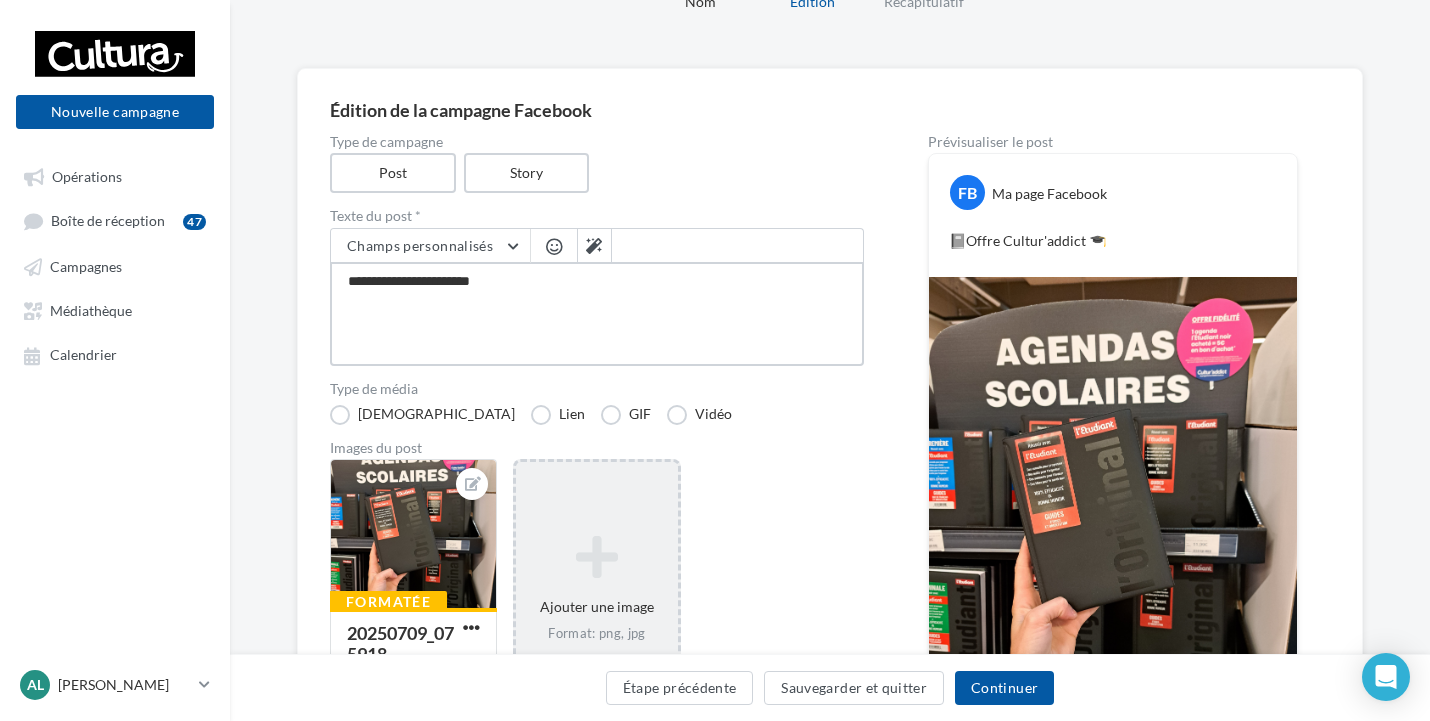 type on "**********" 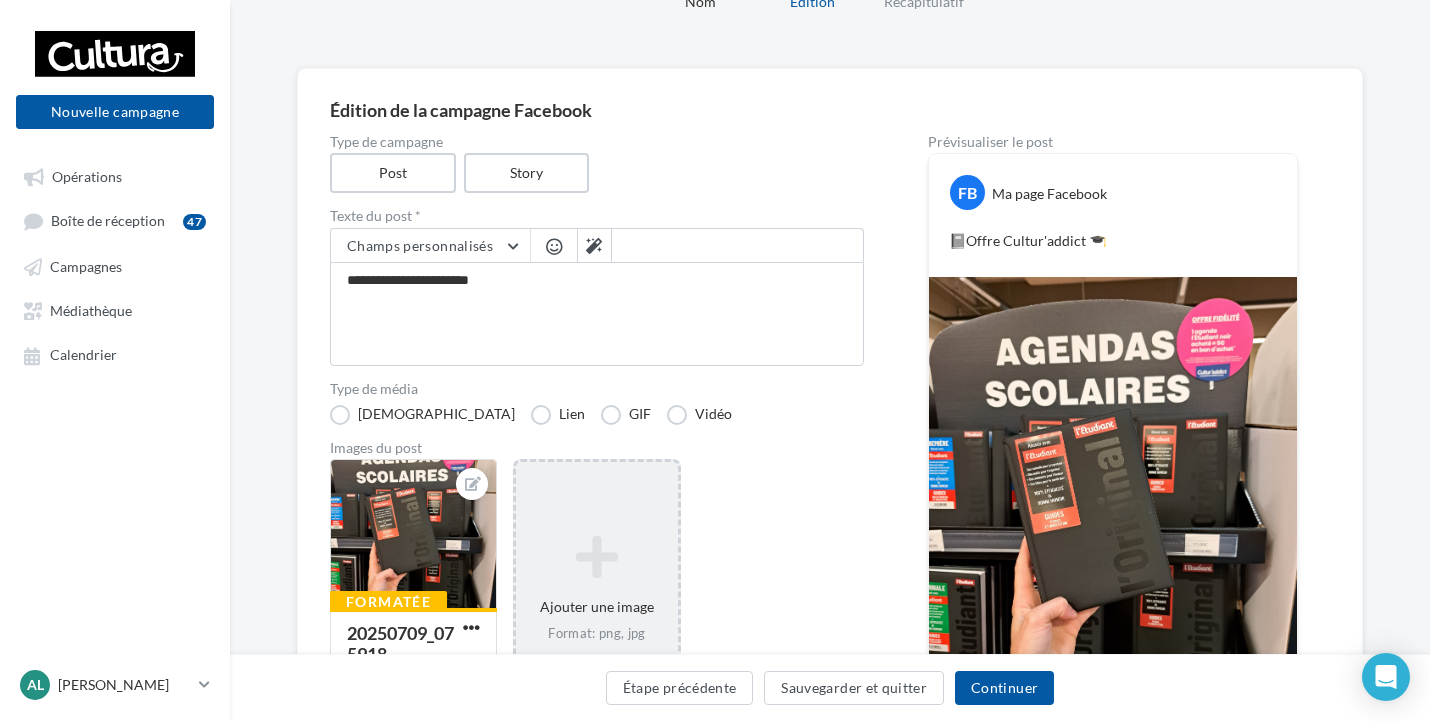 click at bounding box center (554, 246) 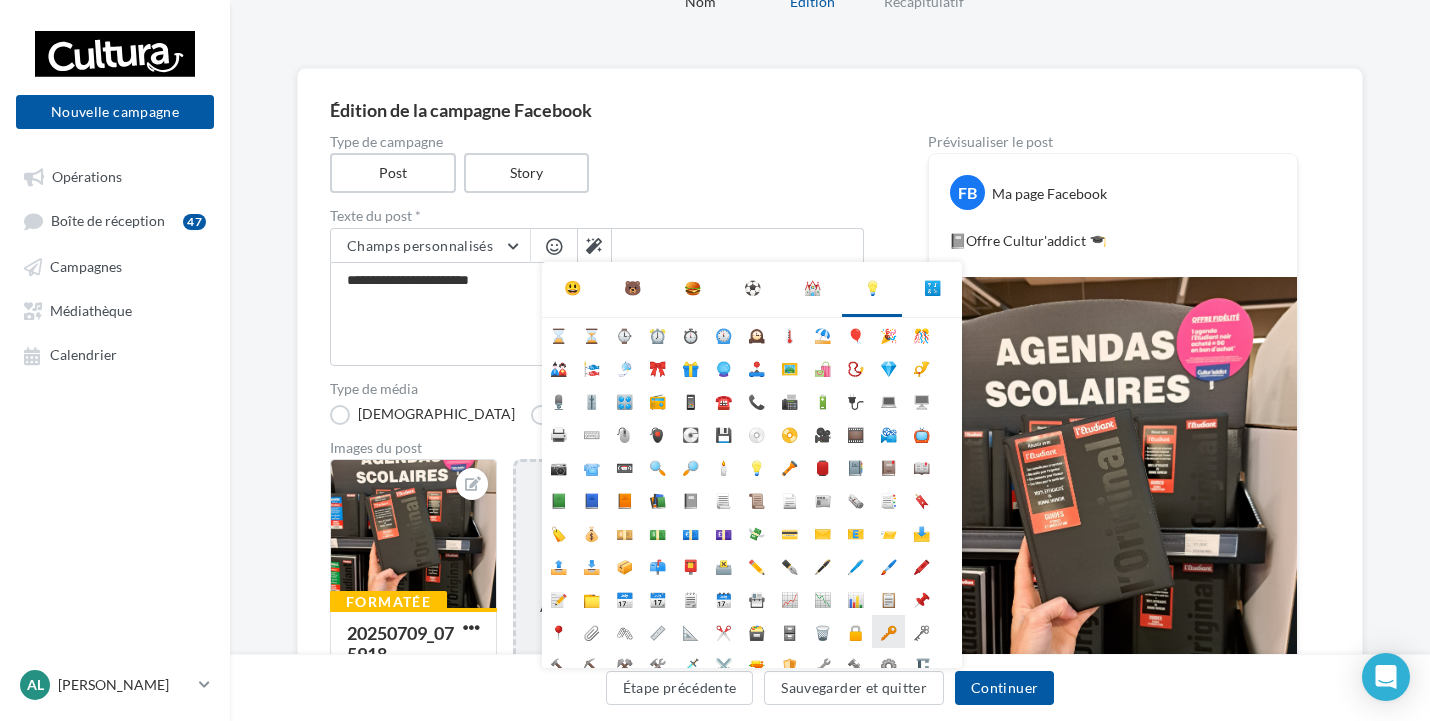 scroll, scrollTop: 178, scrollLeft: 0, axis: vertical 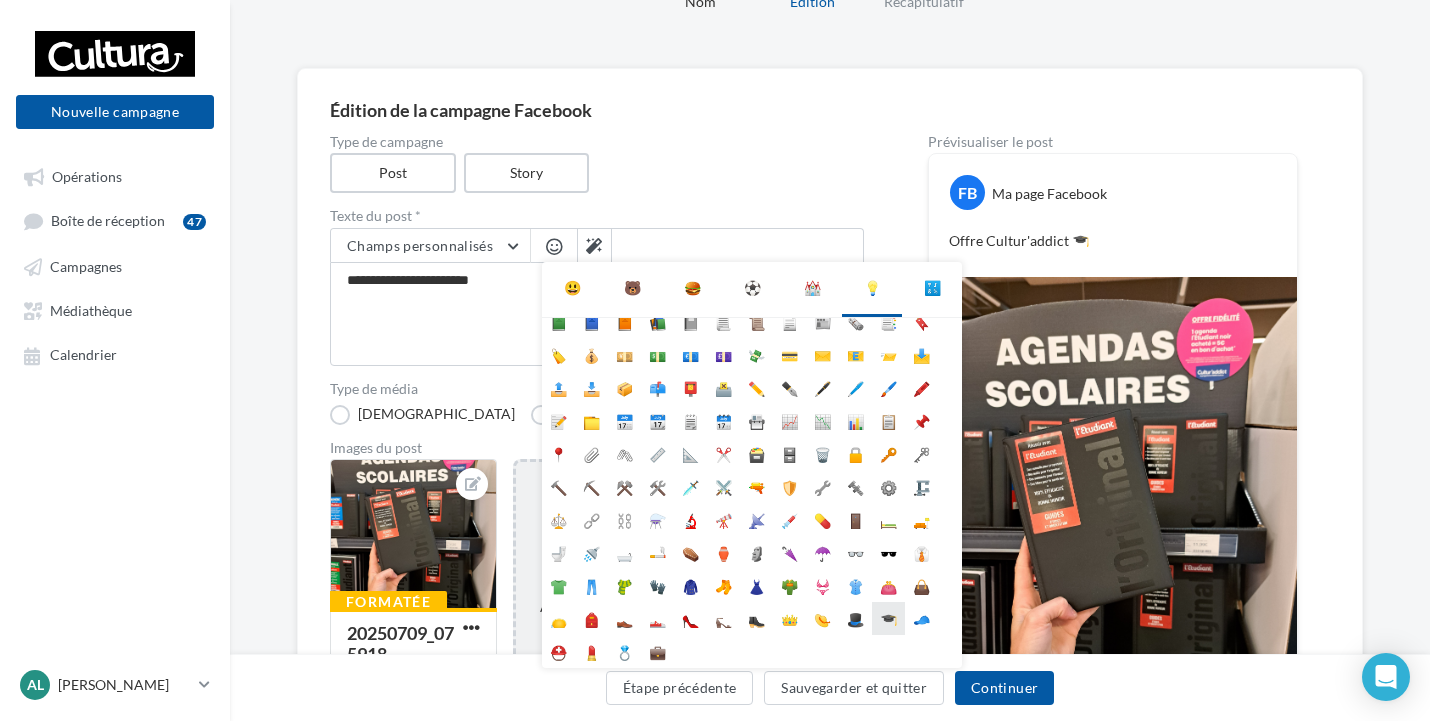 click on "🎓" at bounding box center [888, 618] 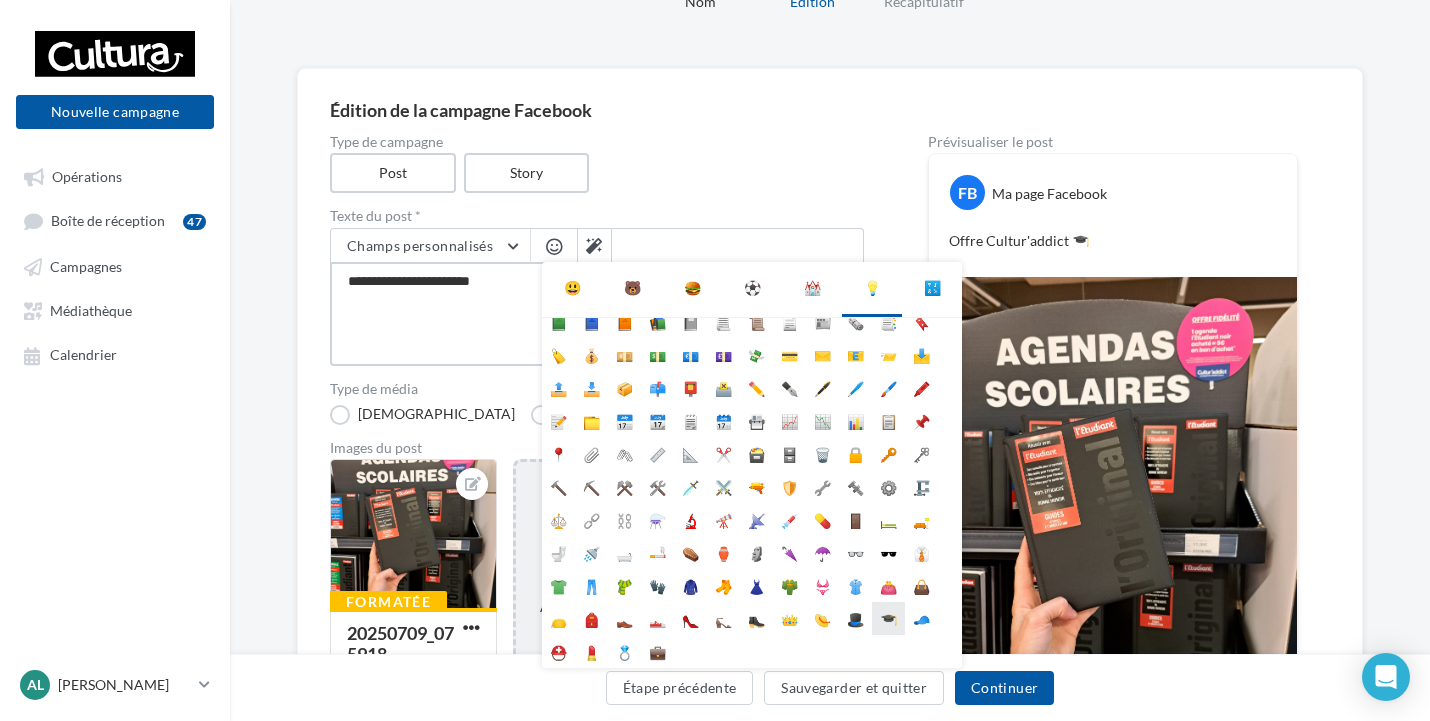 type on "**********" 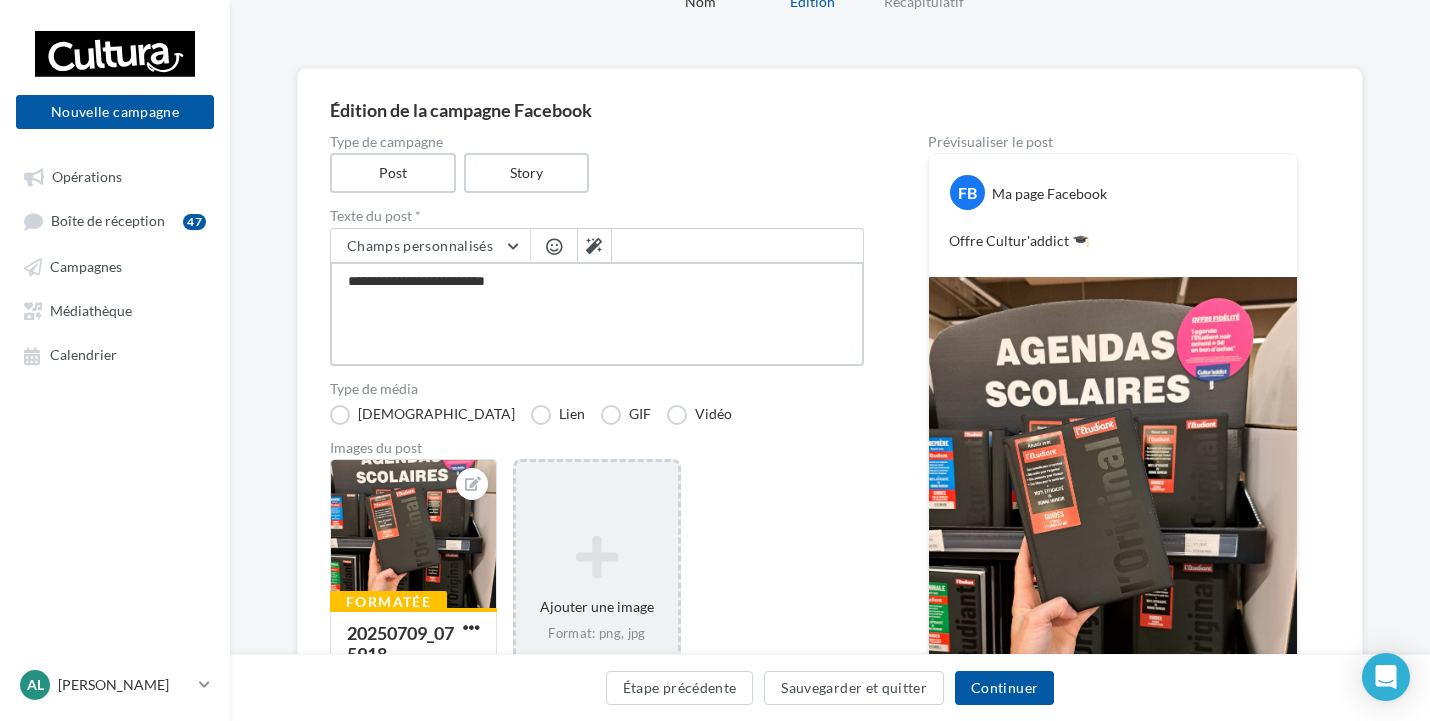 click on "**********" at bounding box center [597, 314] 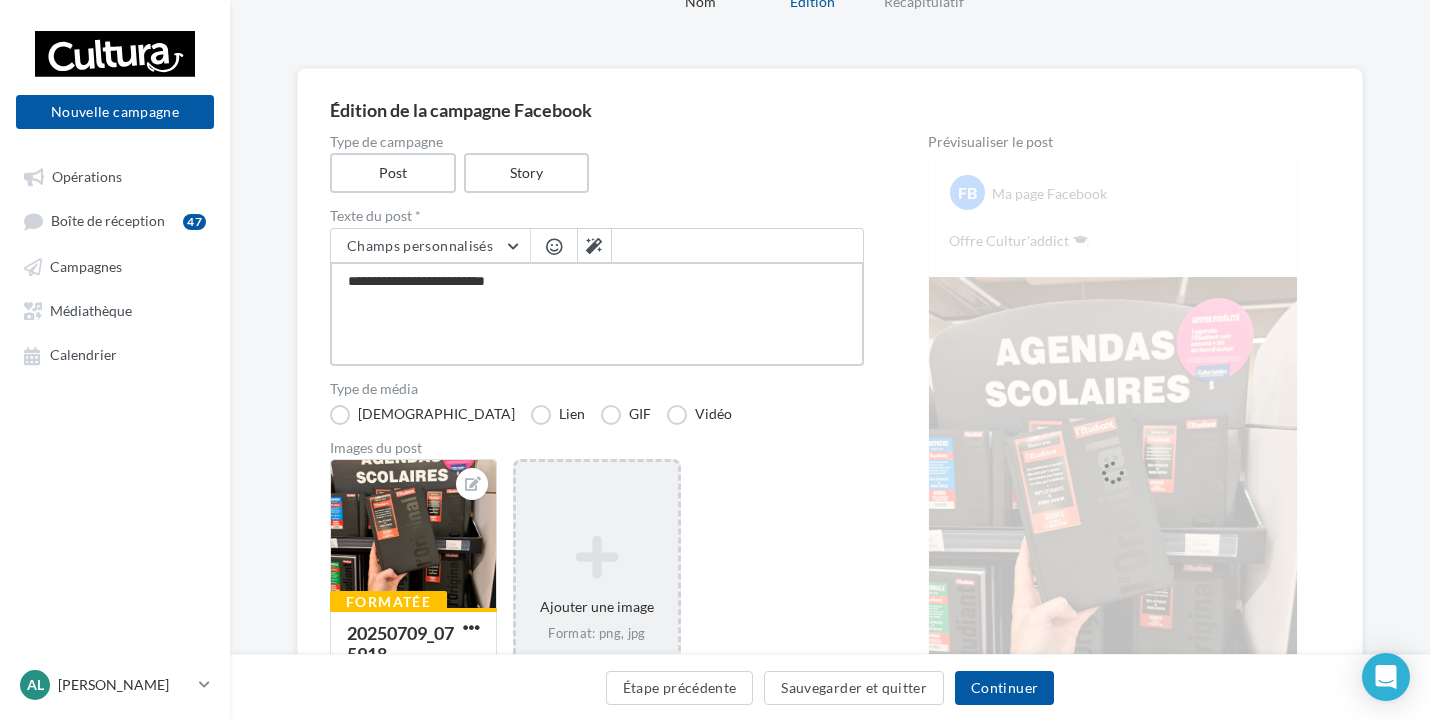 type on "**********" 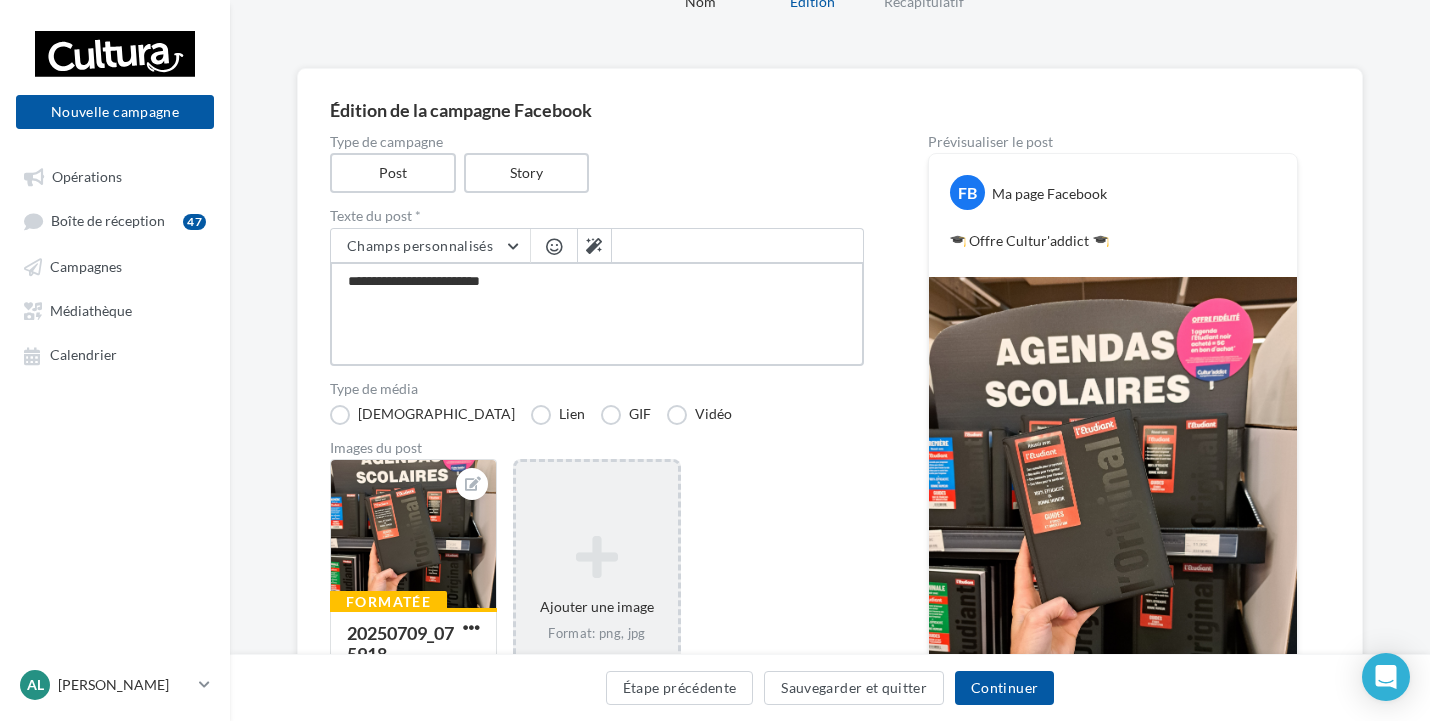 click on "**********" at bounding box center (597, 314) 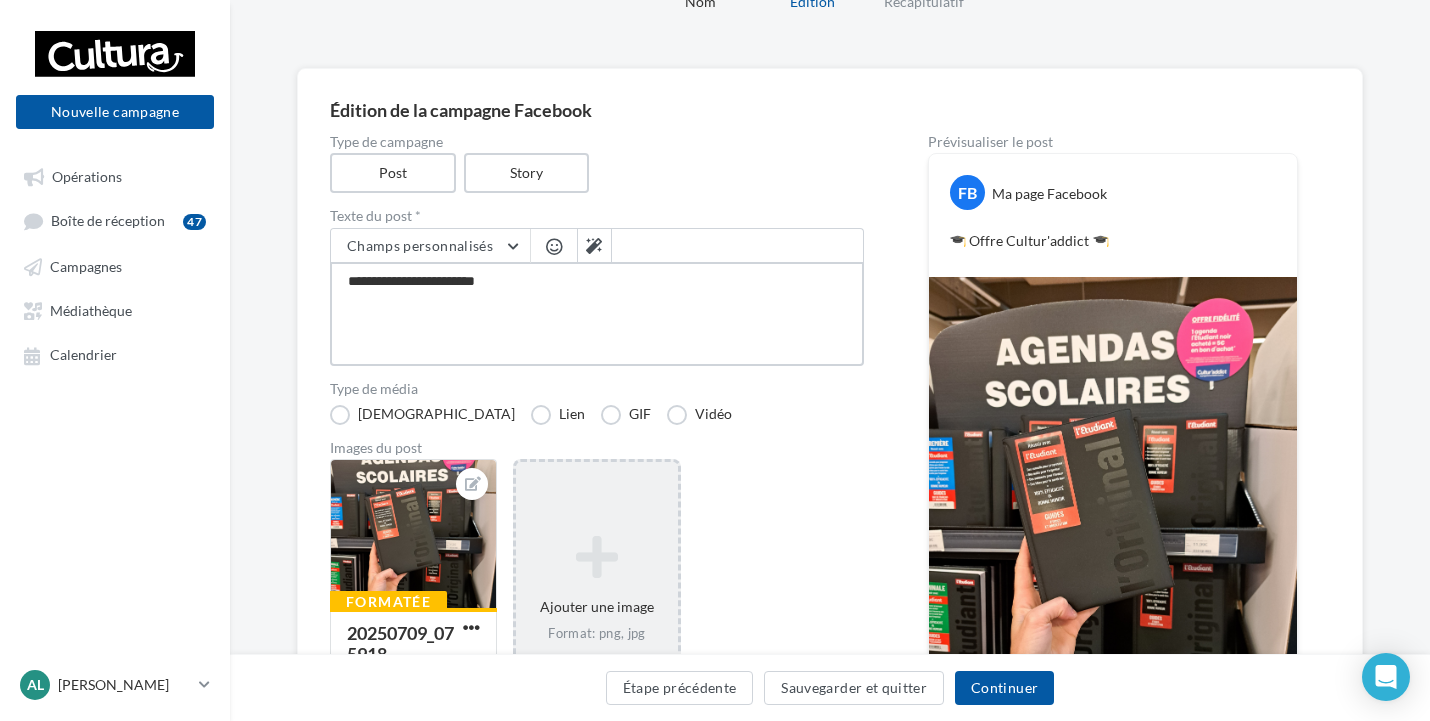 click on "**********" at bounding box center (597, 314) 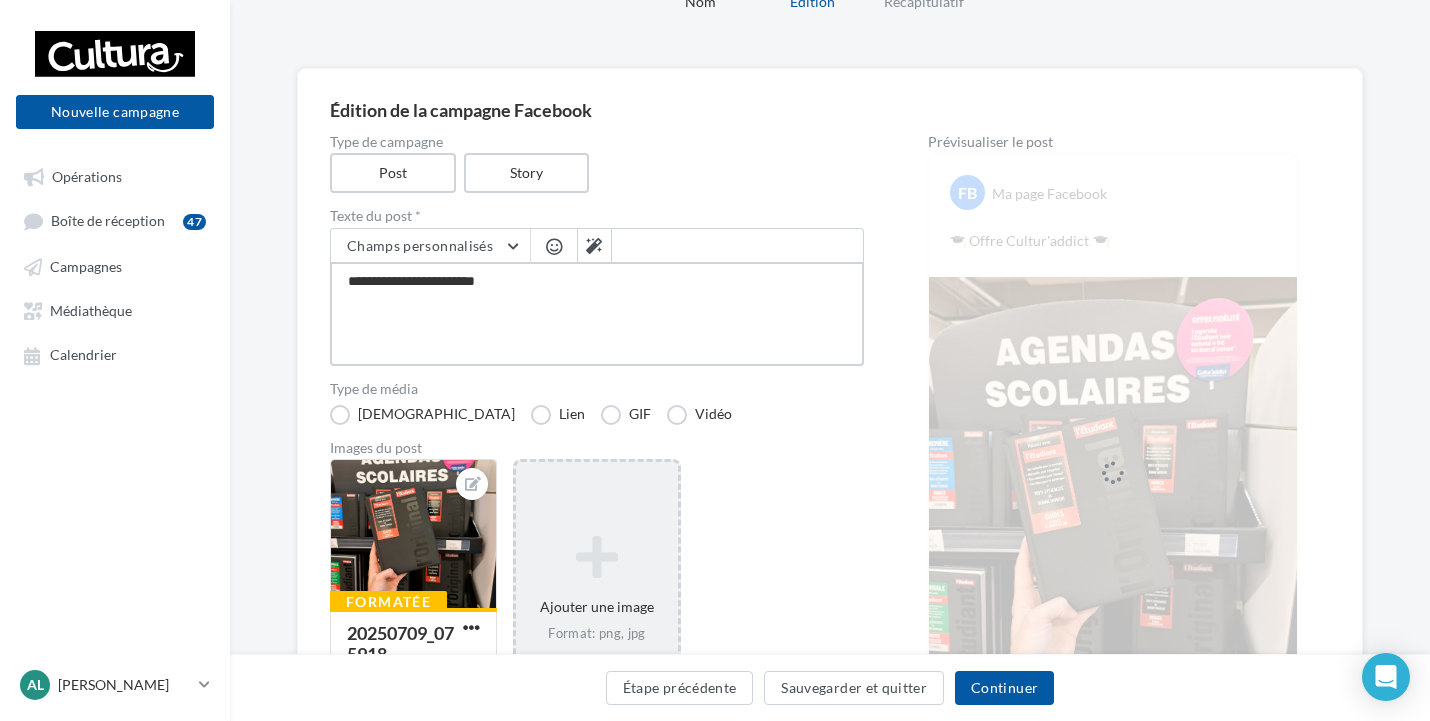 type on "**********" 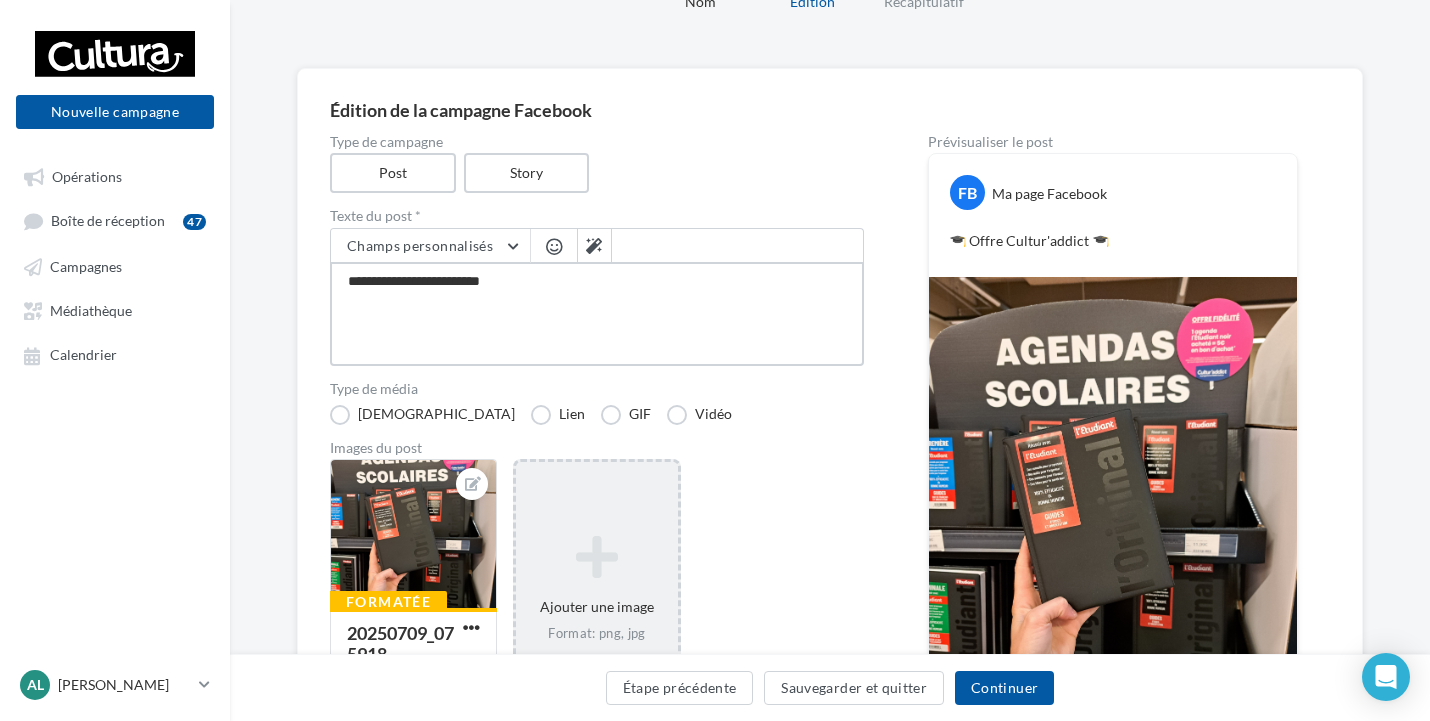 type on "**********" 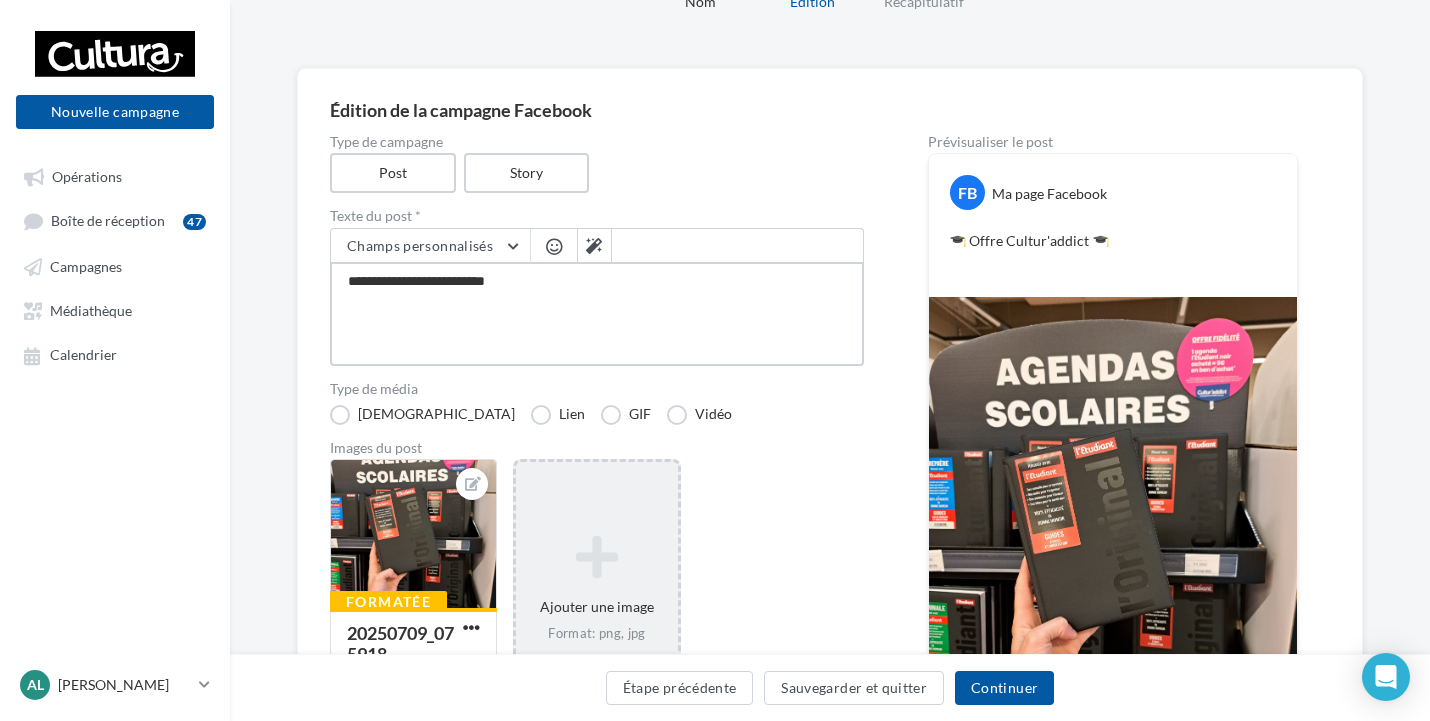 type on "**********" 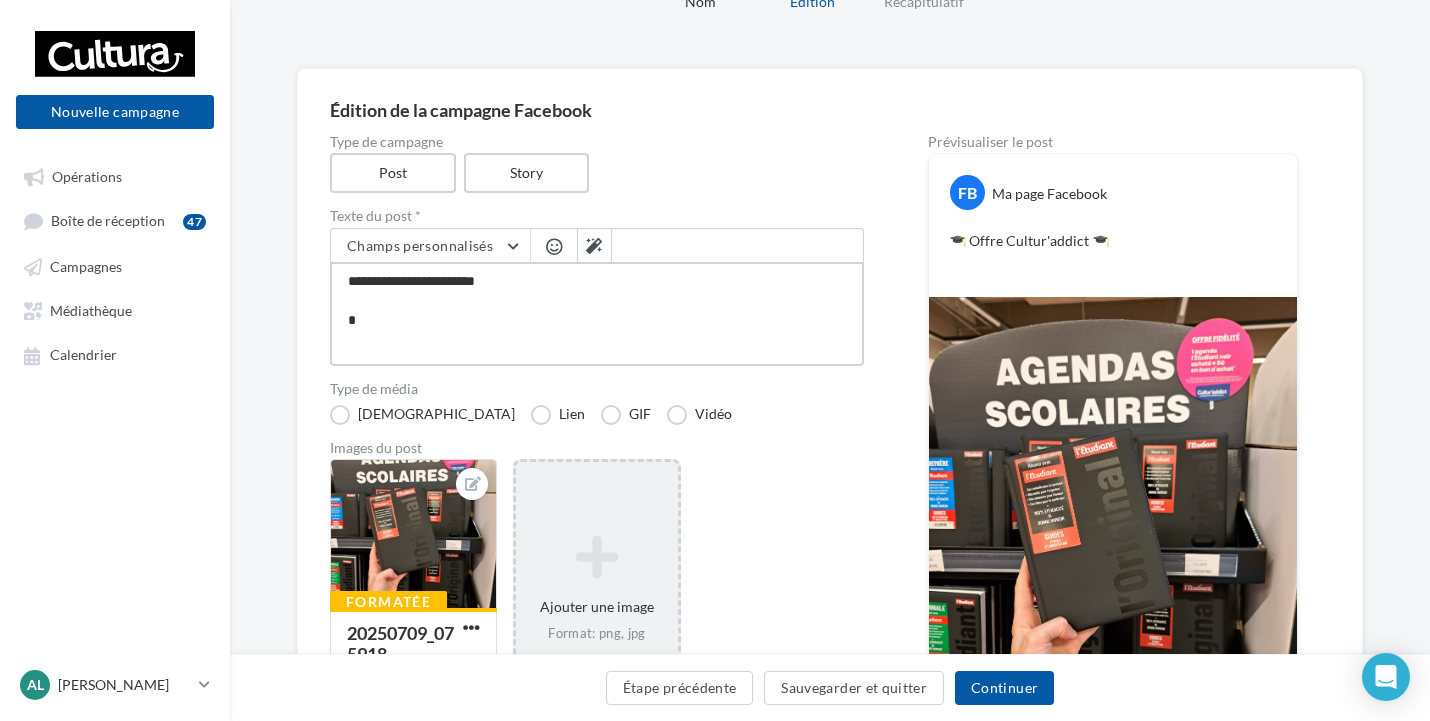 type on "**********" 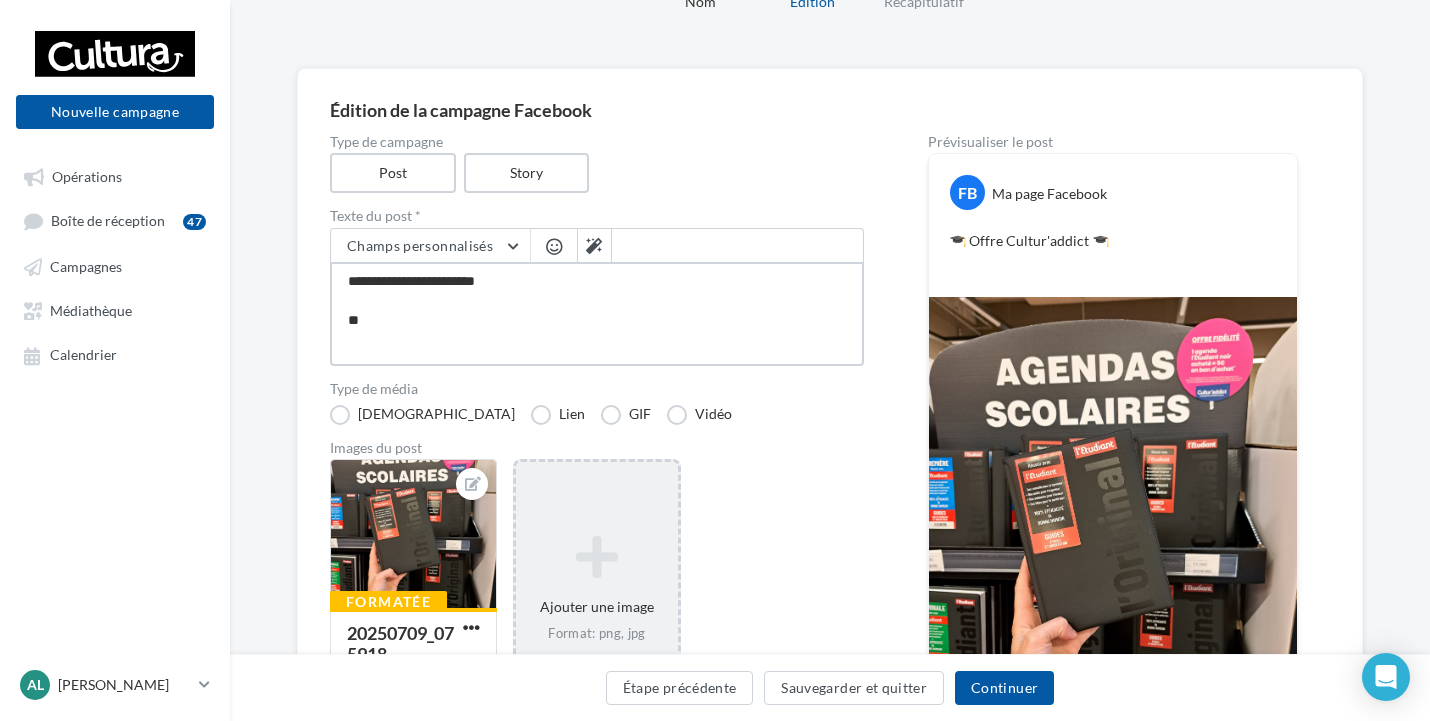 type on "**********" 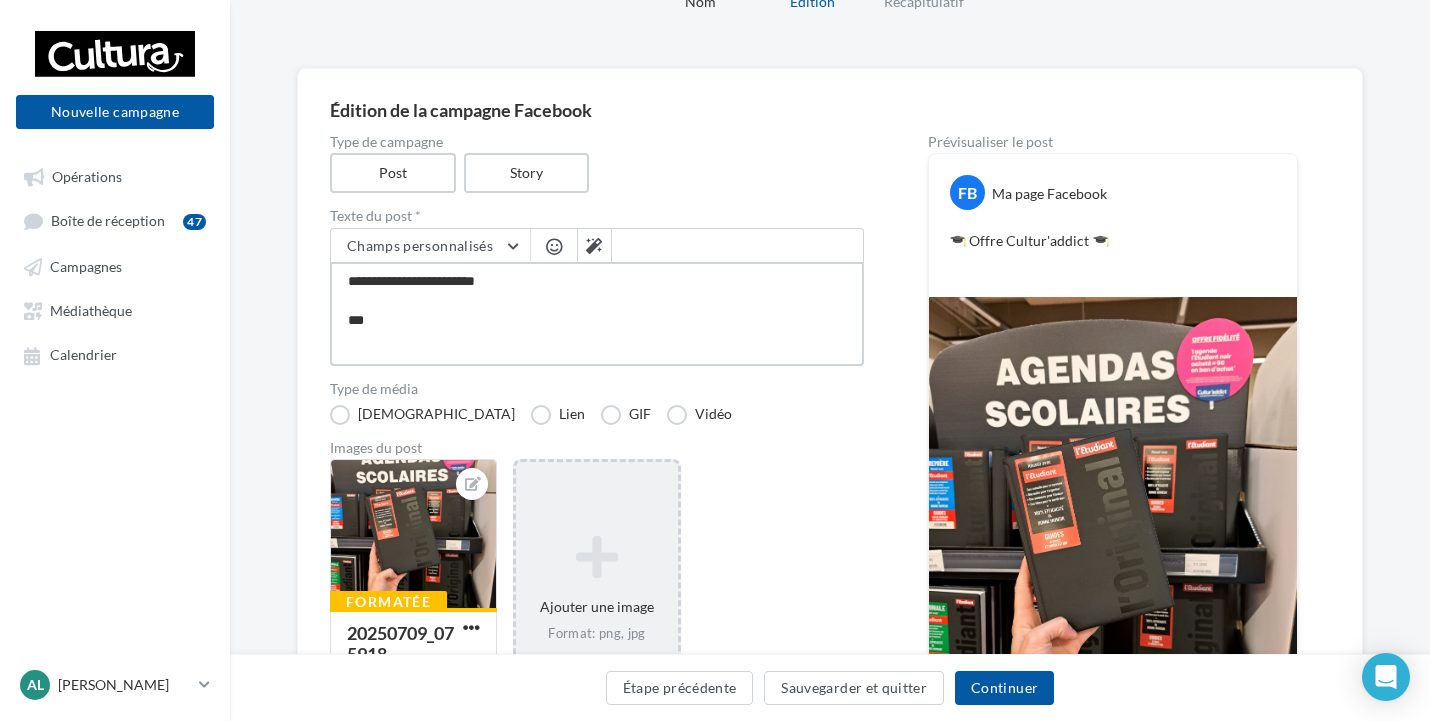 type on "**********" 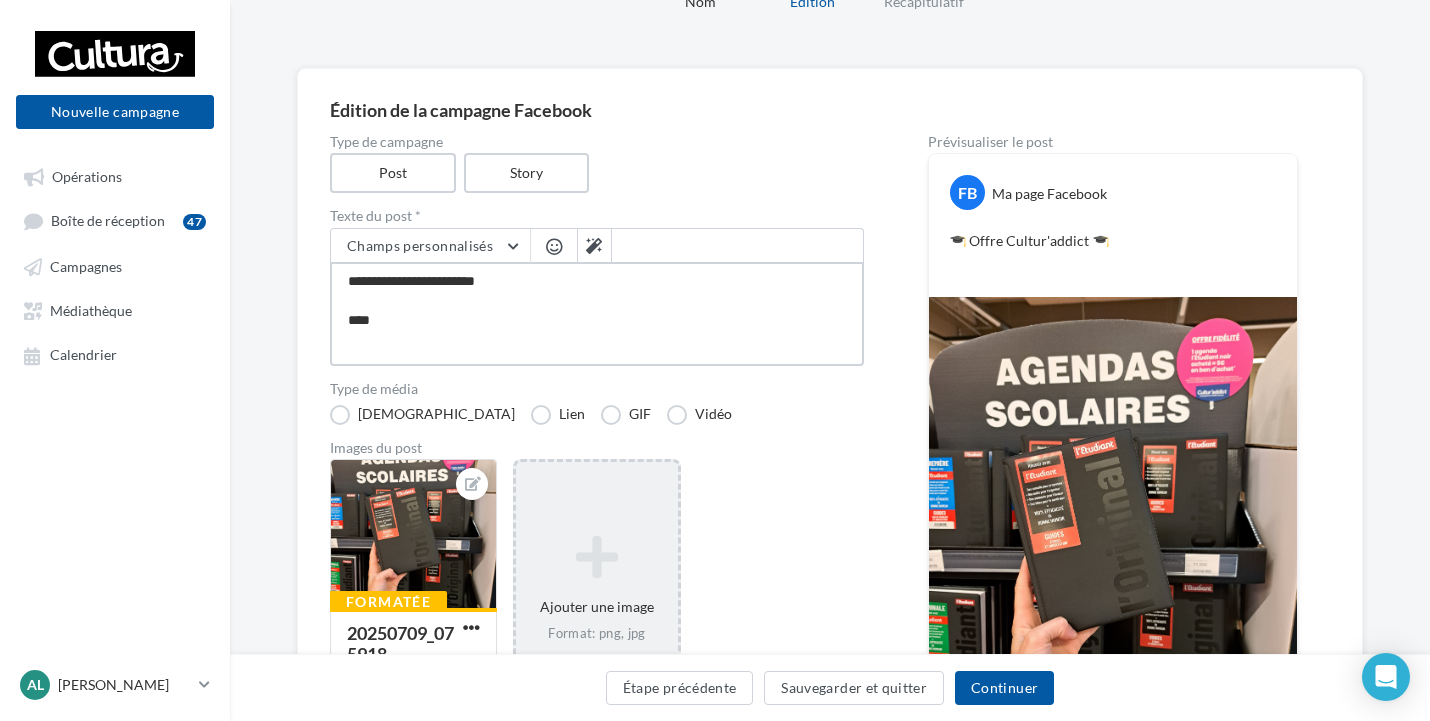 type on "**********" 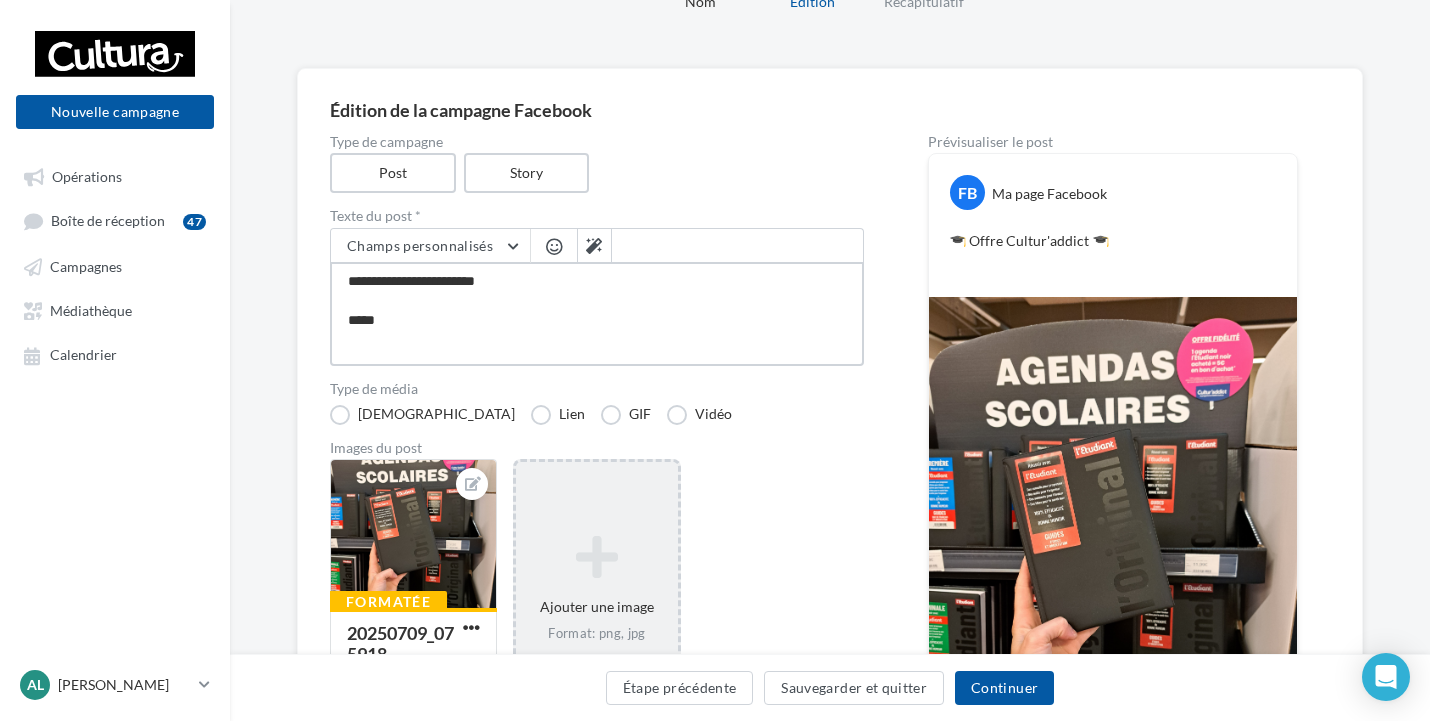 type on "**********" 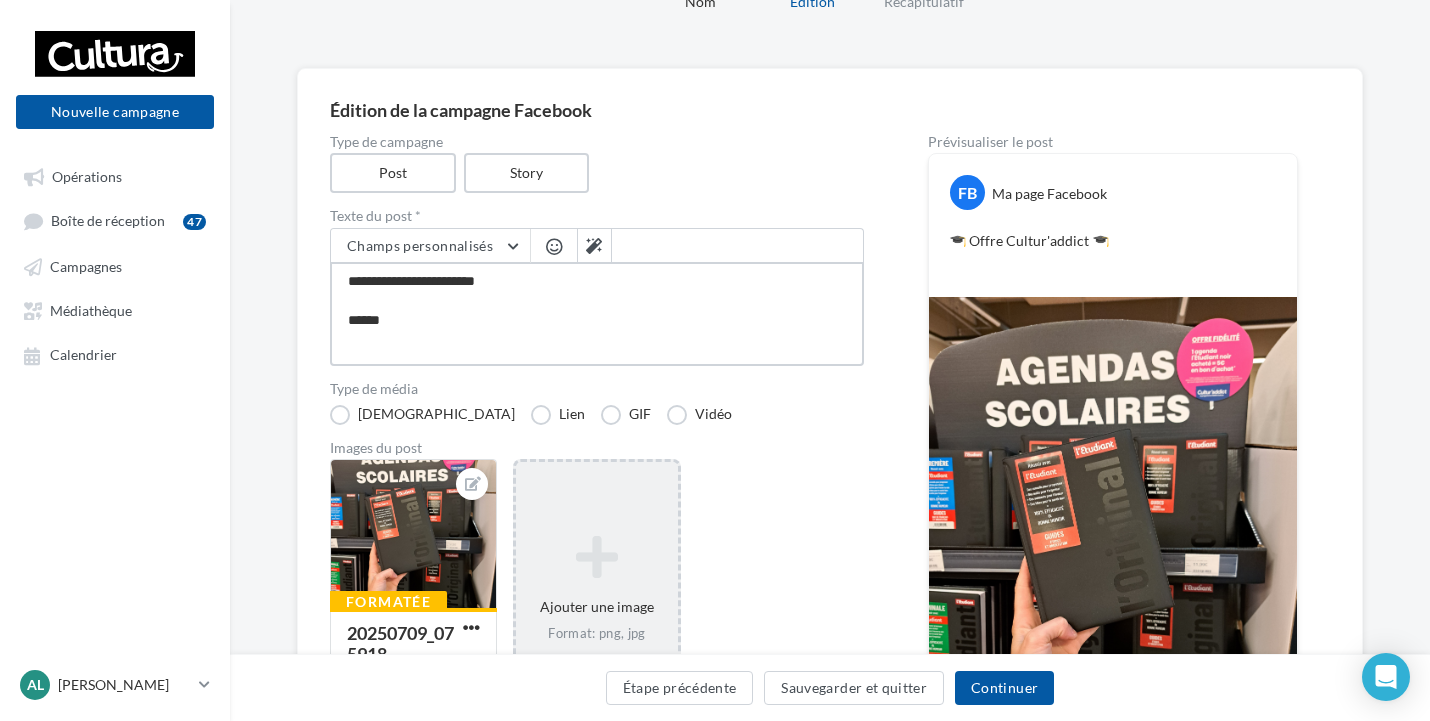 type on "**********" 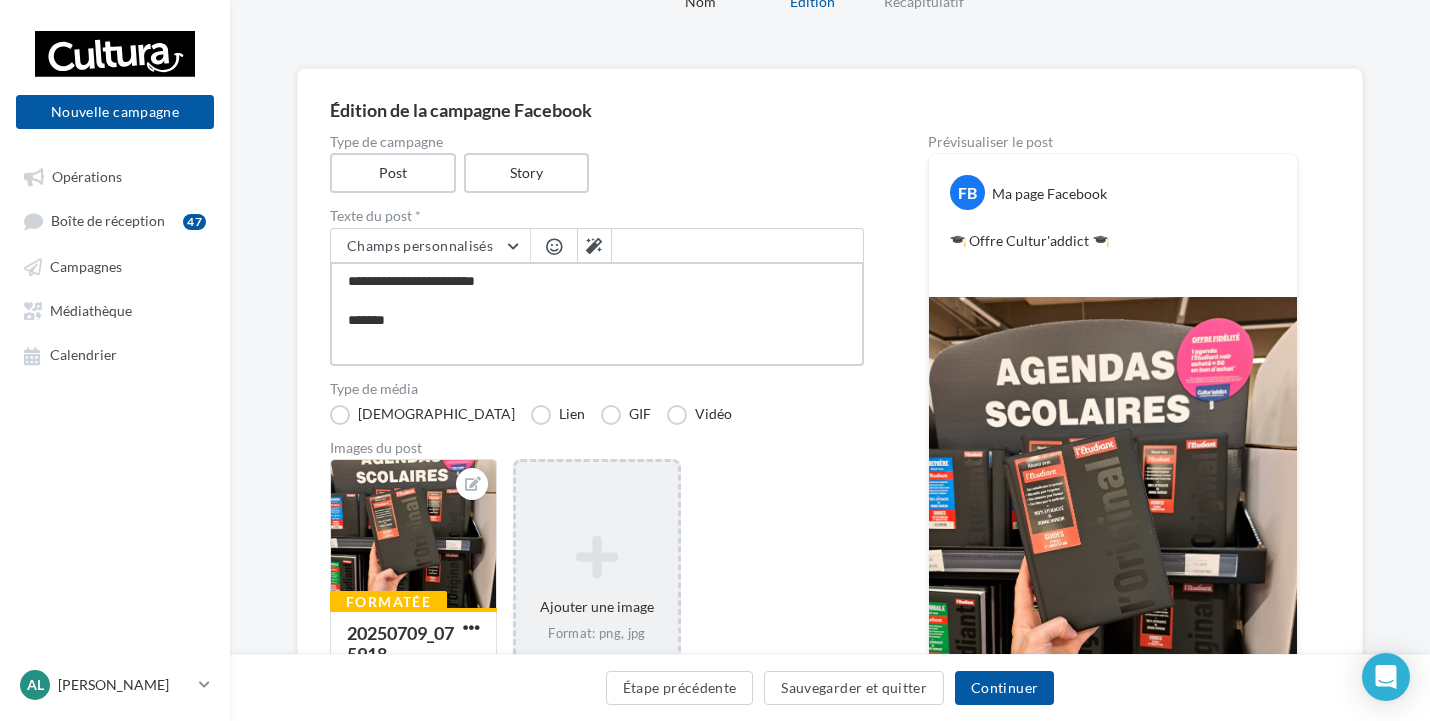 type on "**********" 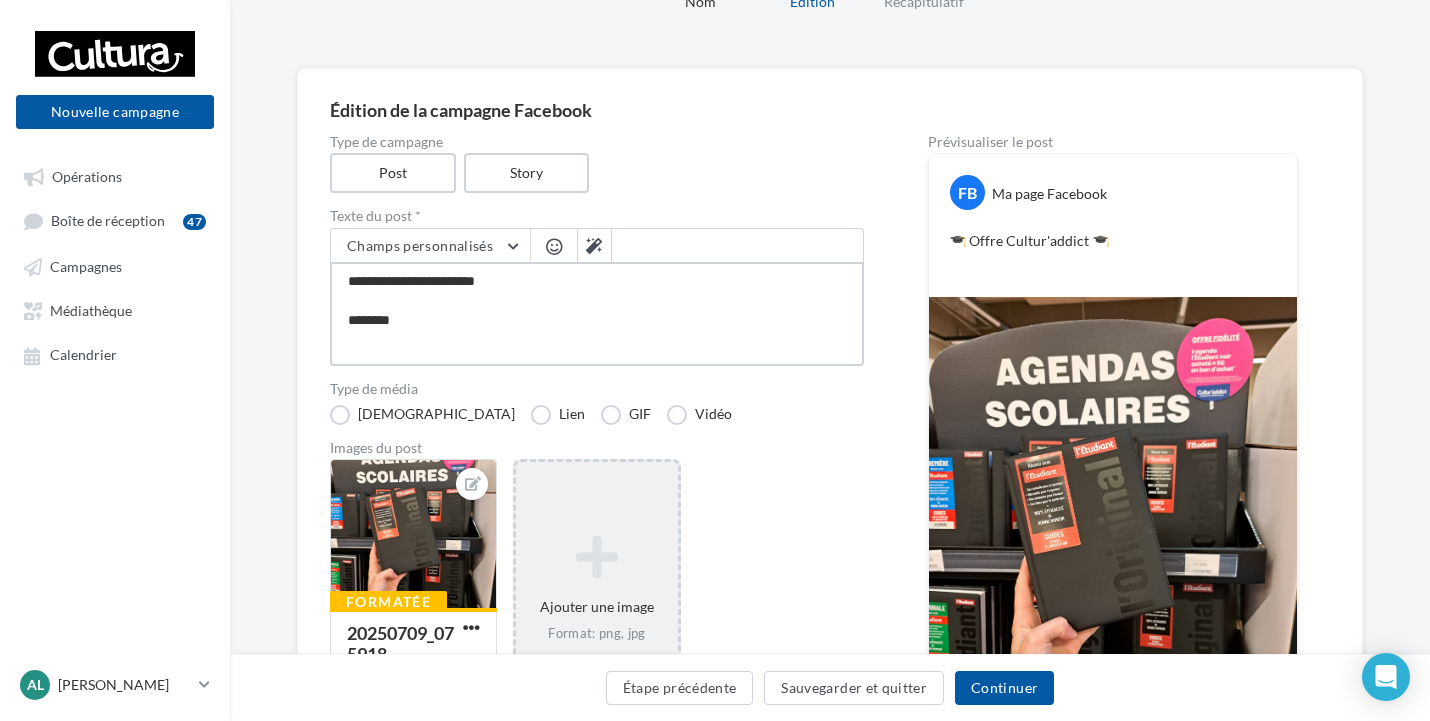 type on "**********" 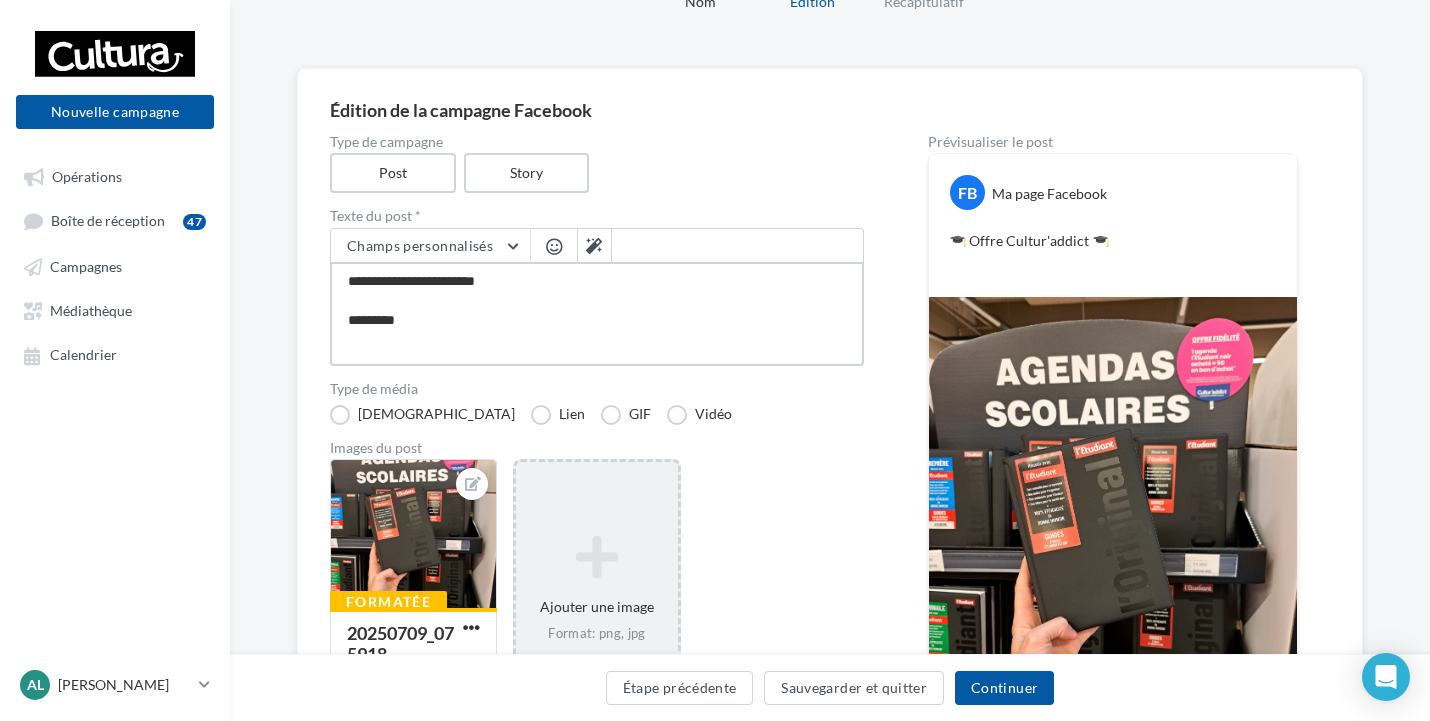 type on "**********" 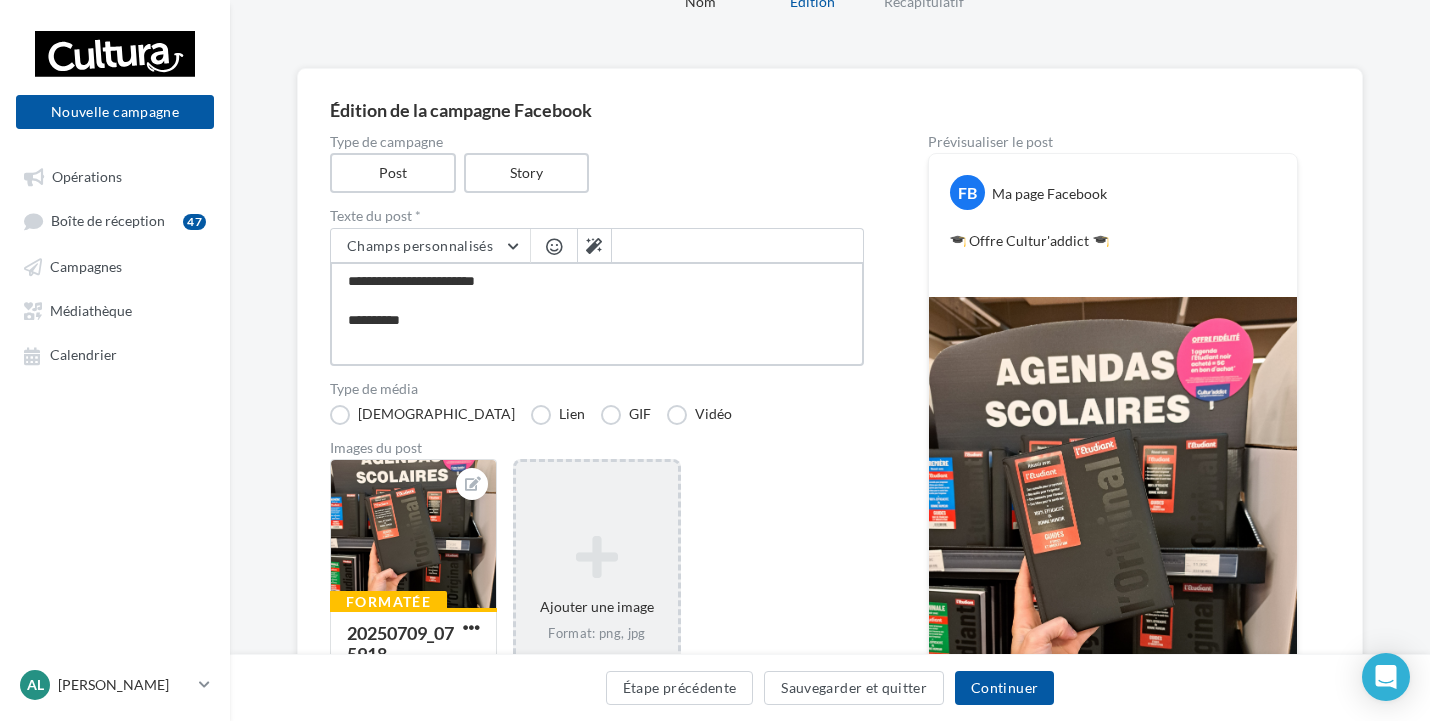 type on "**********" 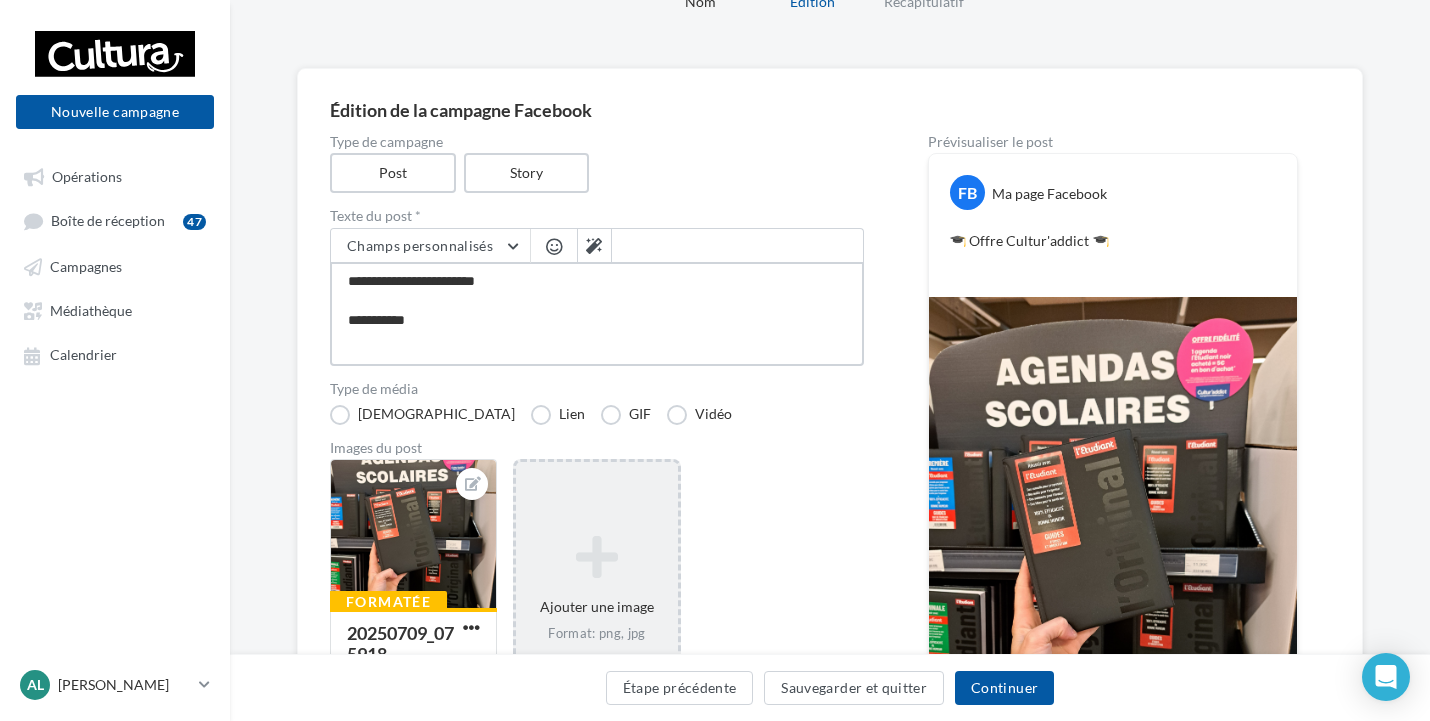 type on "**********" 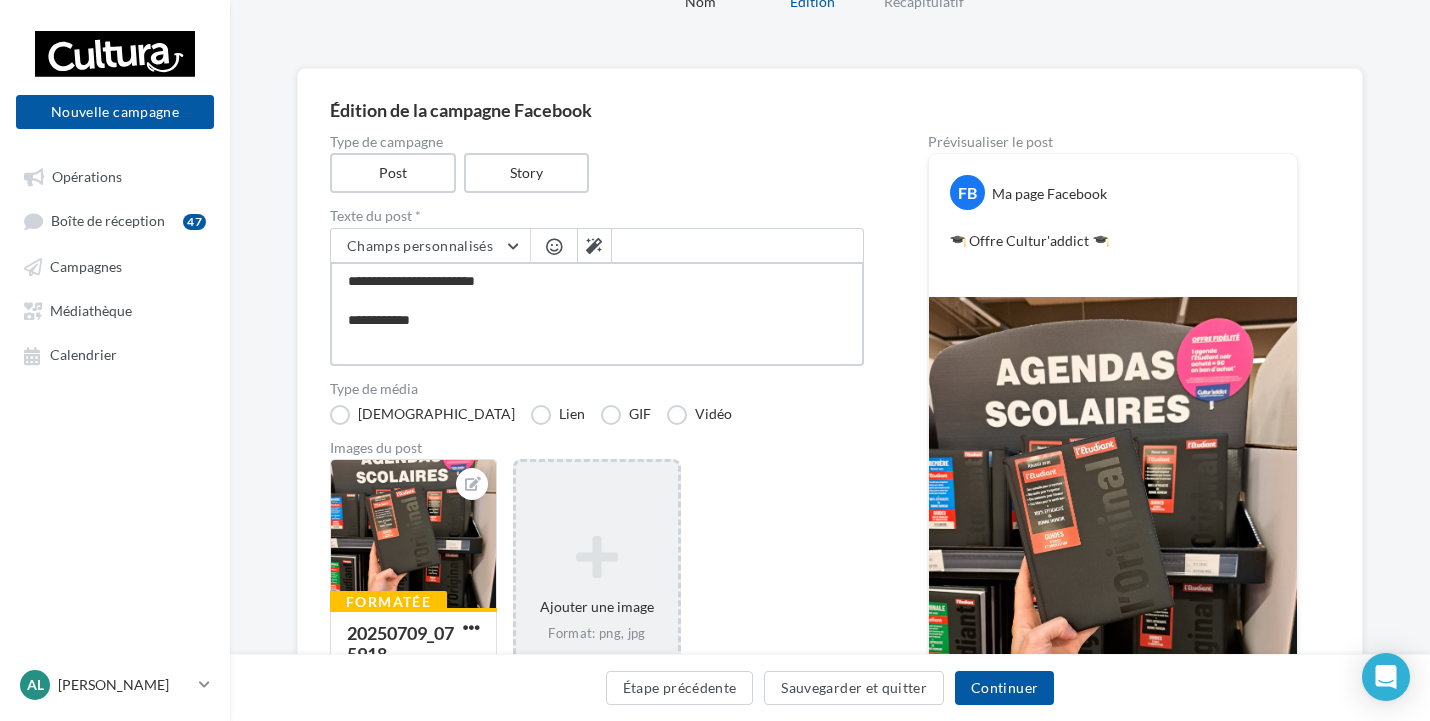 type on "**********" 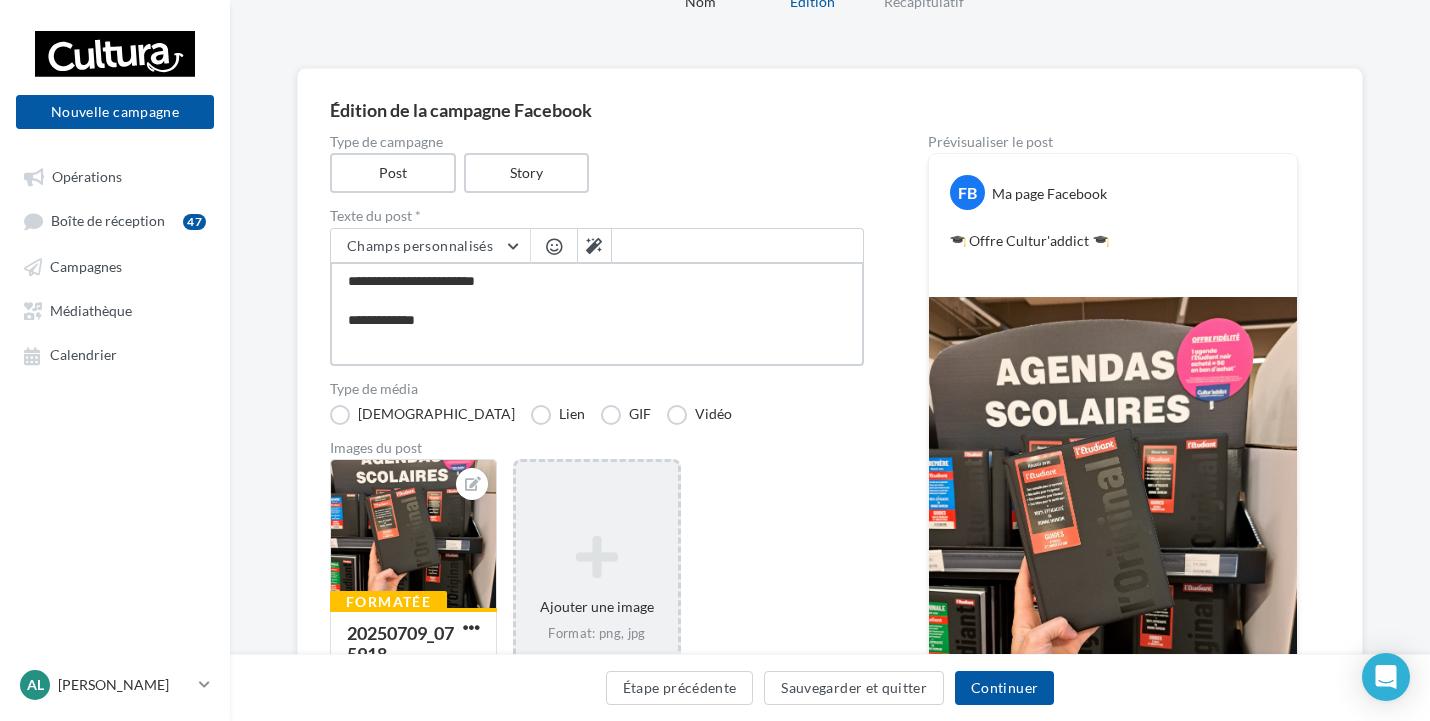 type on "**********" 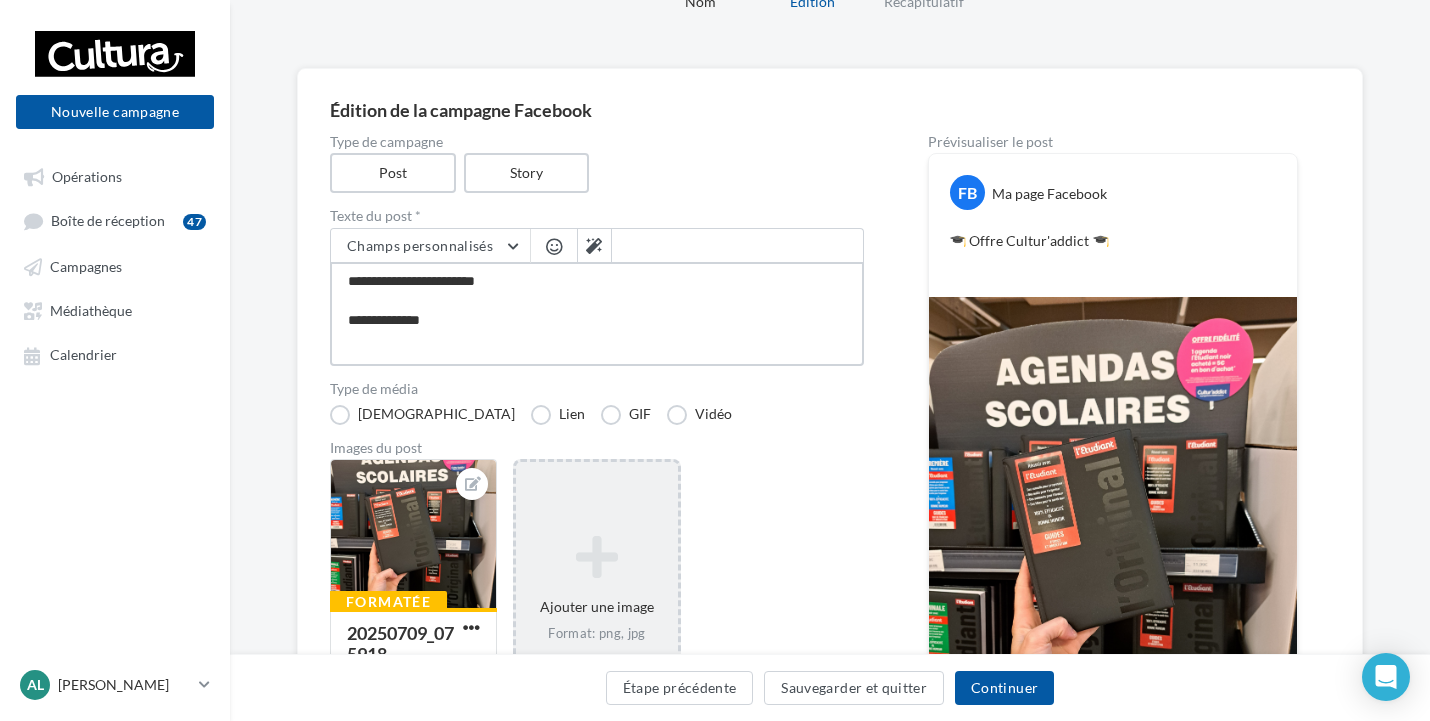 type on "**********" 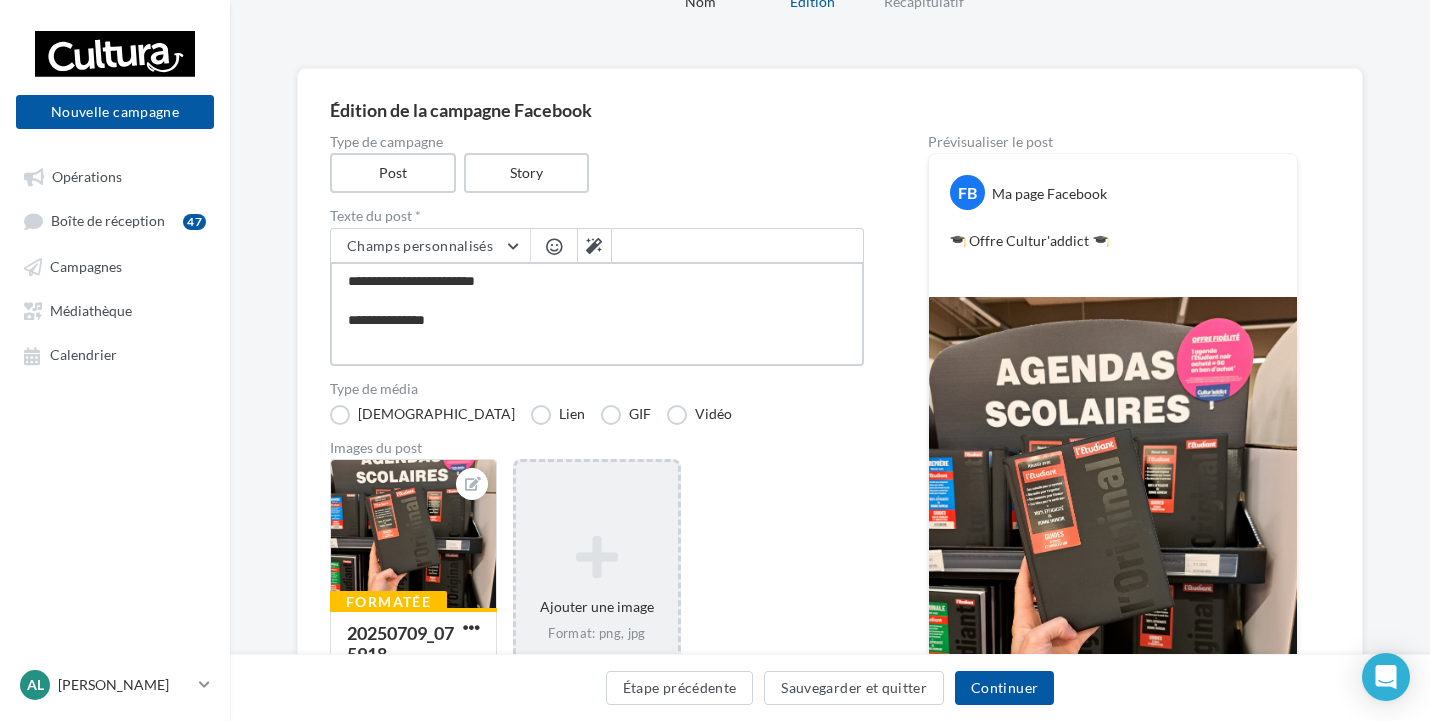type on "**********" 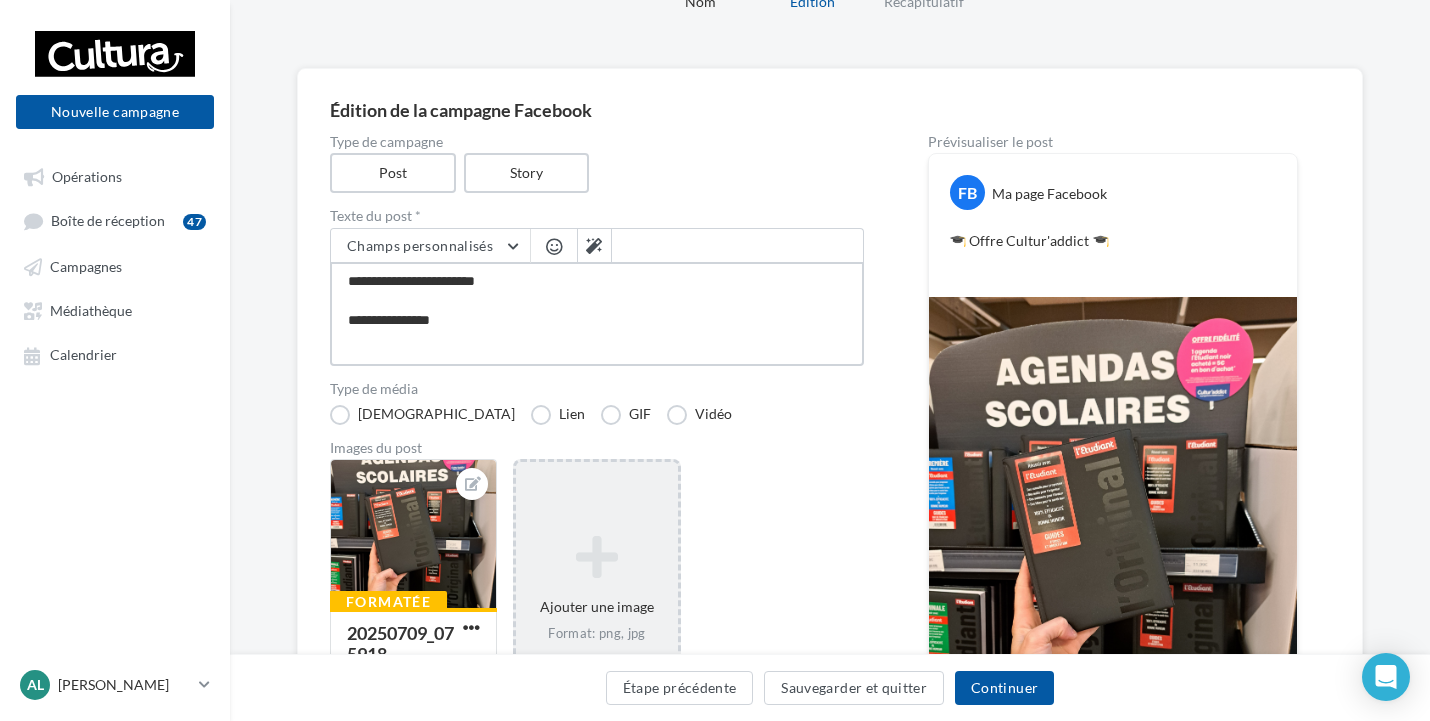 type on "**********" 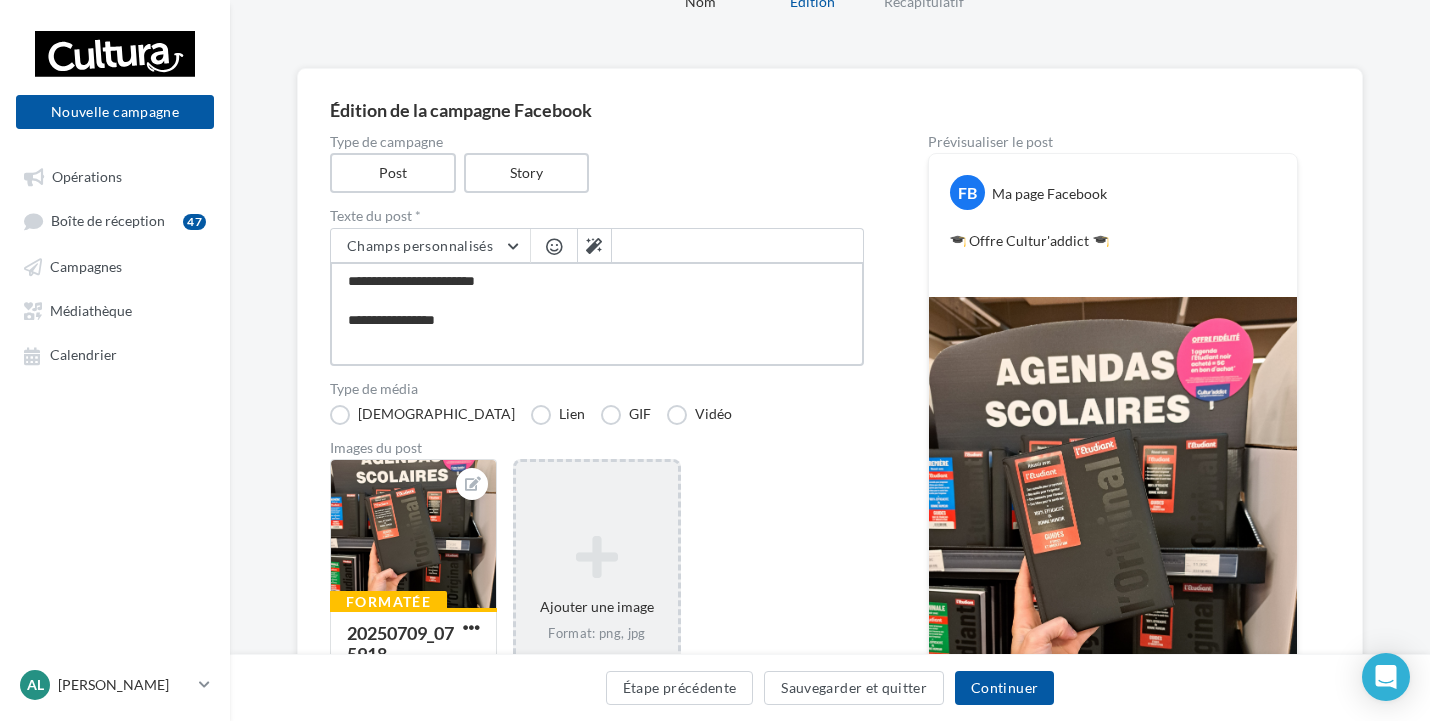 type on "**********" 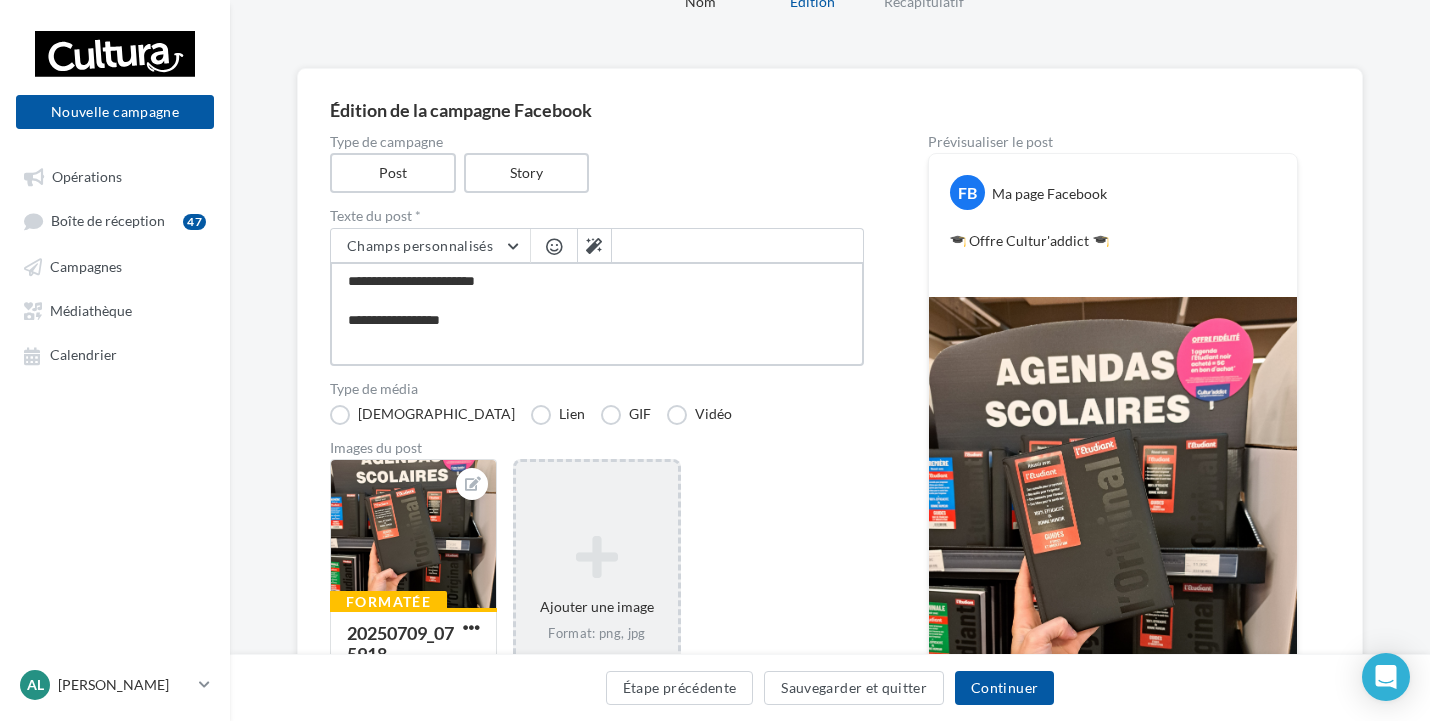 type on "**********" 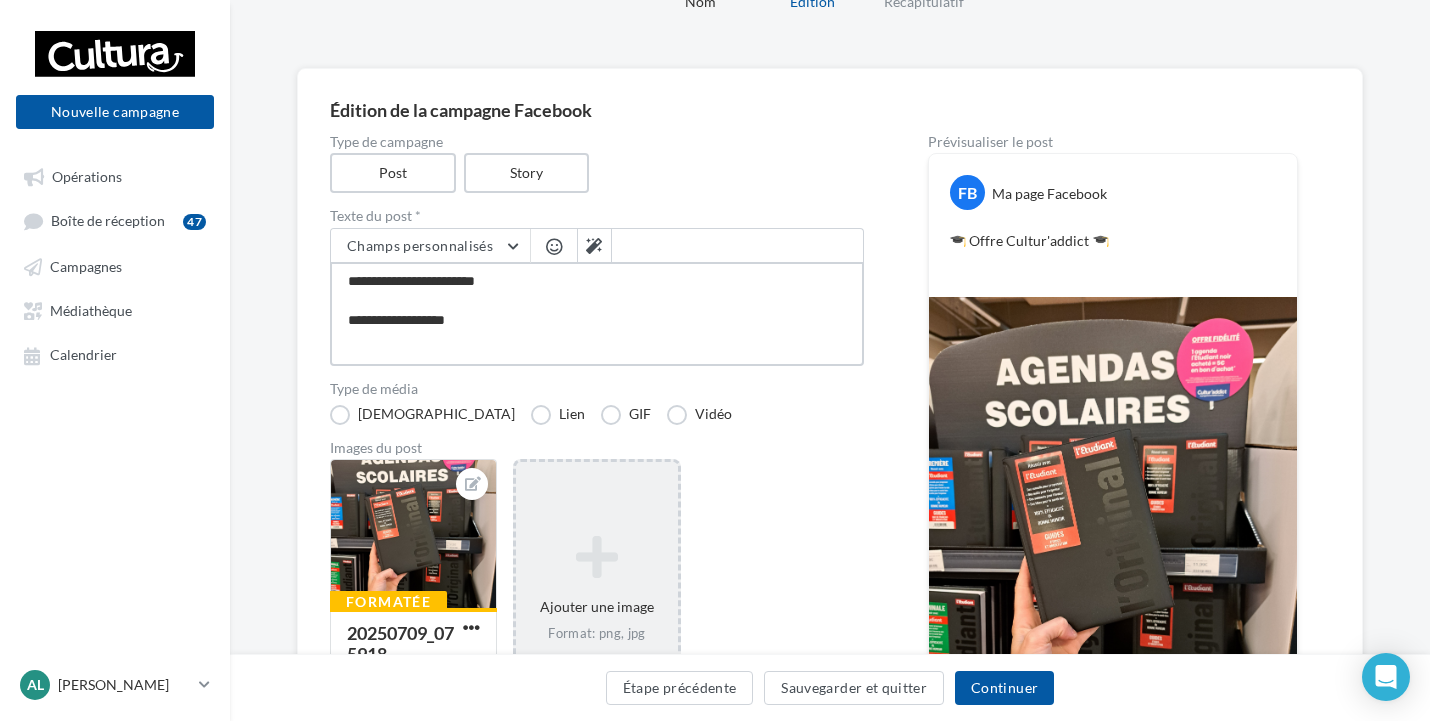 type on "**********" 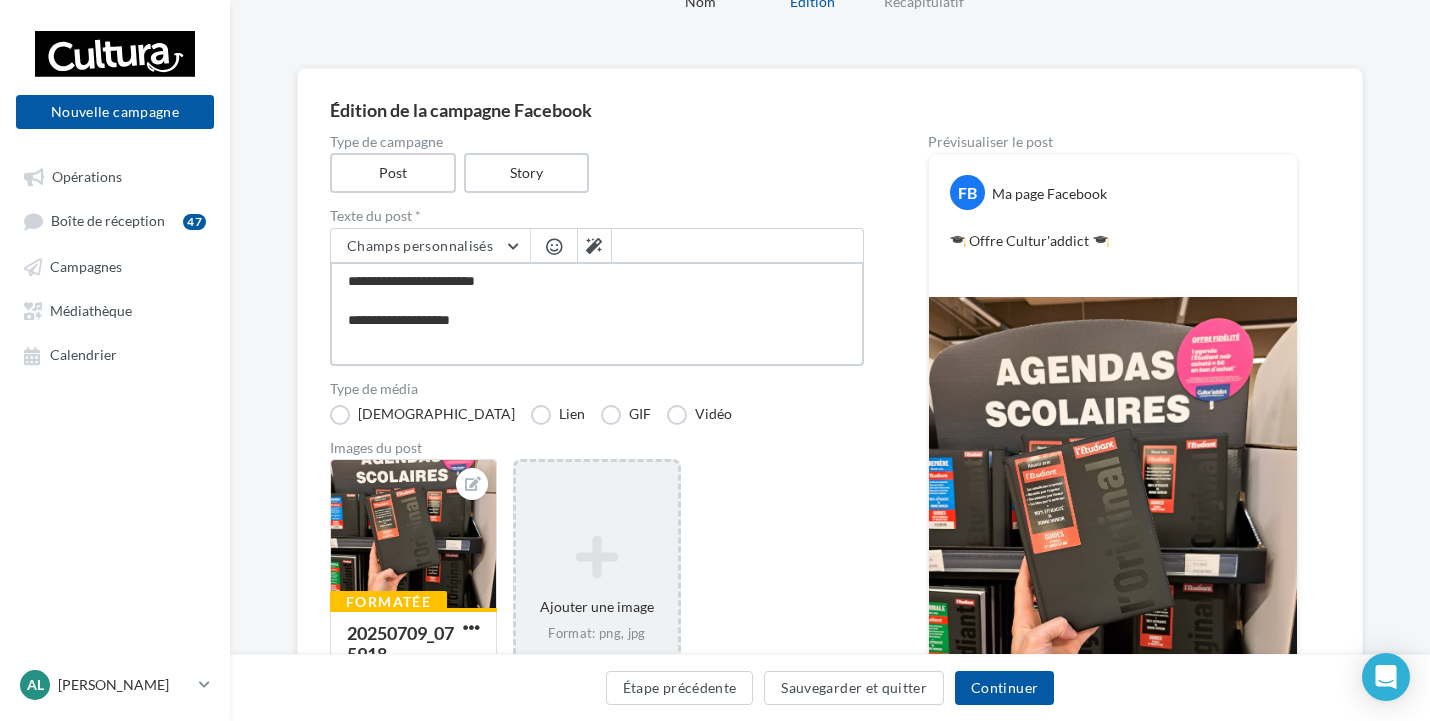 type on "**********" 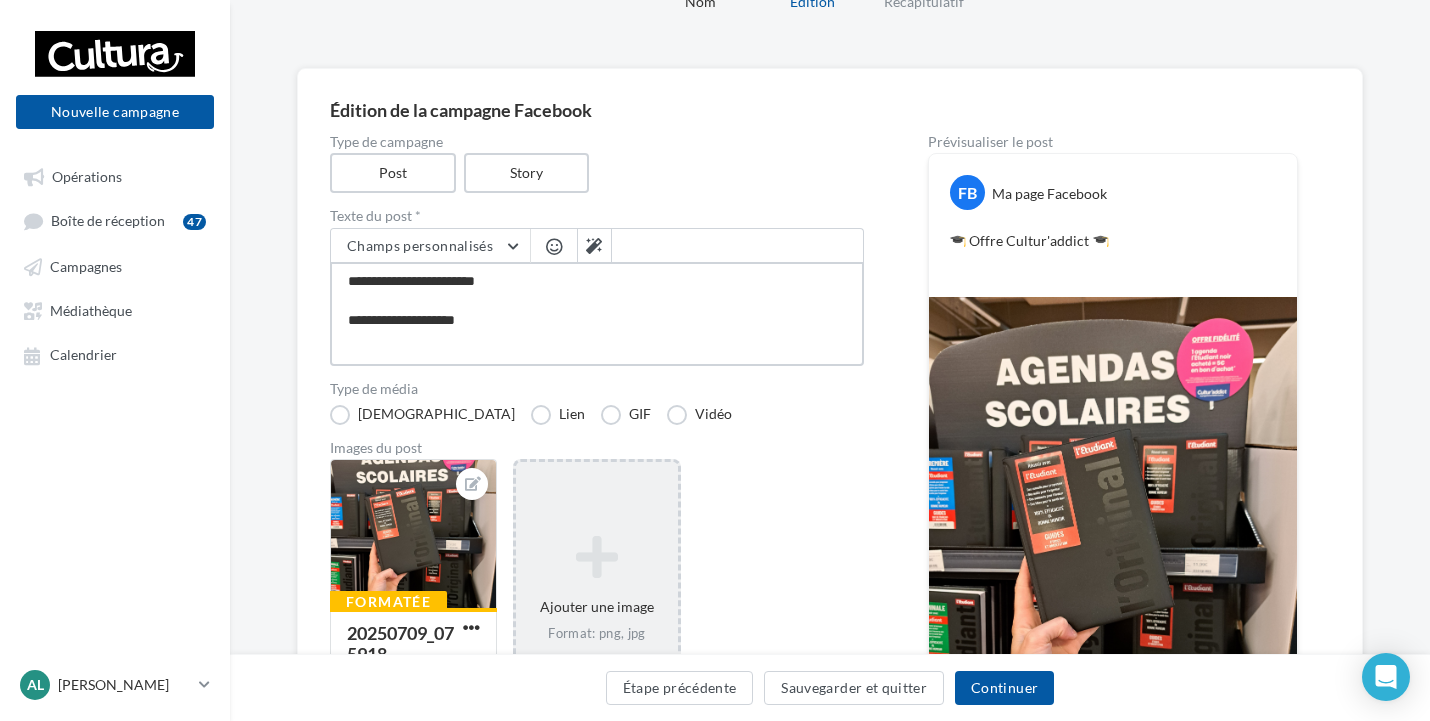 type on "**********" 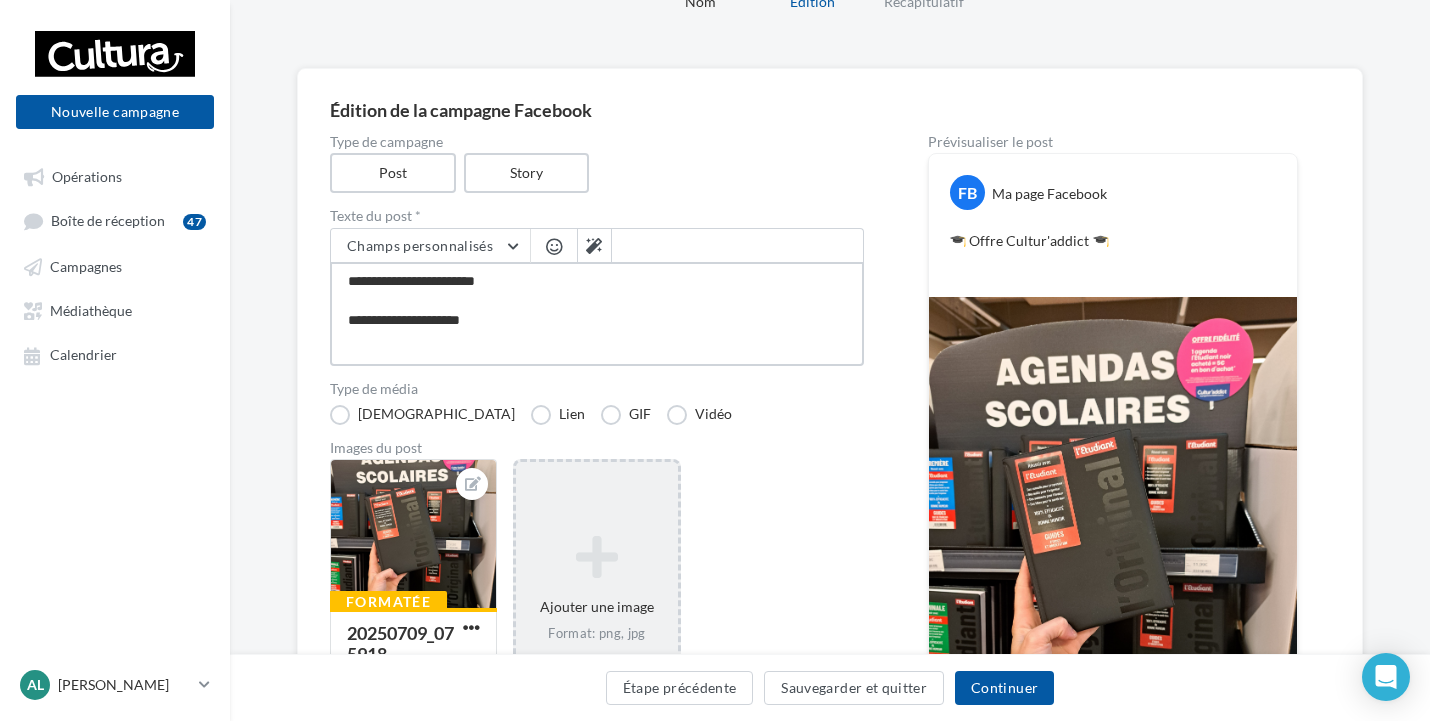 type on "**********" 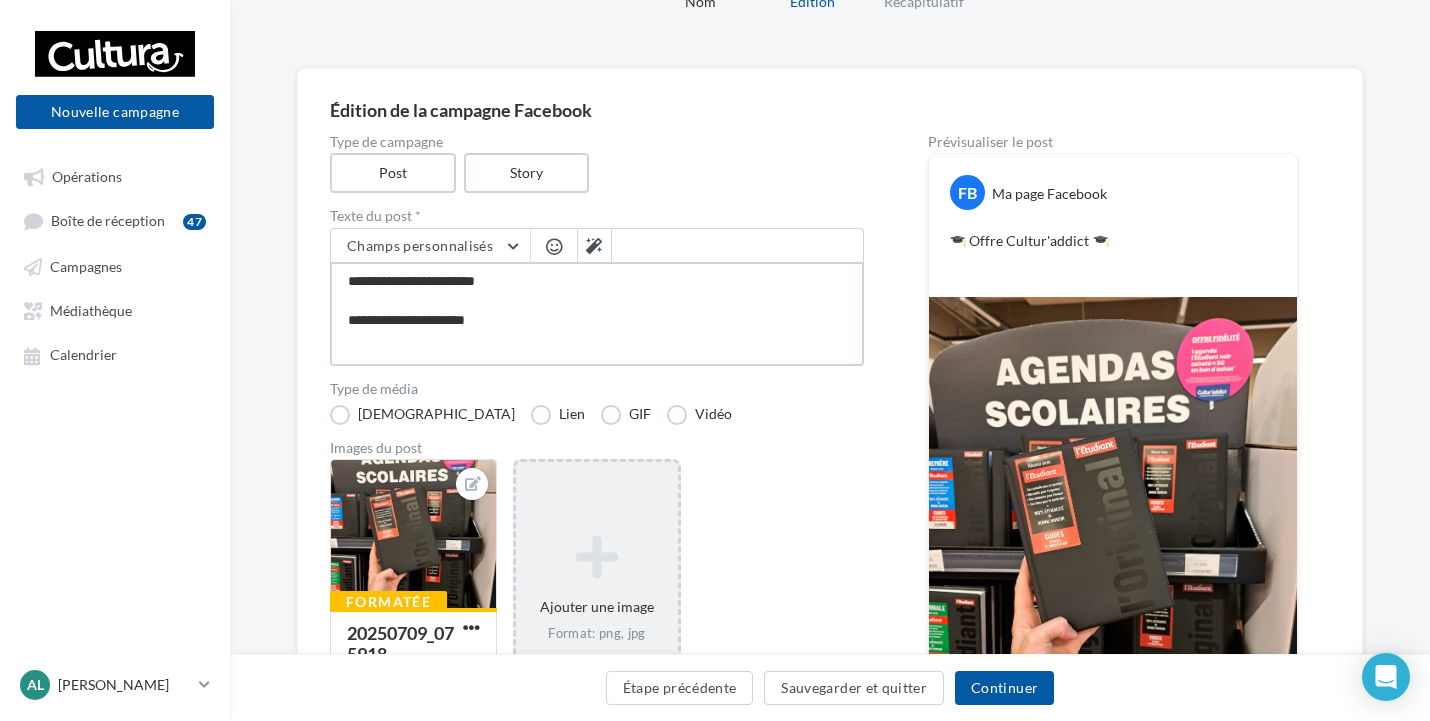 type on "**********" 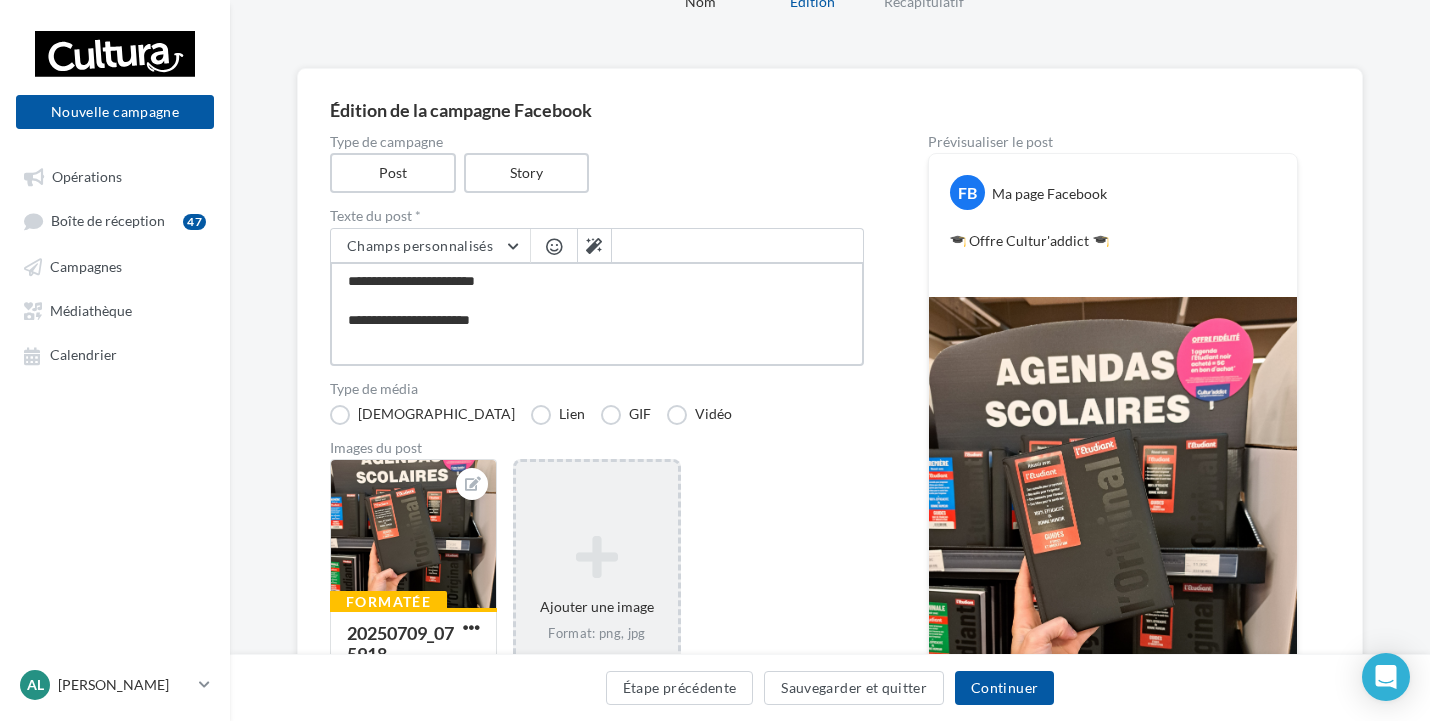 type on "**********" 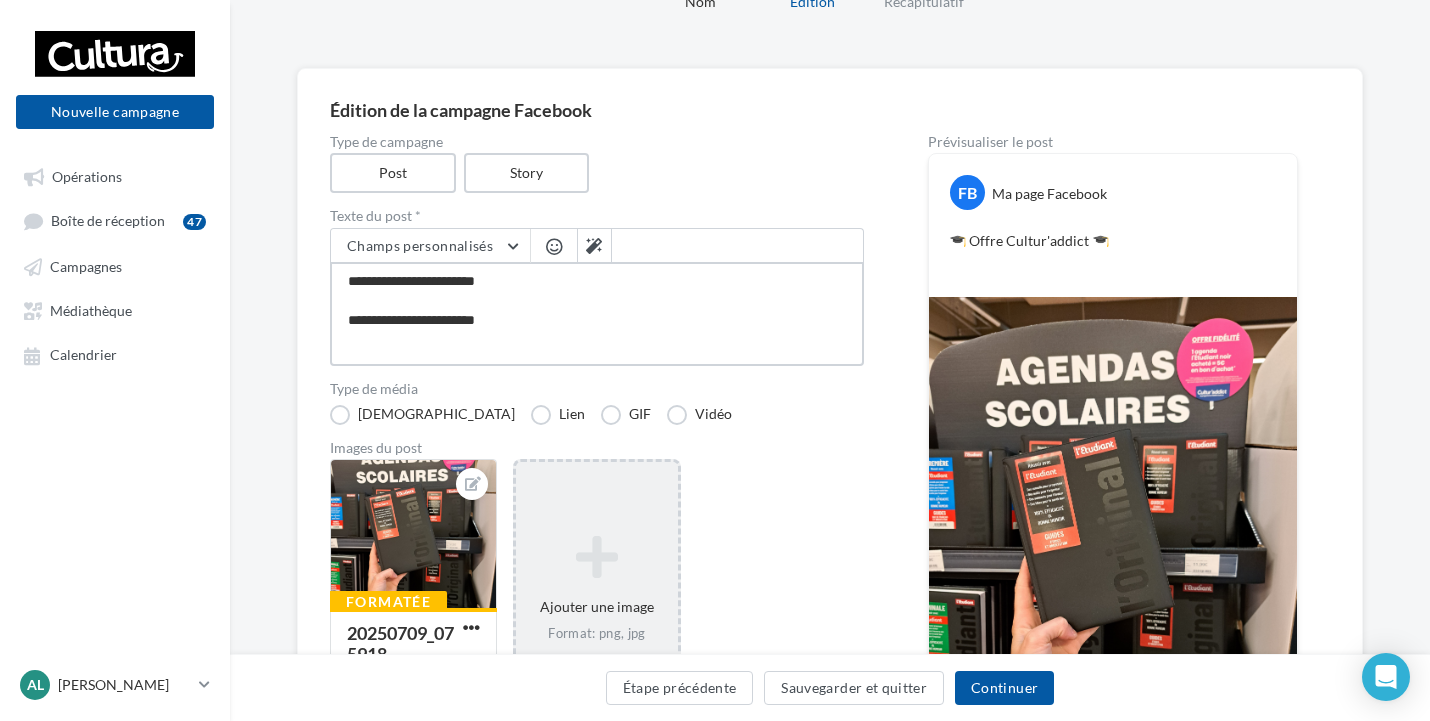 type on "**********" 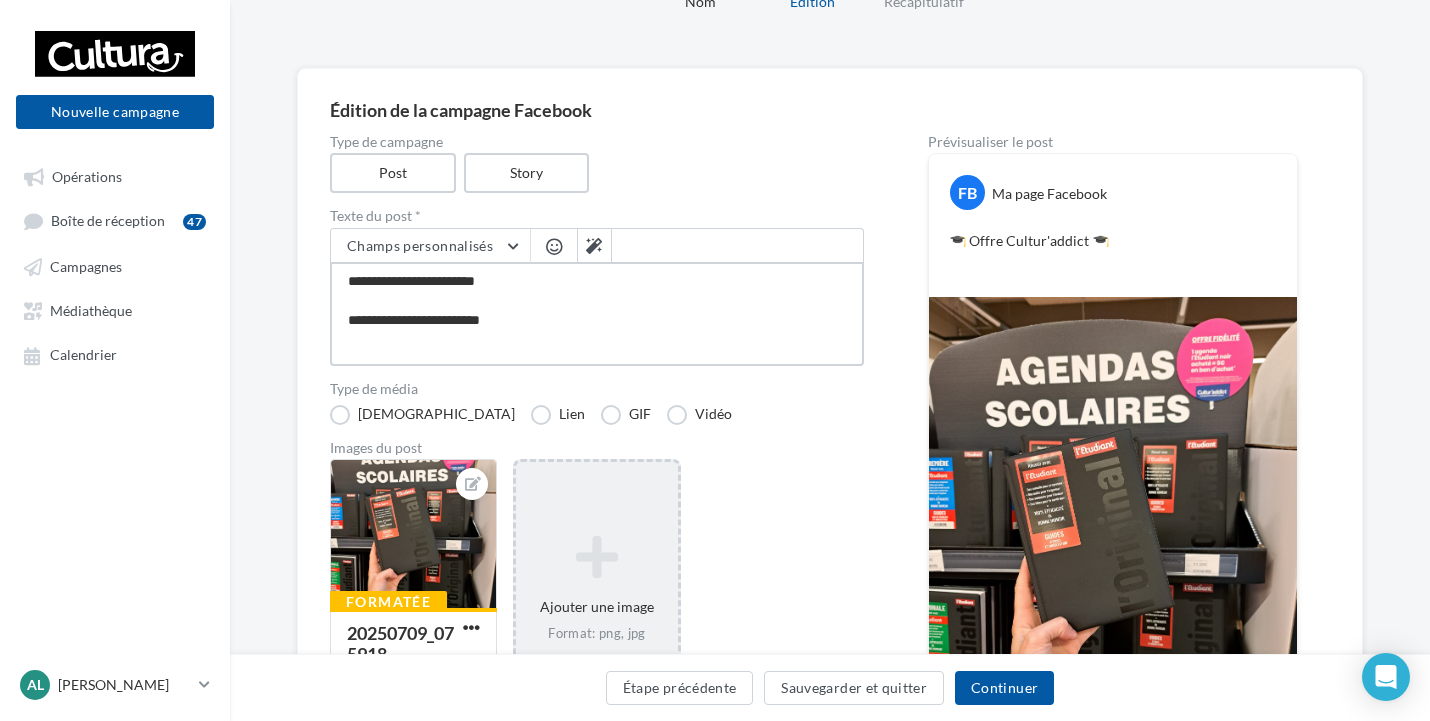 type on "**********" 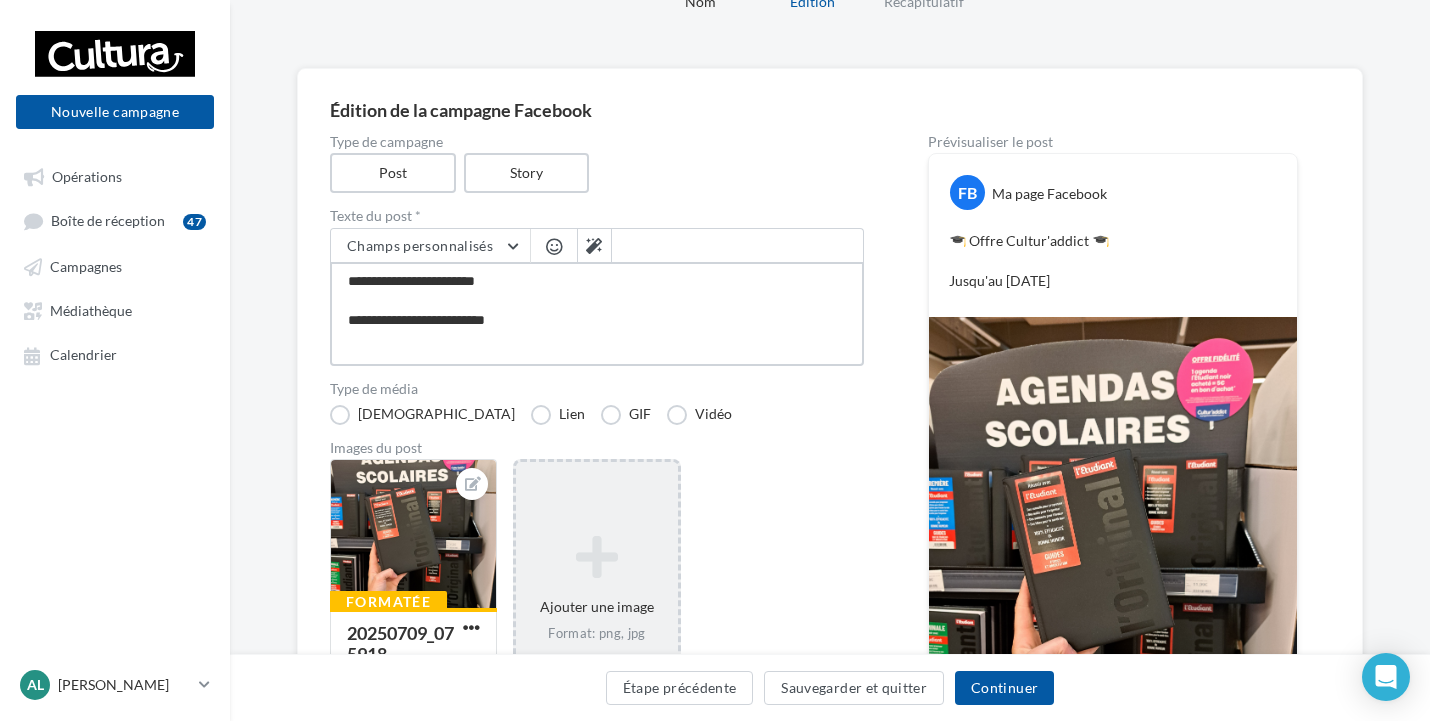 type on "**********" 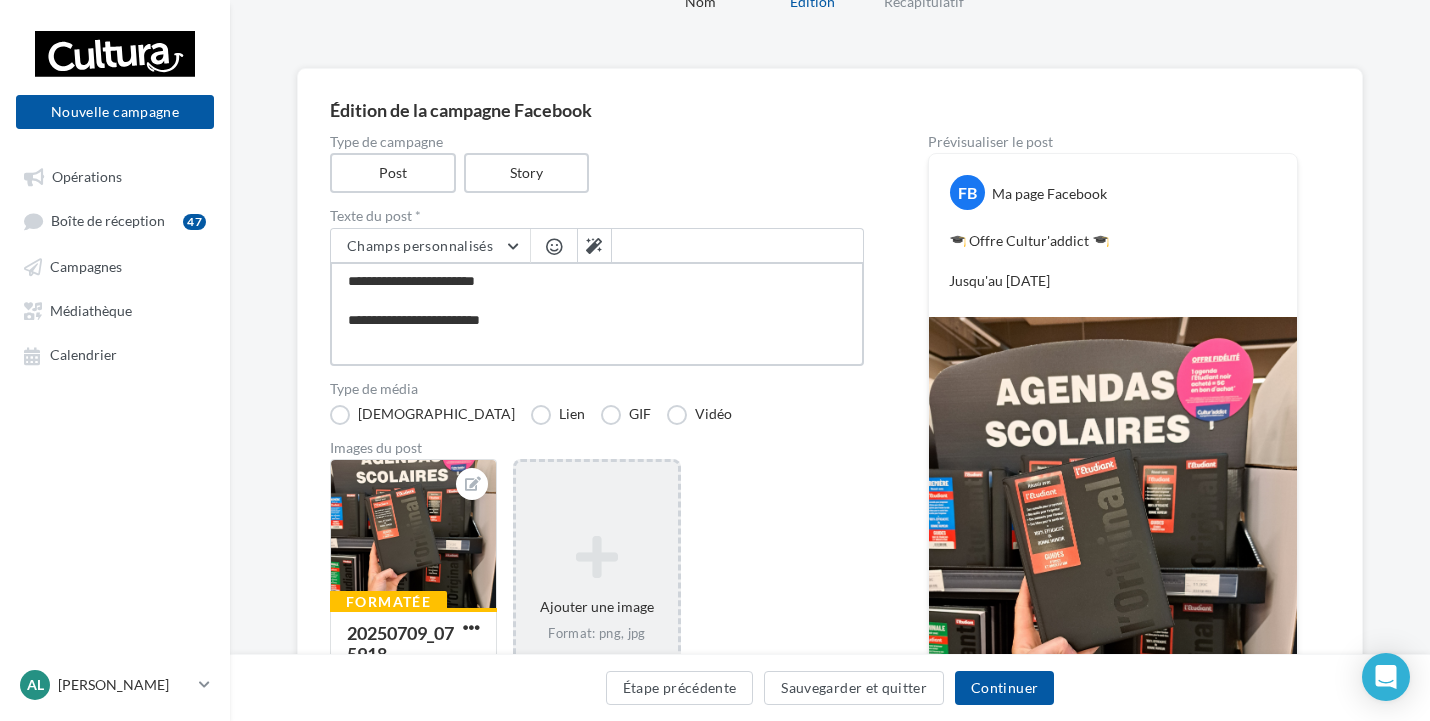 type on "**********" 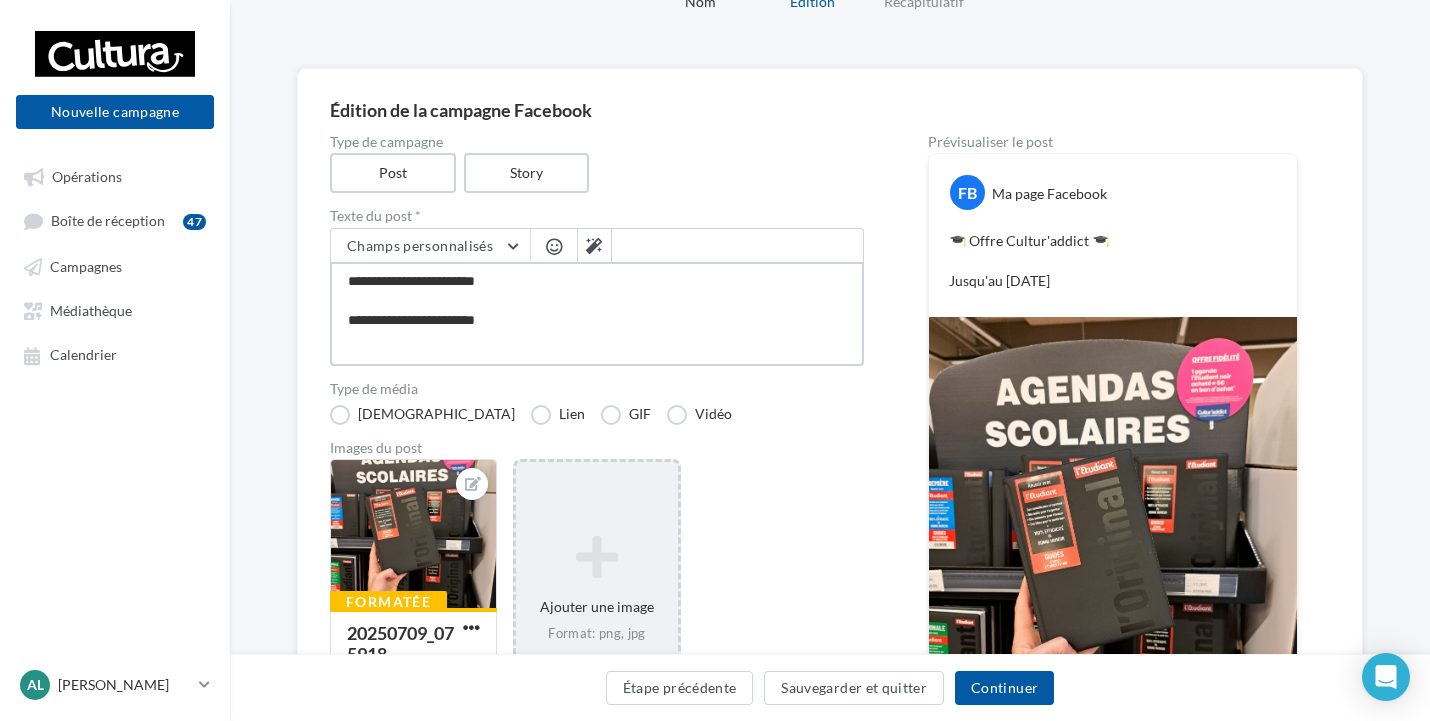 type on "**********" 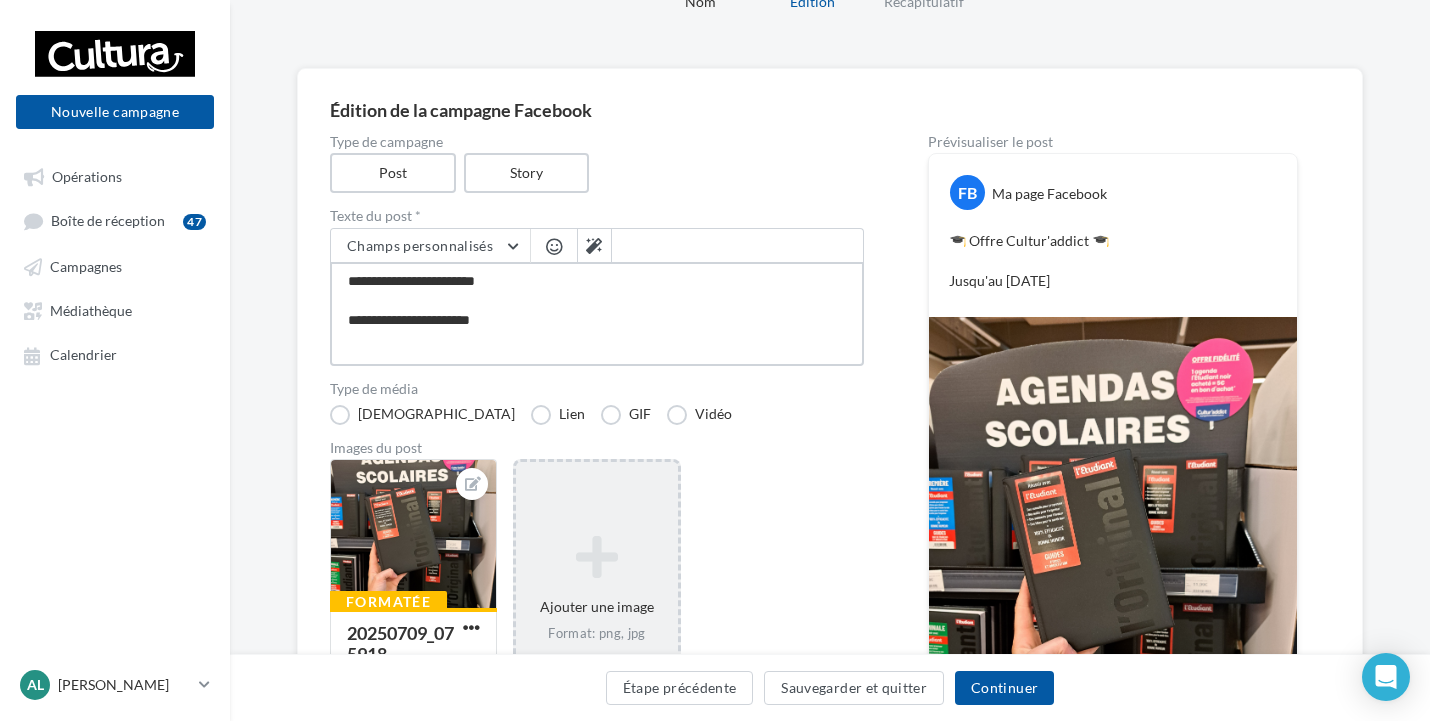 type on "**********" 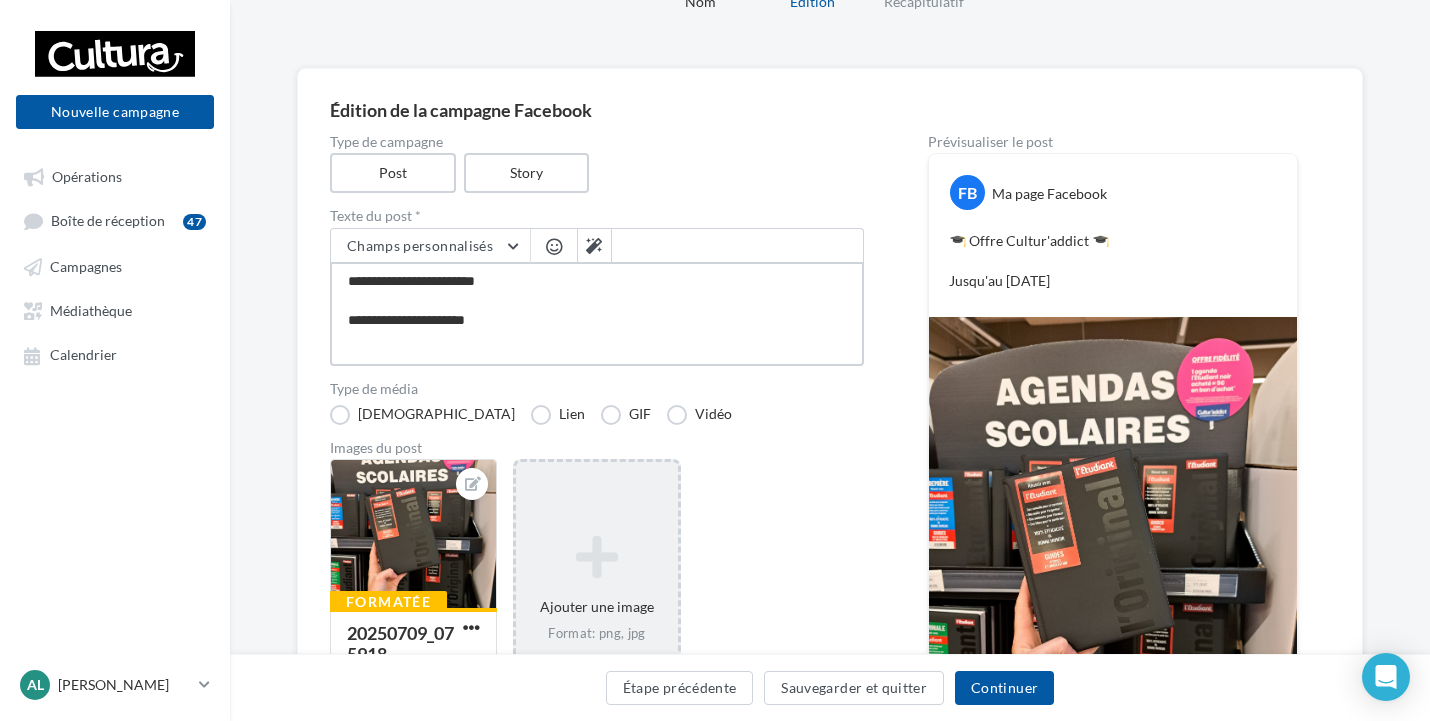 type on "**********" 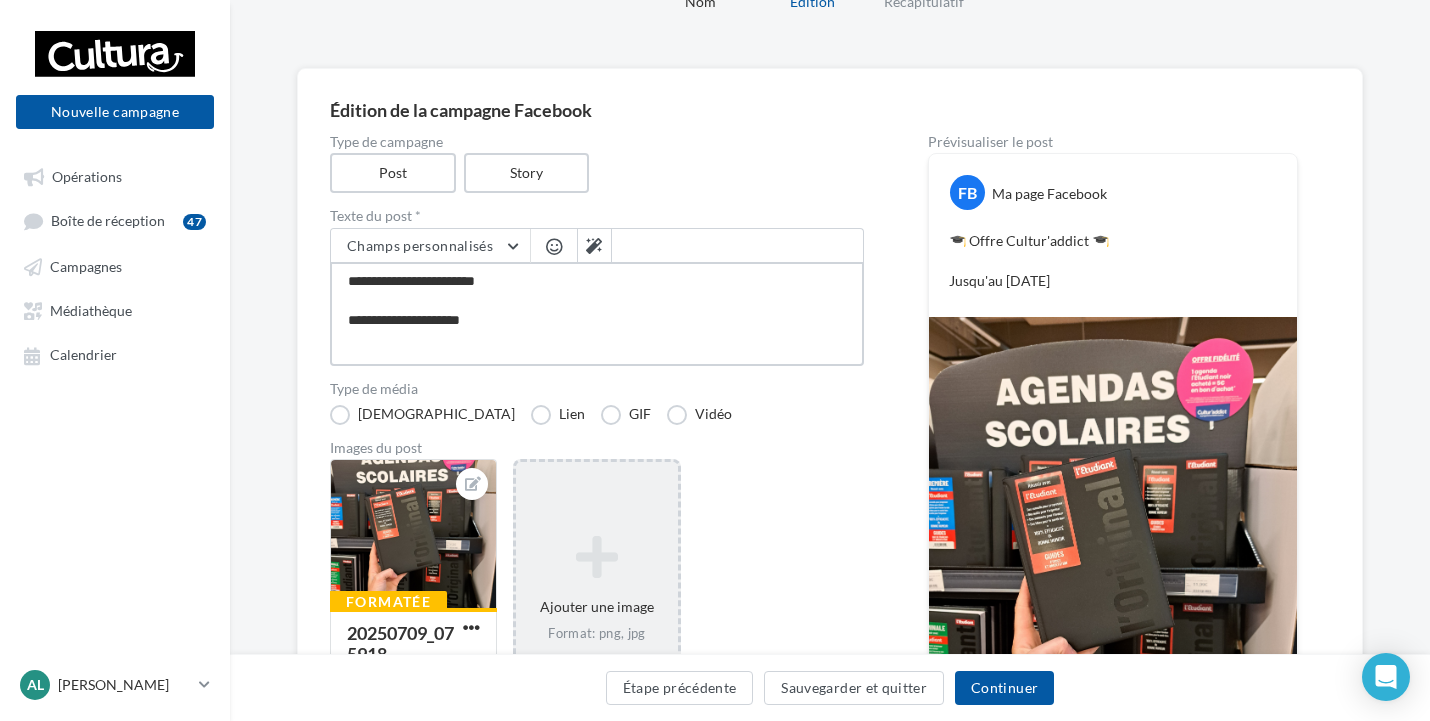 type on "**********" 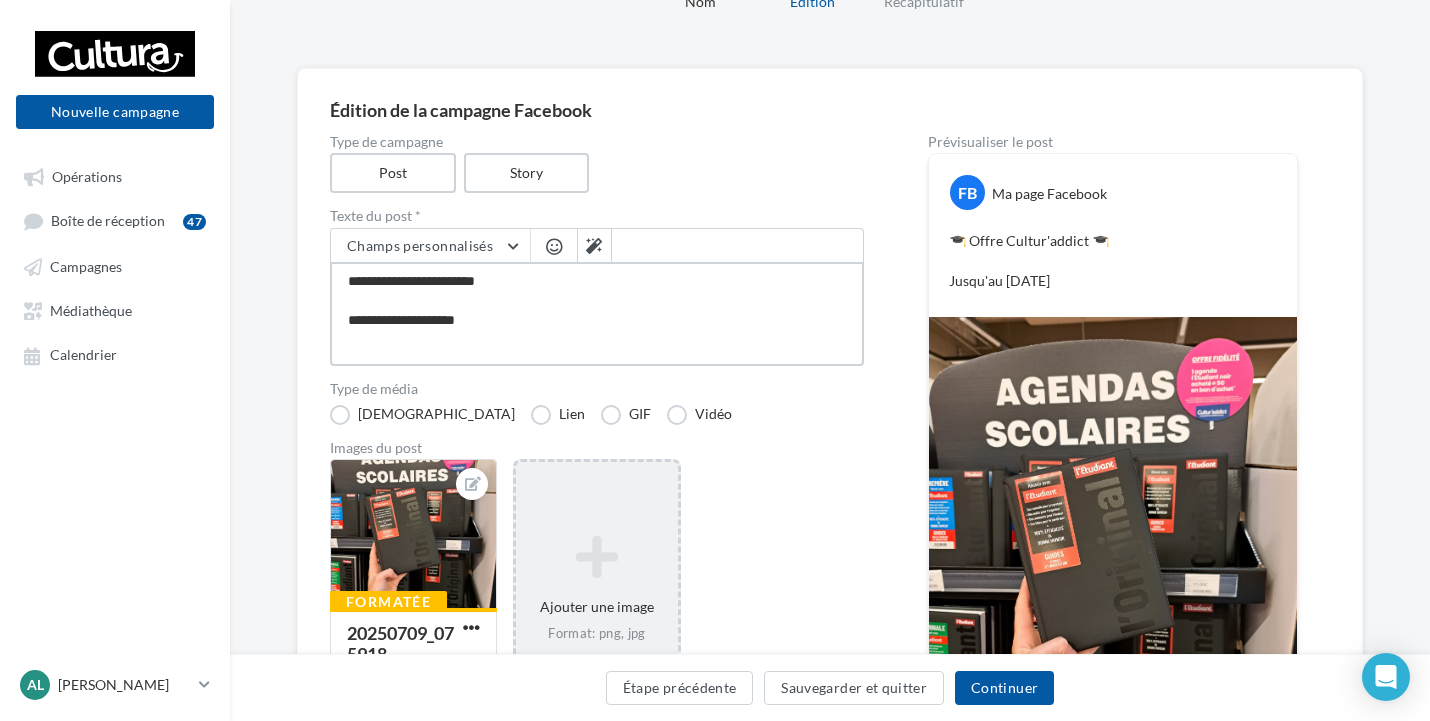 type on "**********" 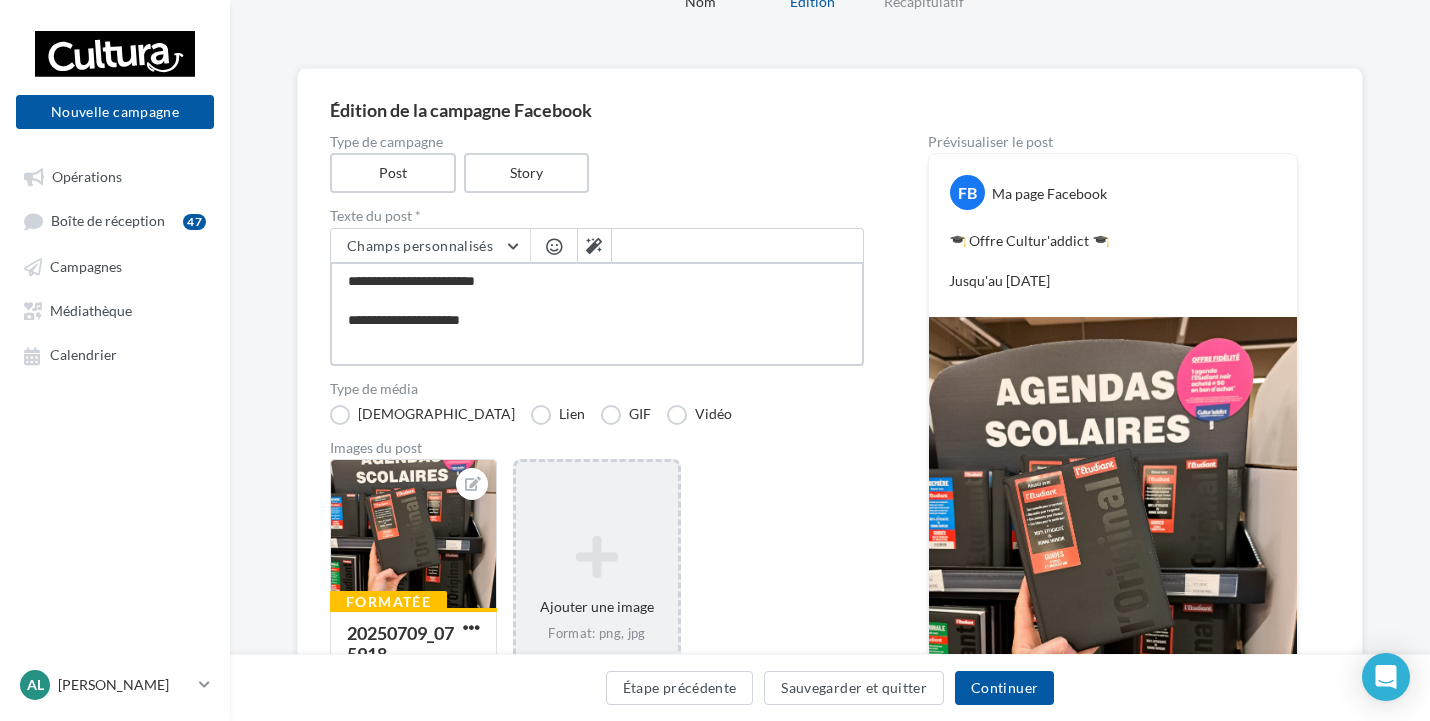 type on "**********" 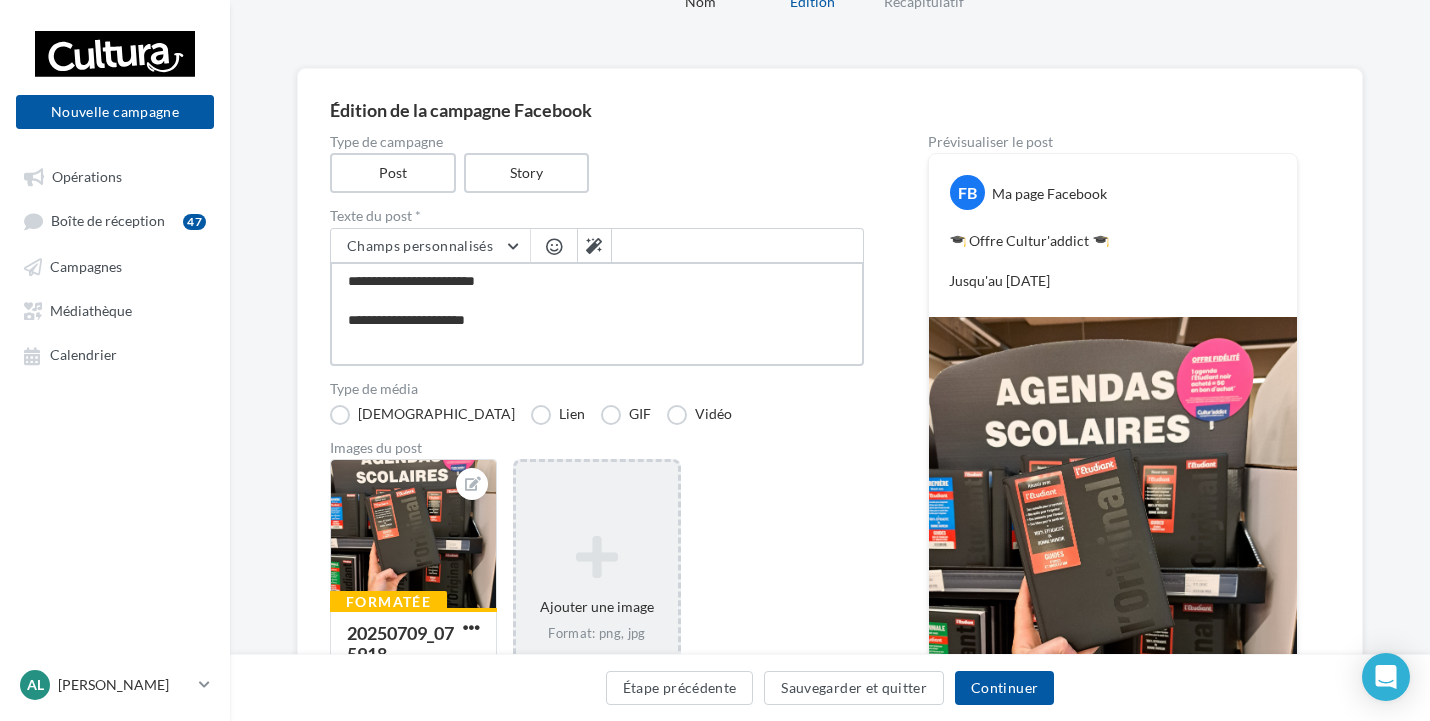 type on "**********" 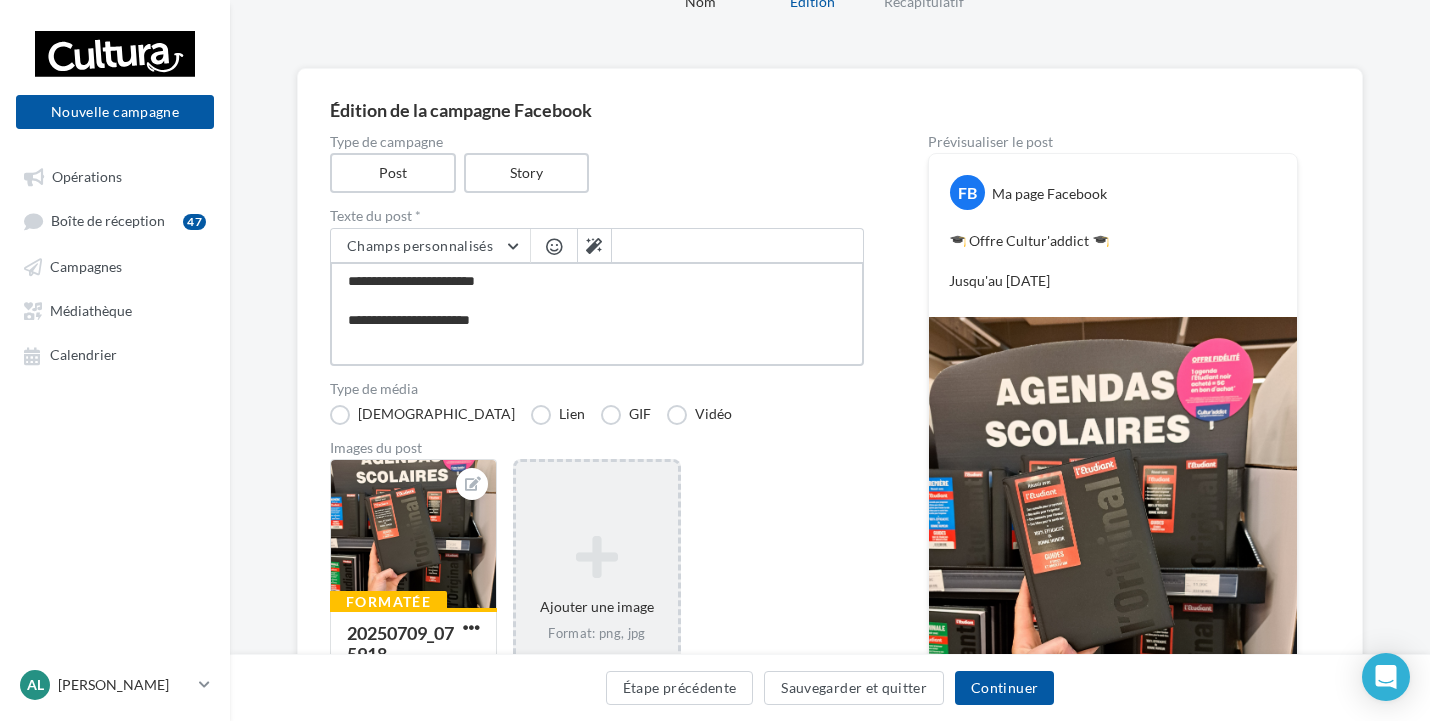type on "**********" 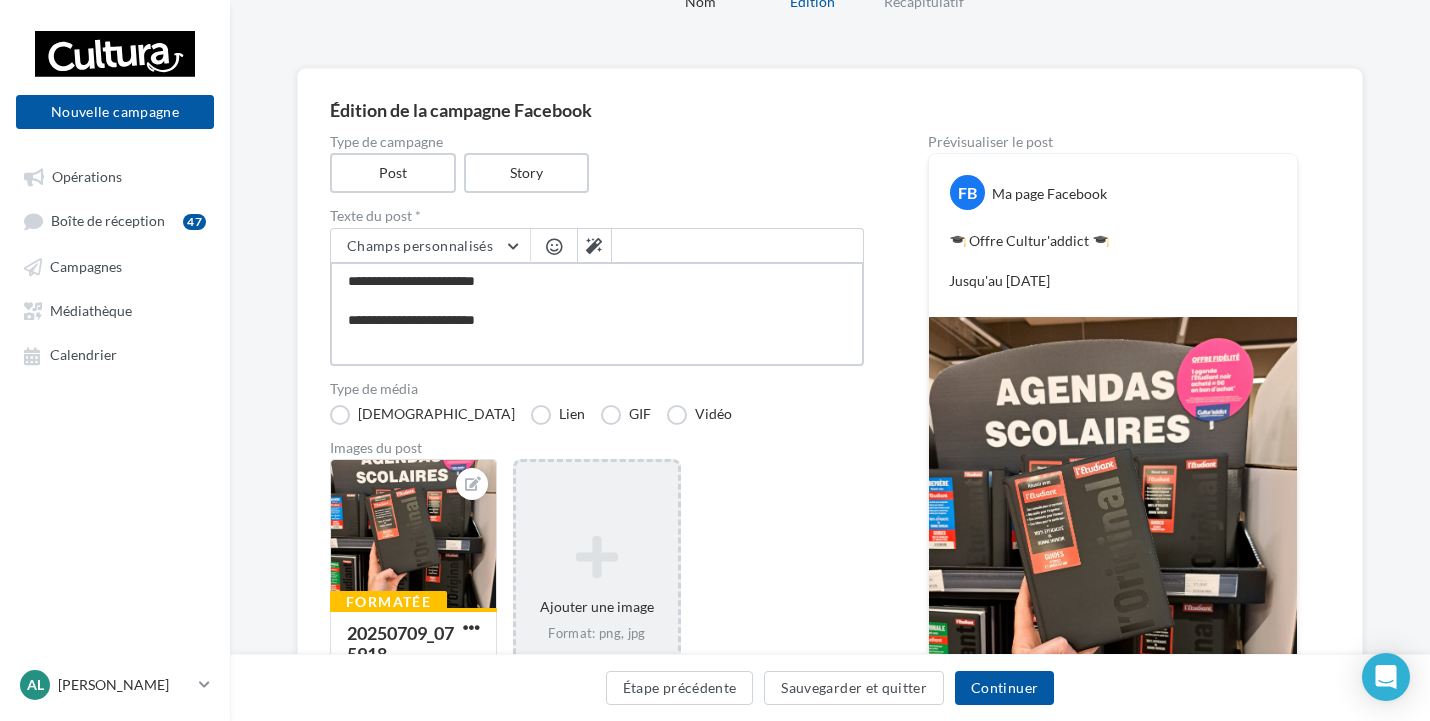 type on "**********" 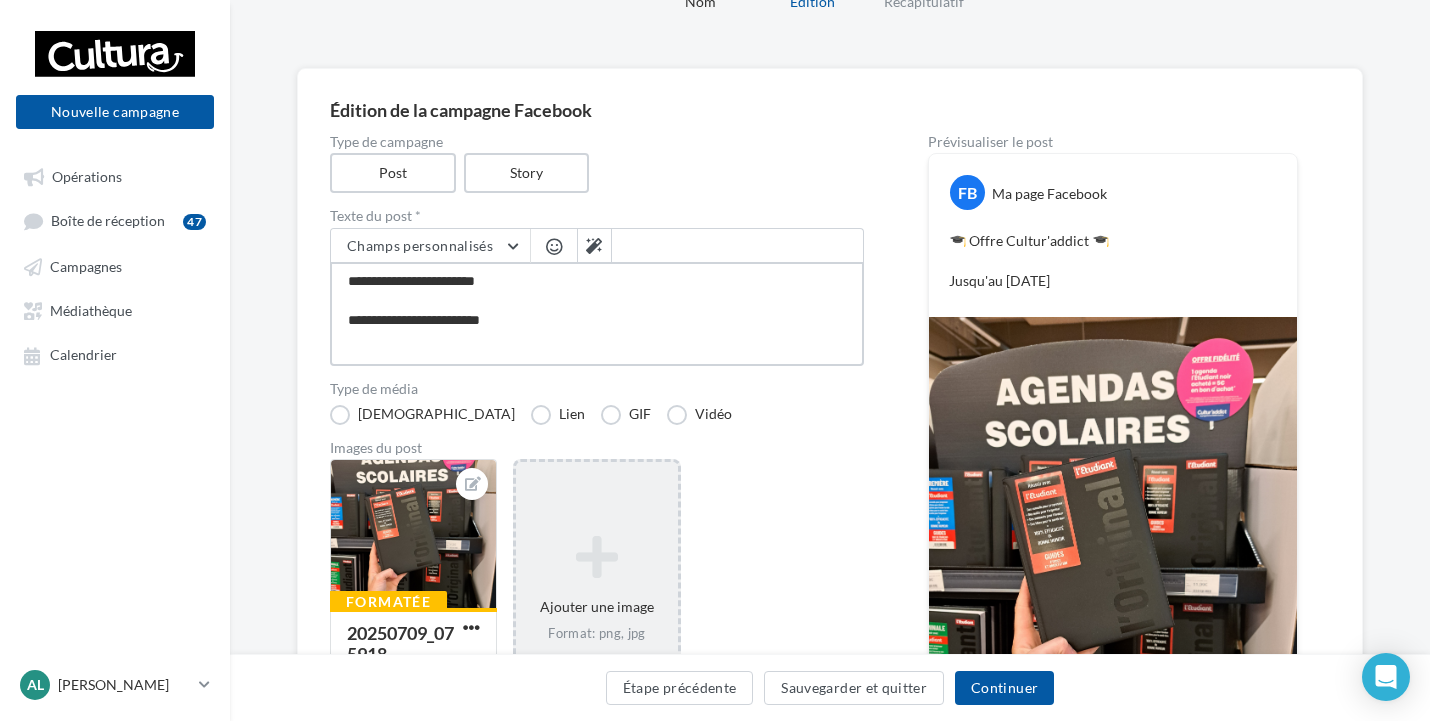 type on "**********" 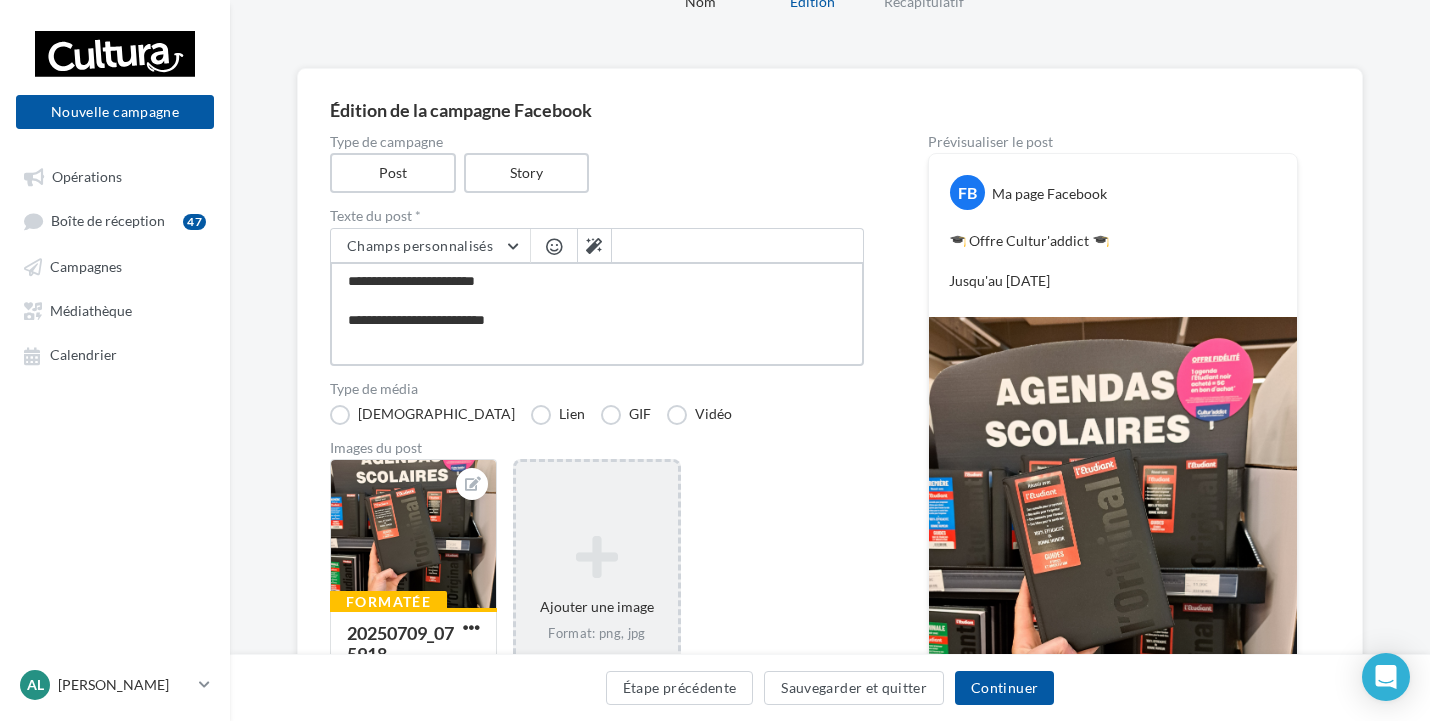 type on "**********" 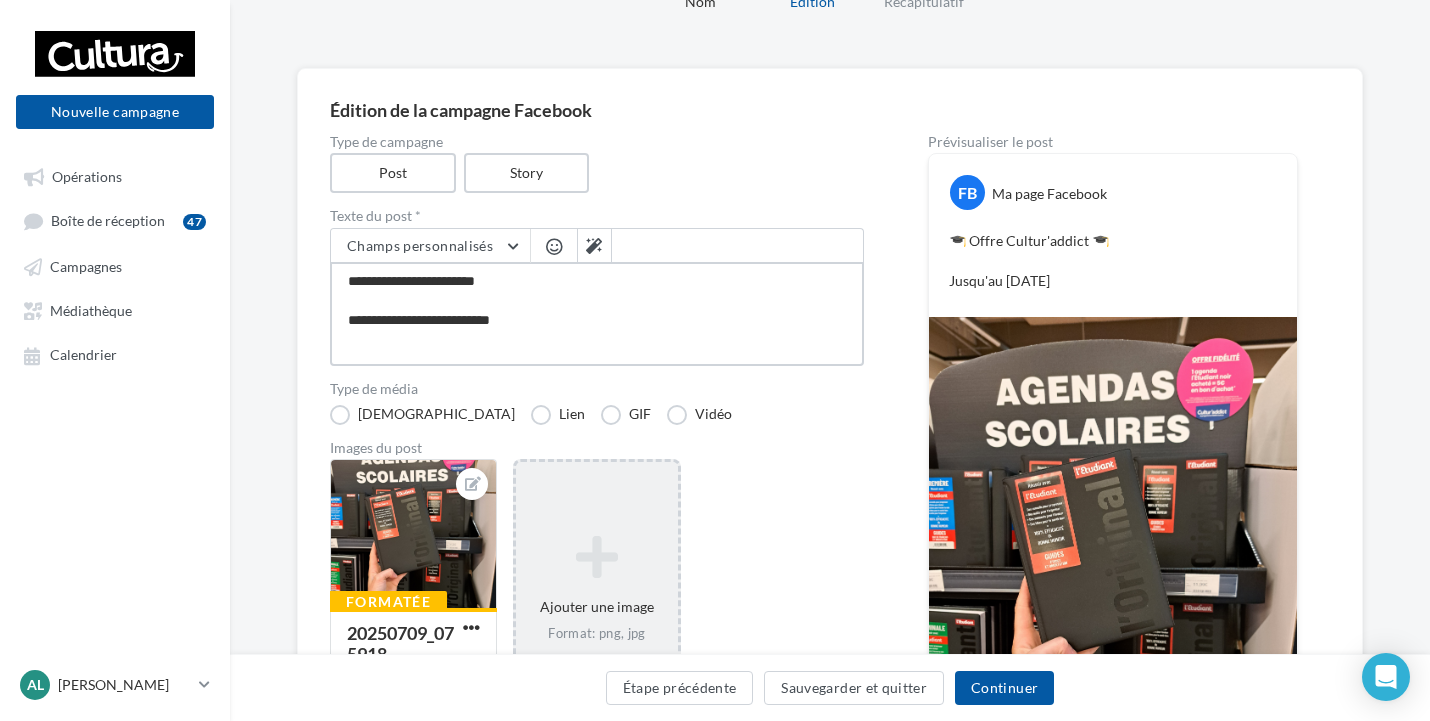 type on "**********" 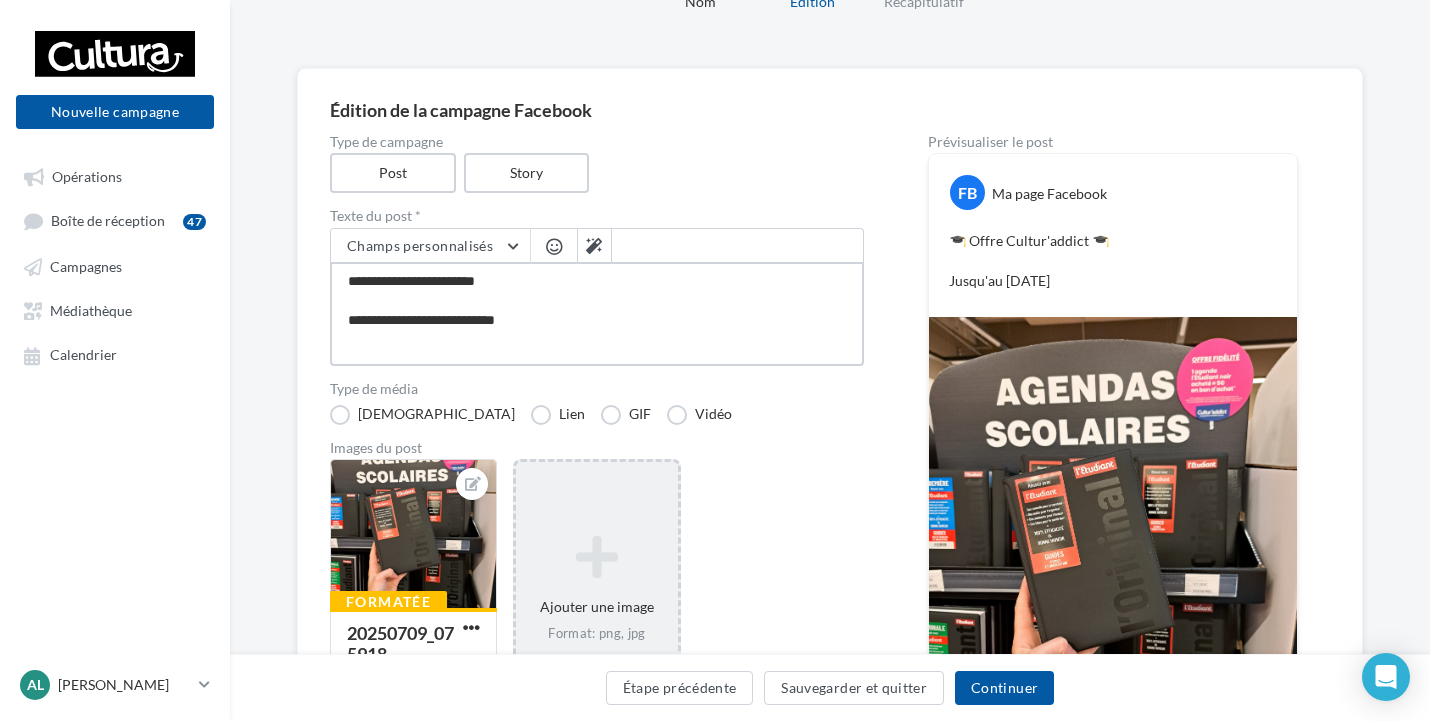 type on "**********" 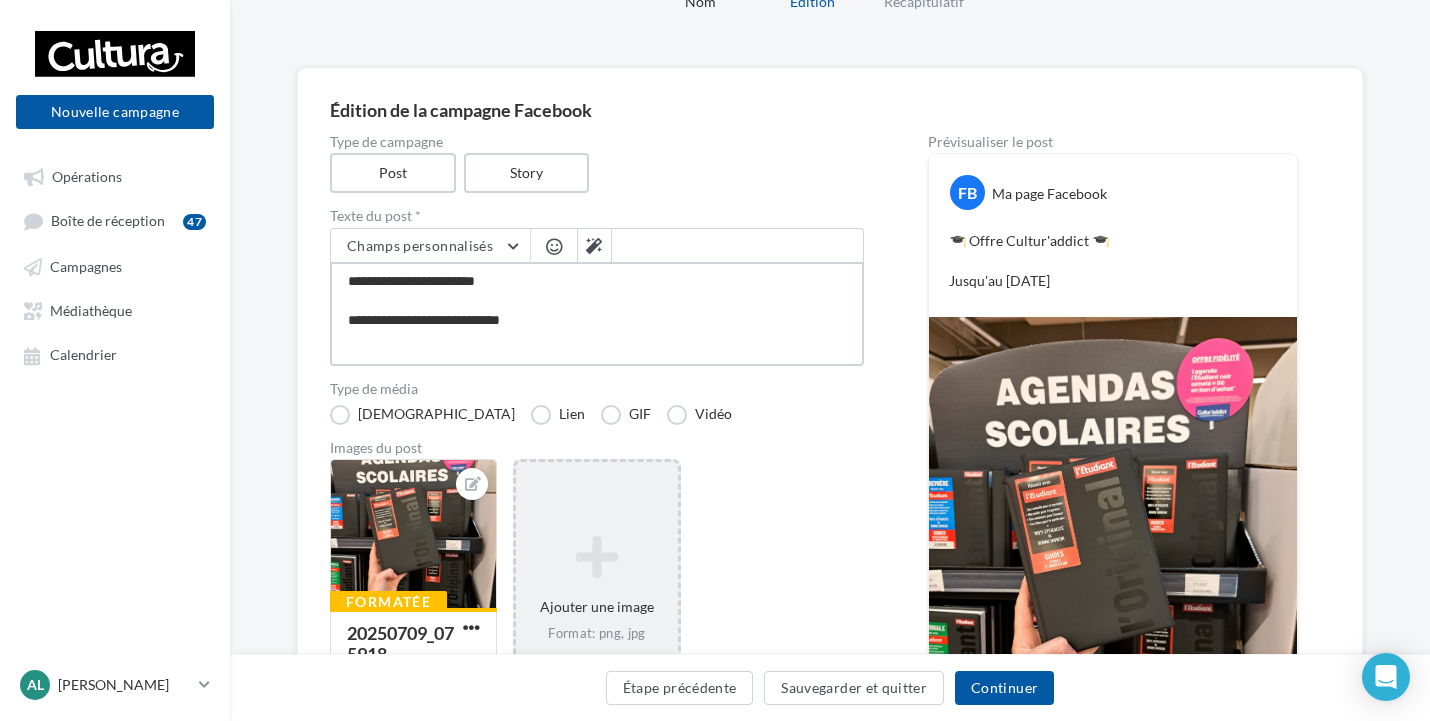 type on "**********" 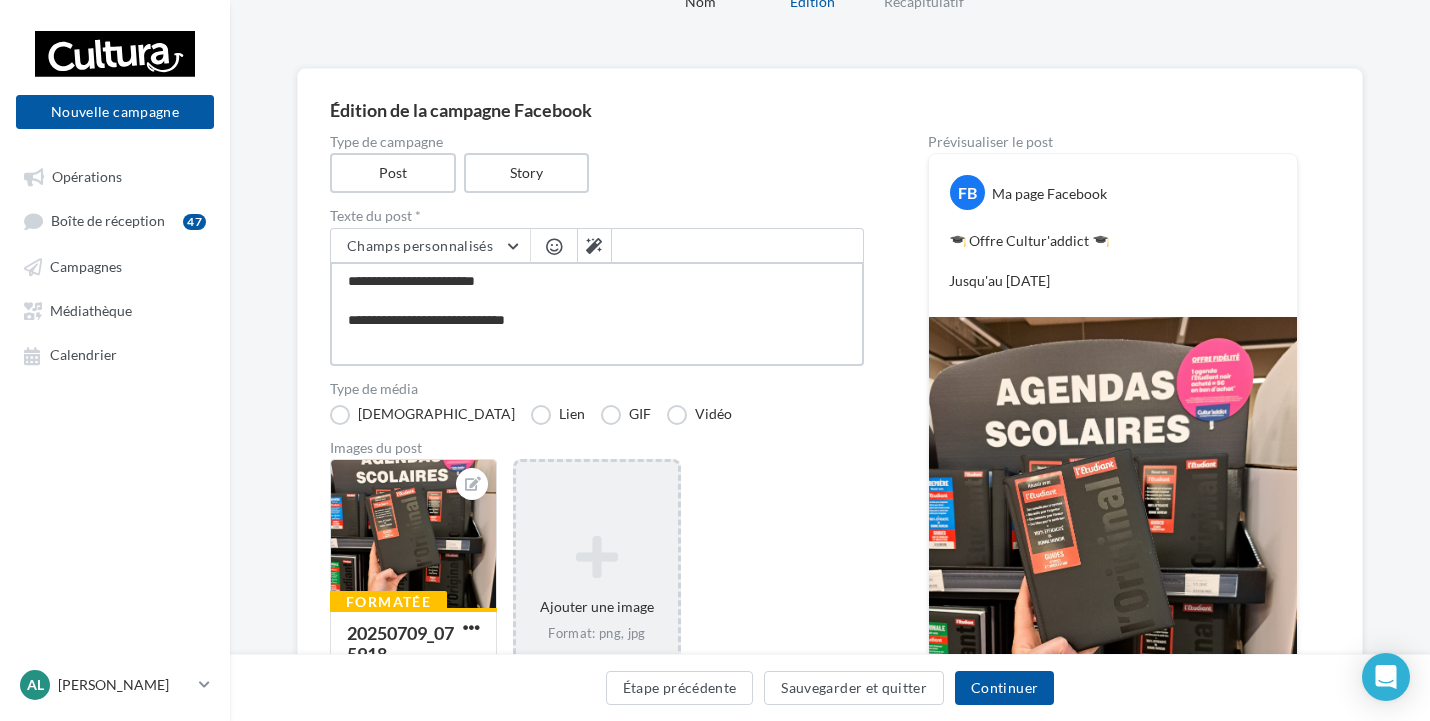 type on "**********" 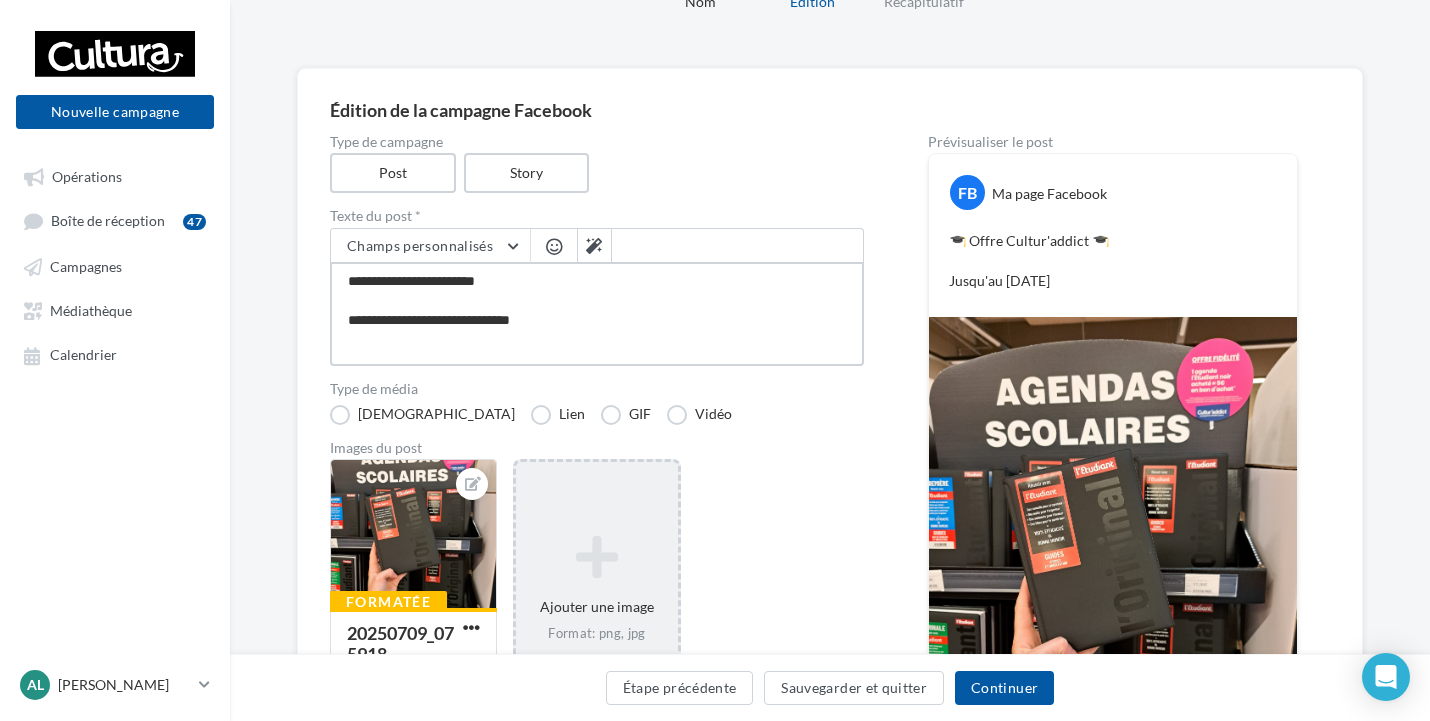type on "**********" 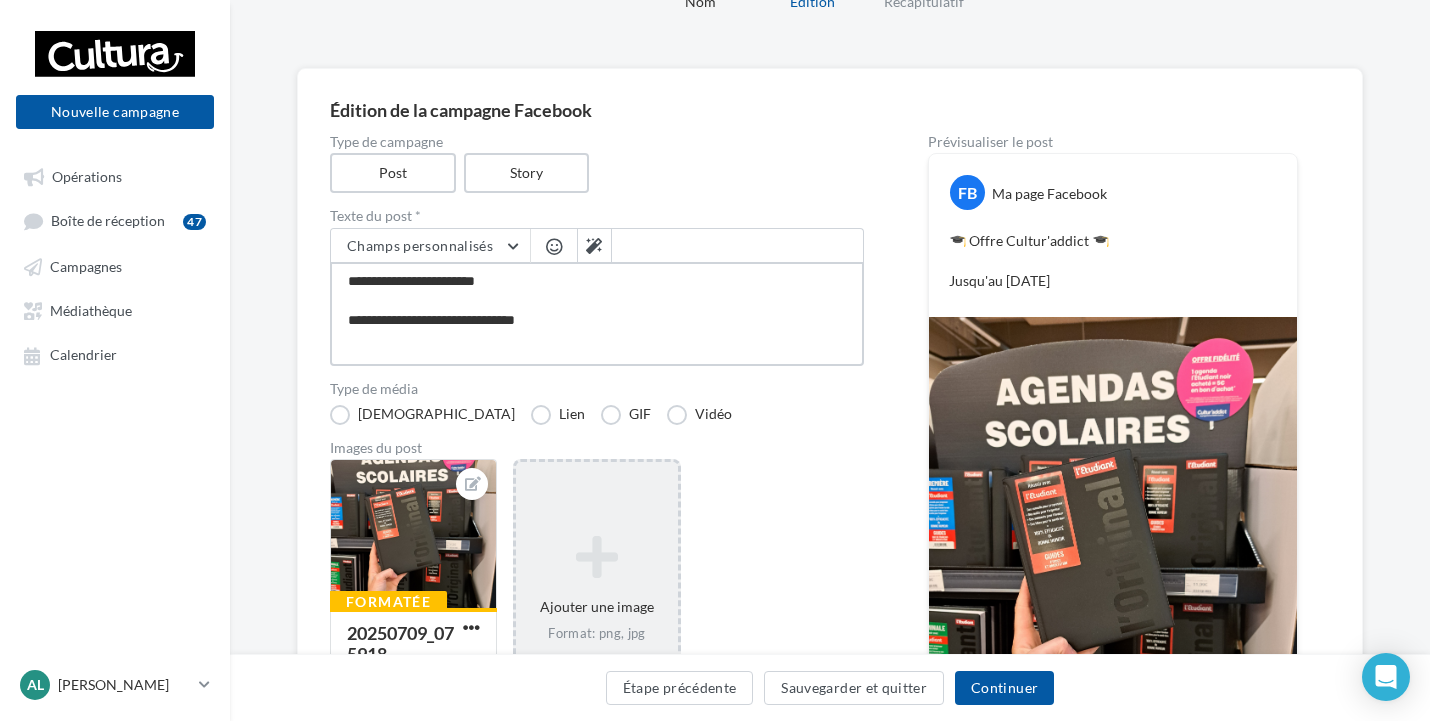 type on "**********" 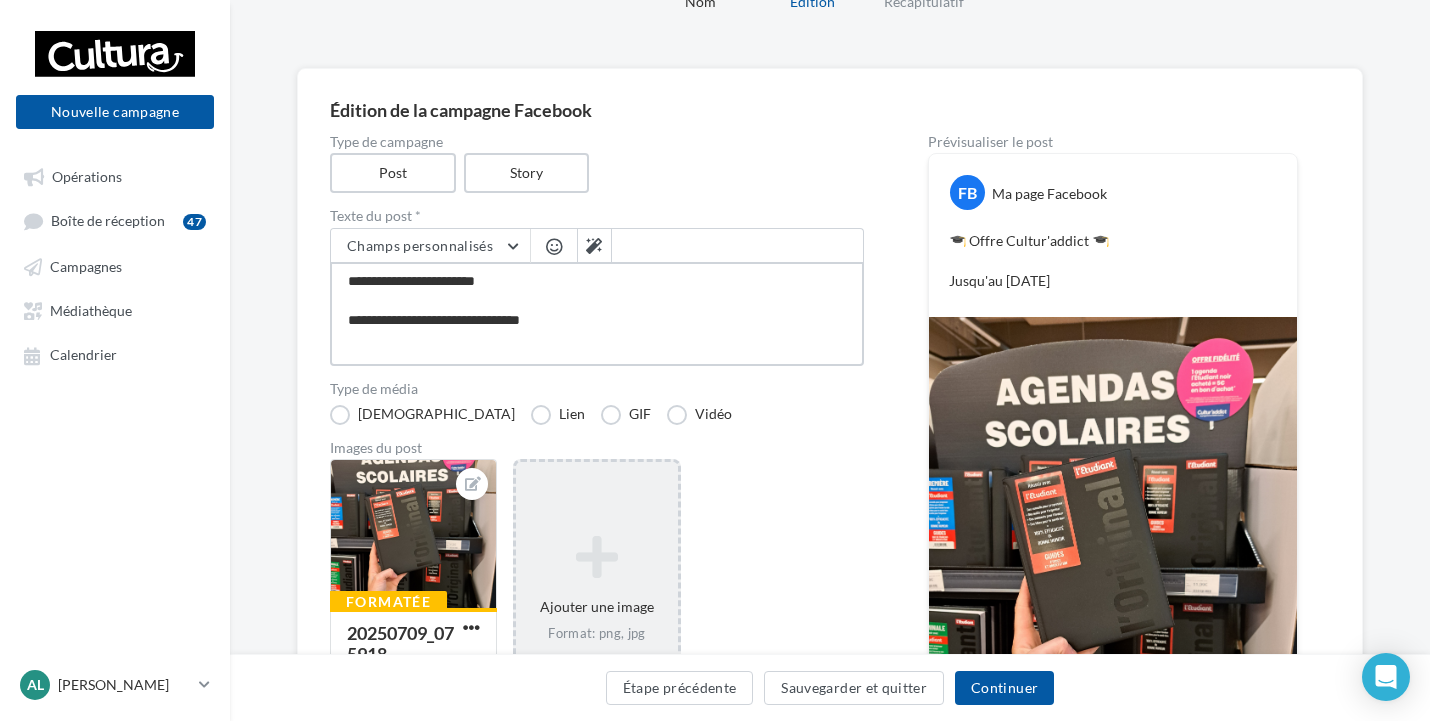 type on "**********" 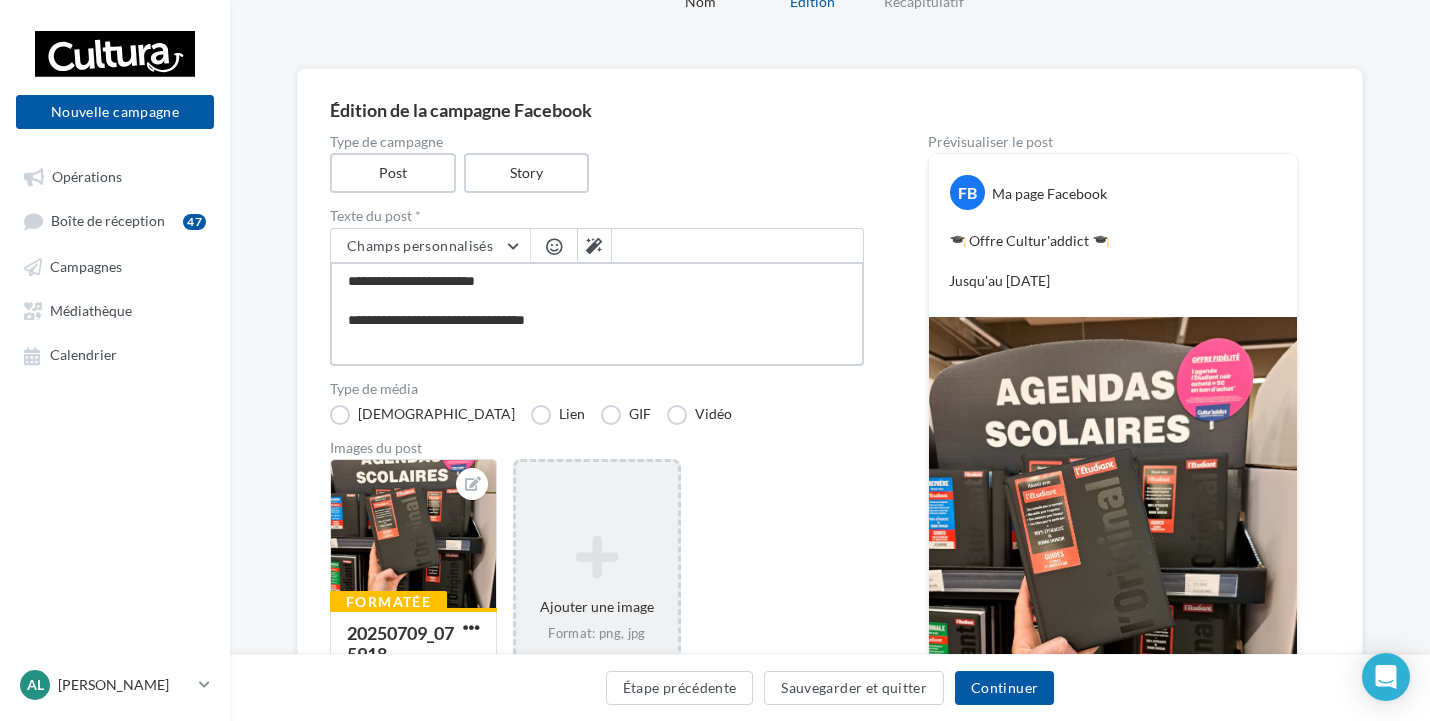 type on "**********" 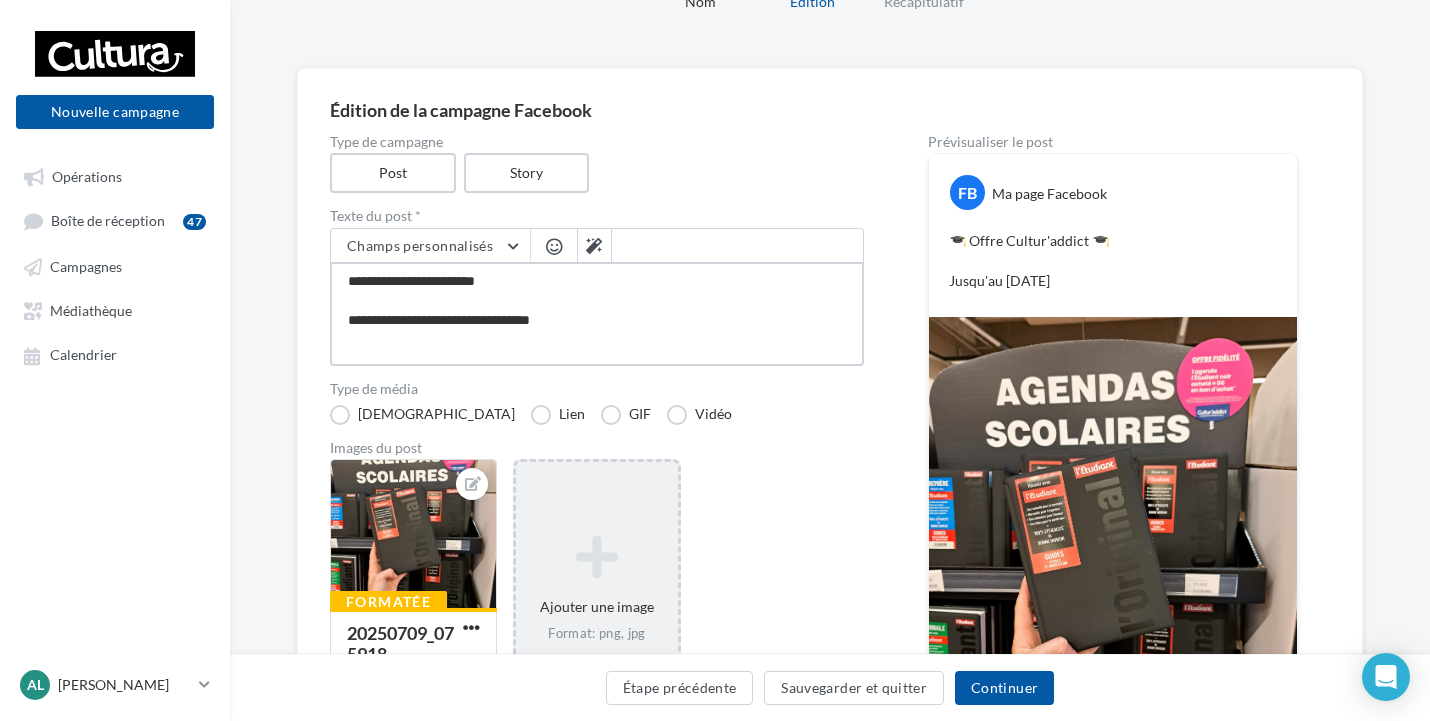type on "**********" 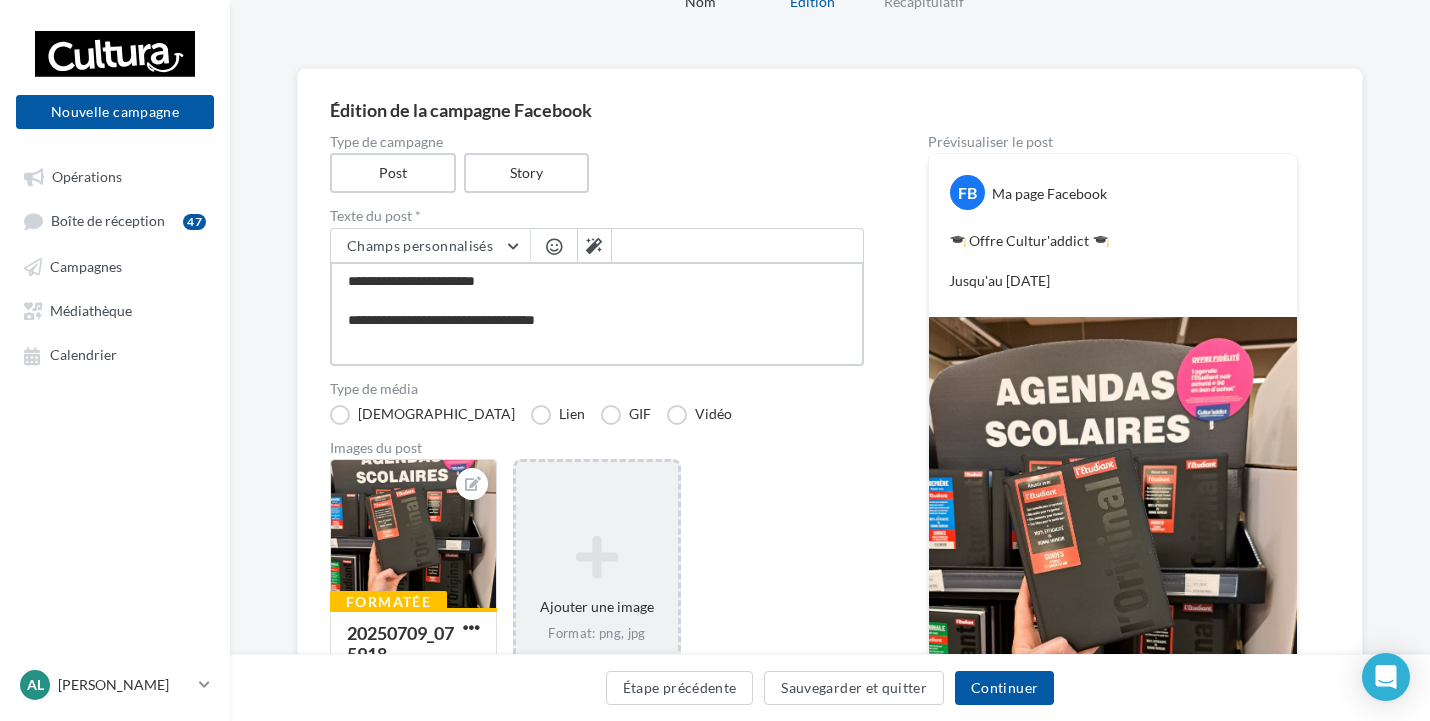 type on "**********" 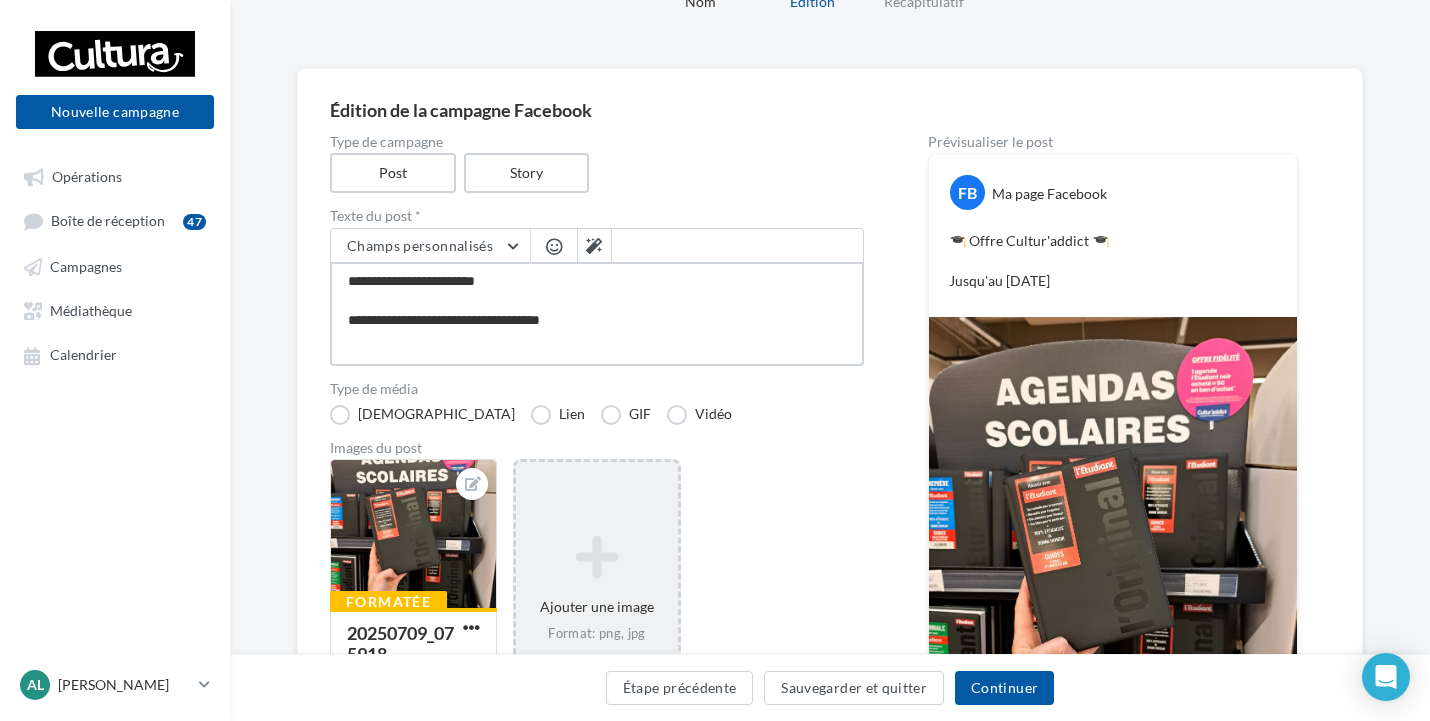 type on "**********" 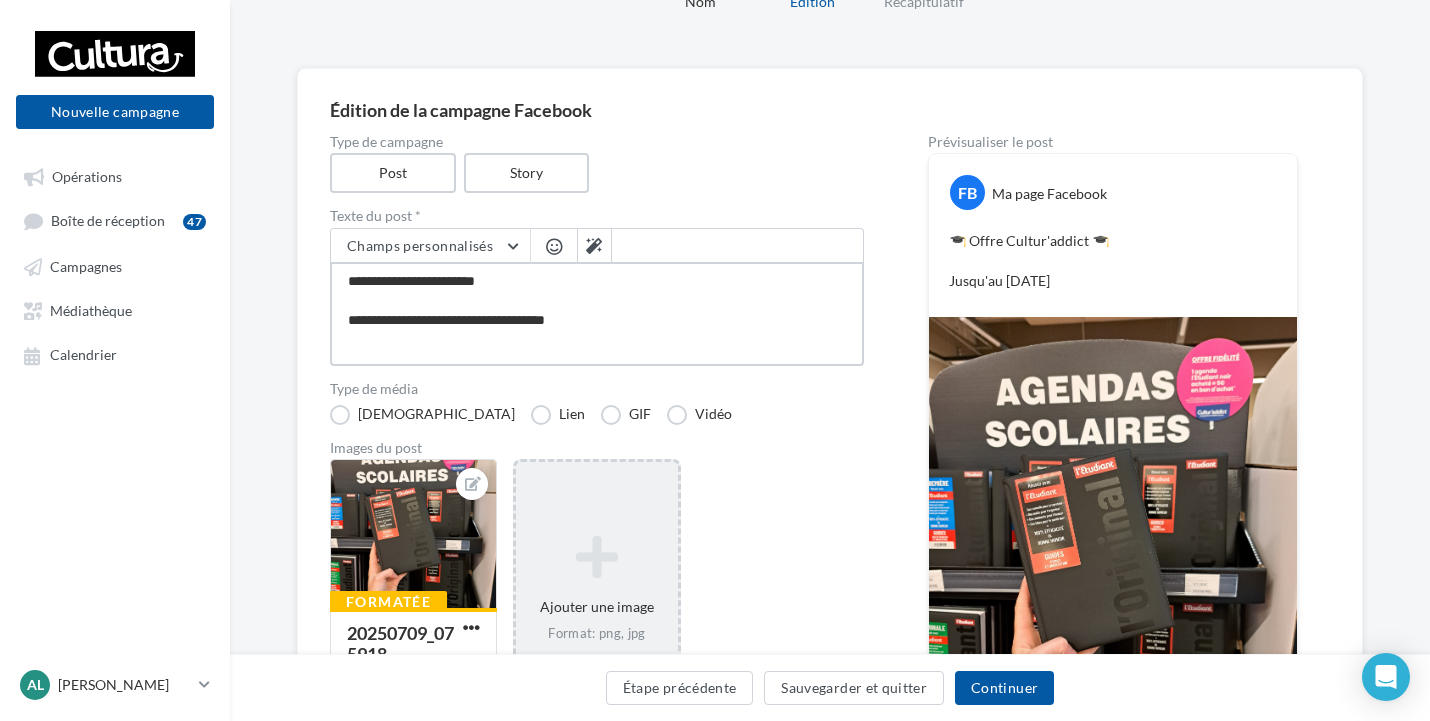 type on "**********" 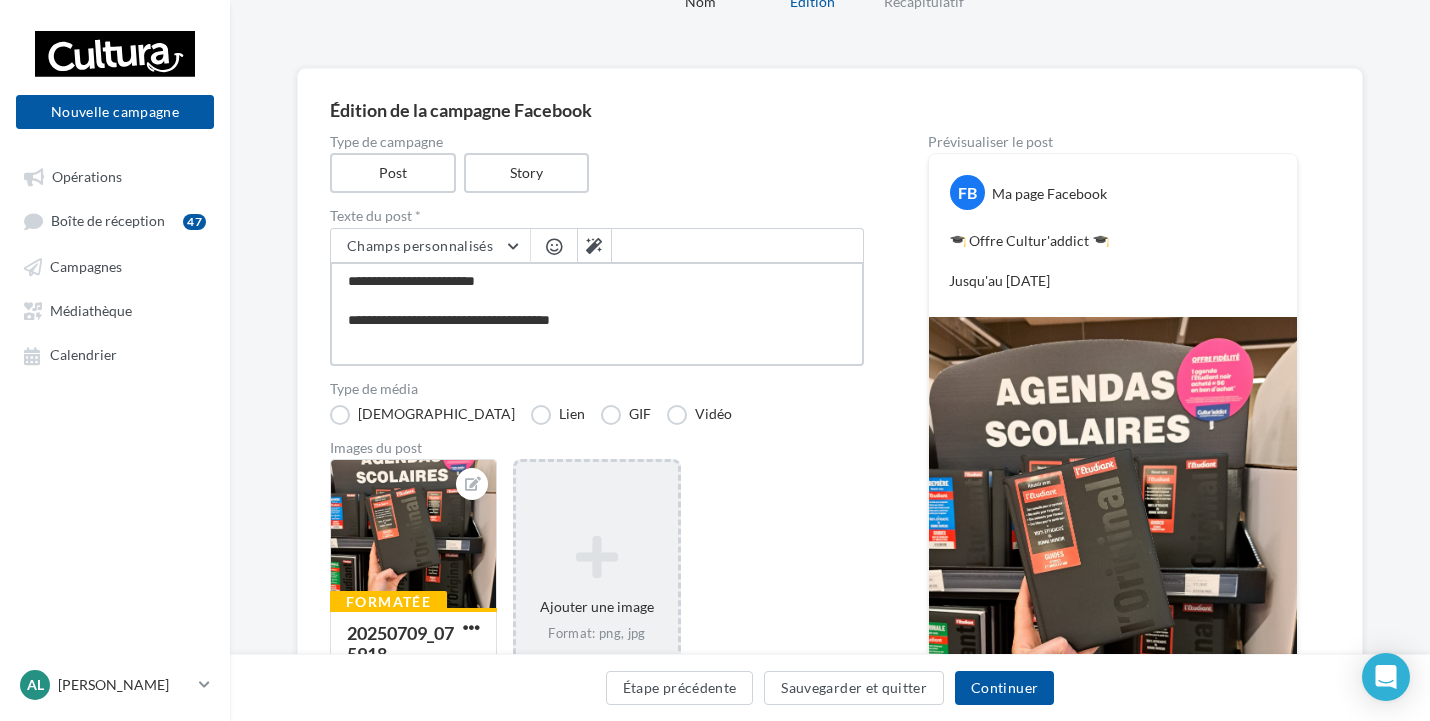 type on "**********" 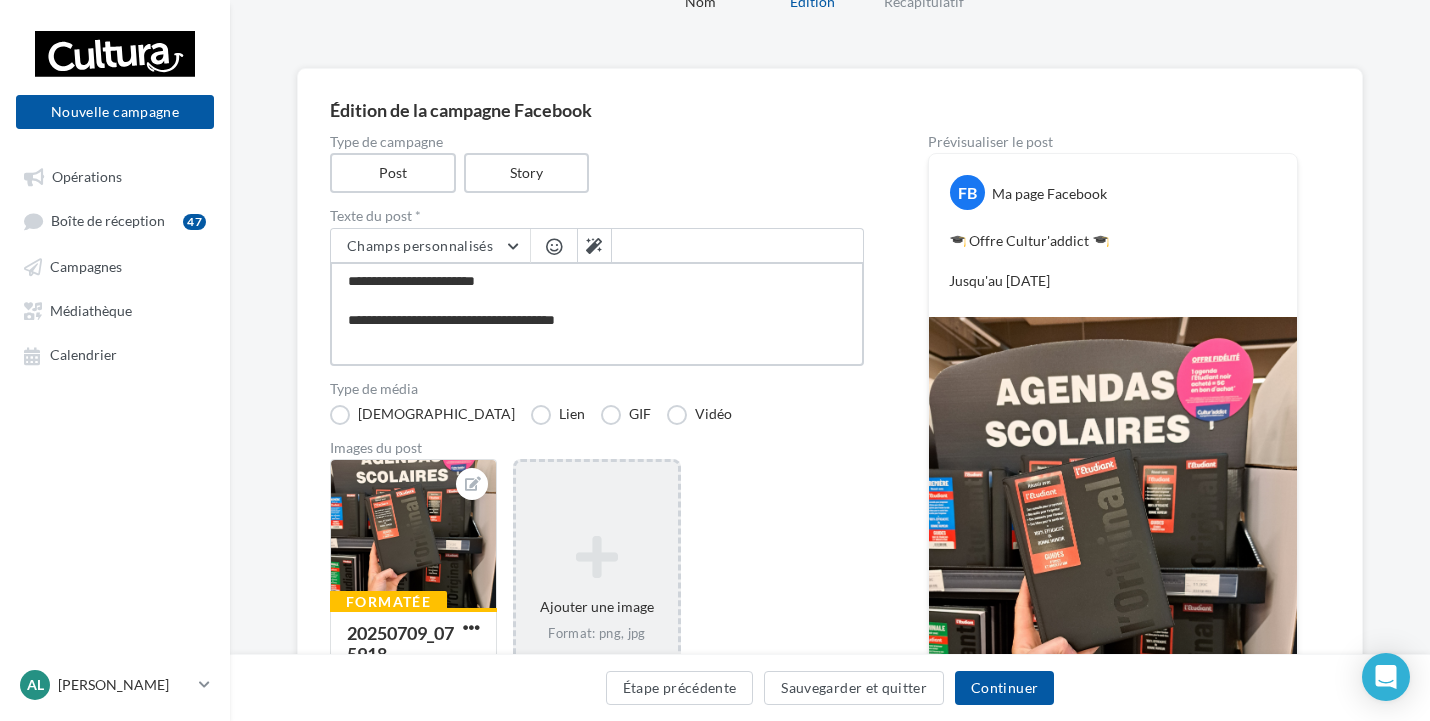 type on "**********" 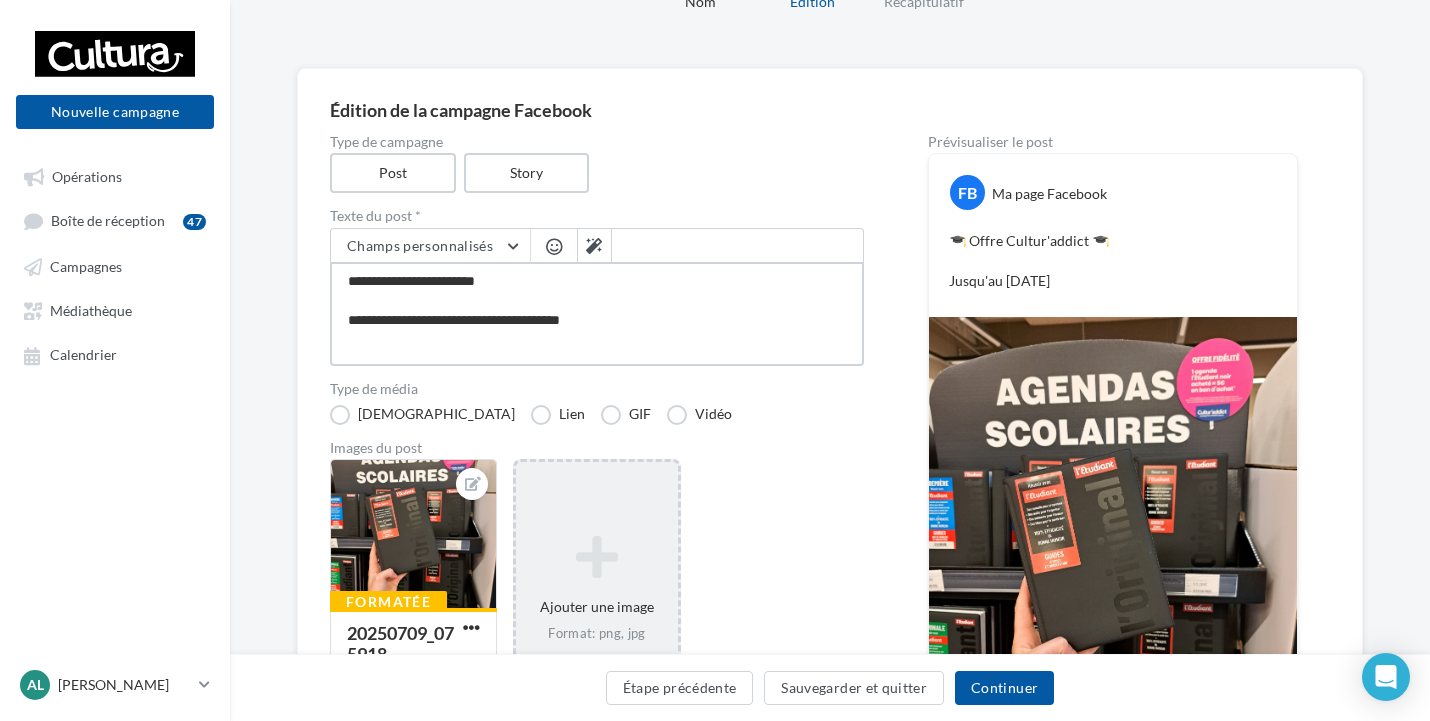 type on "**********" 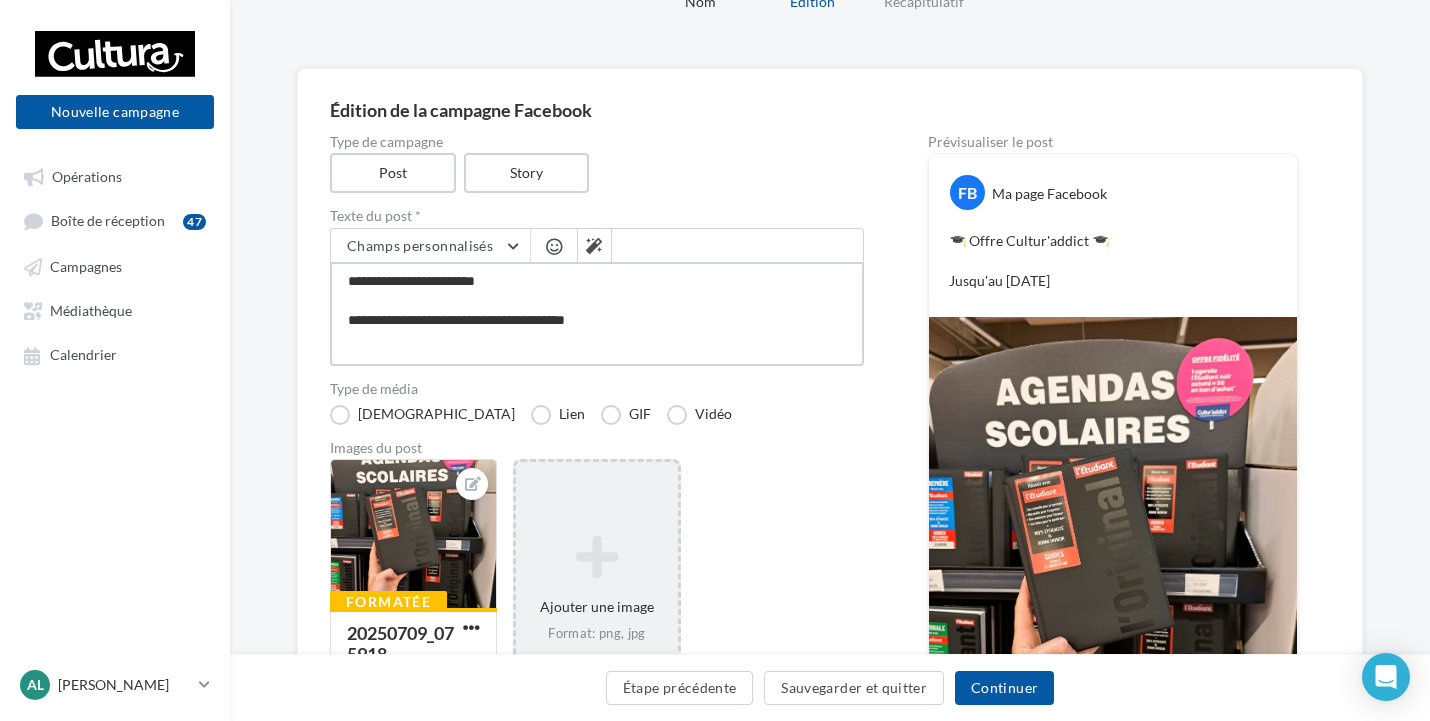 type on "**********" 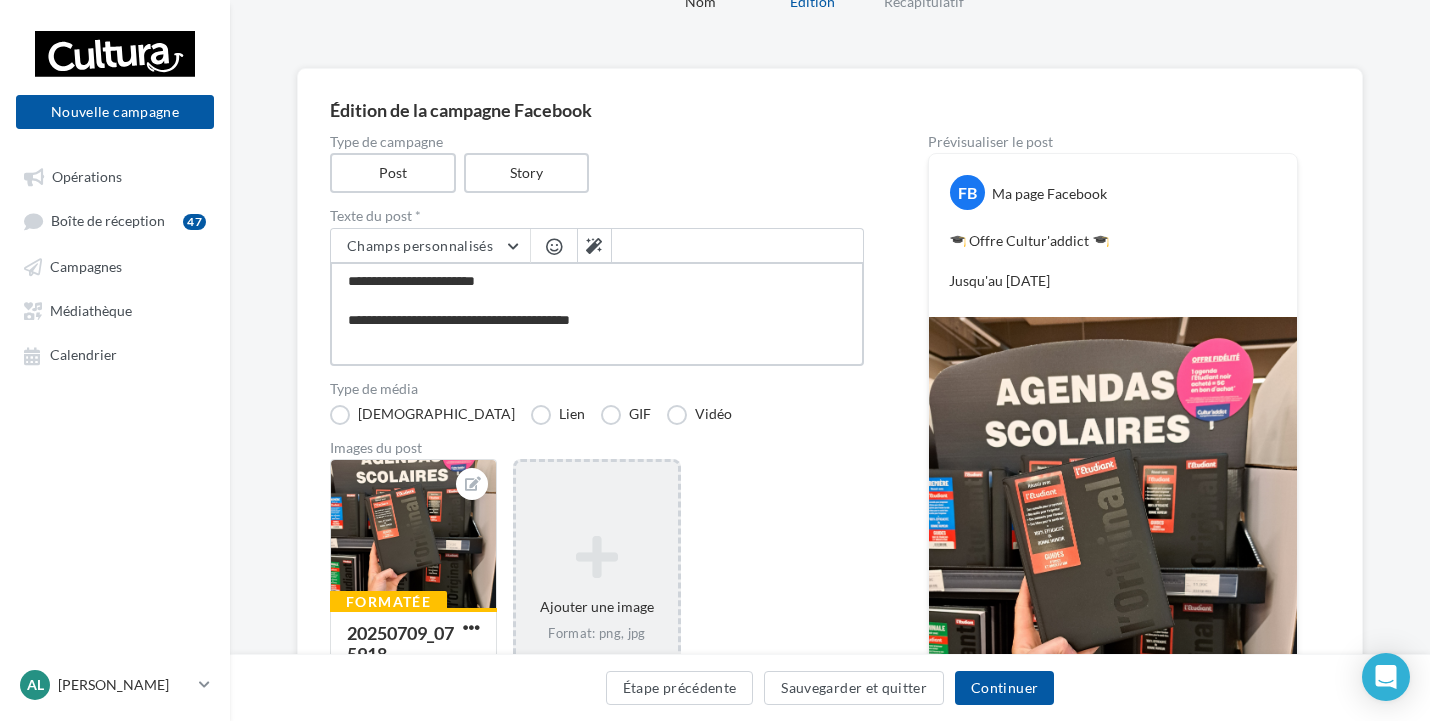 type on "**********" 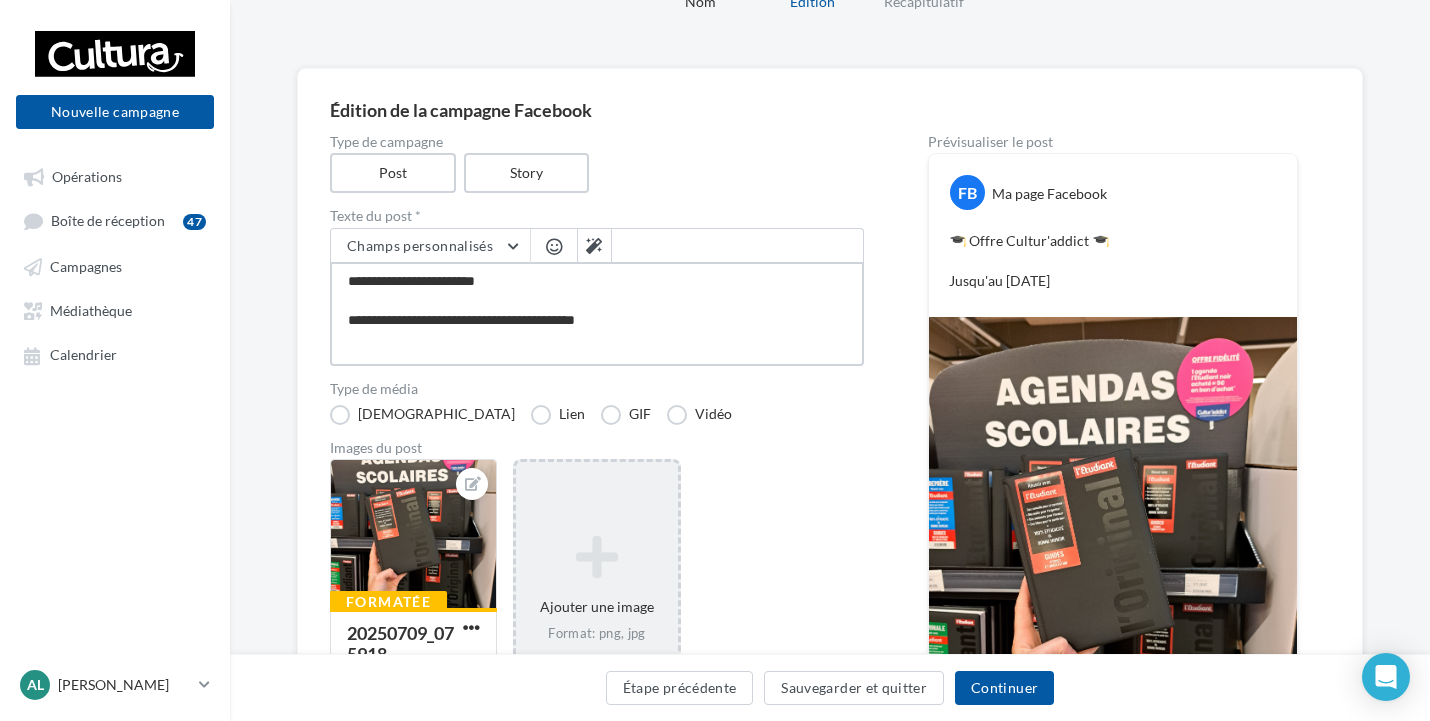 type on "**********" 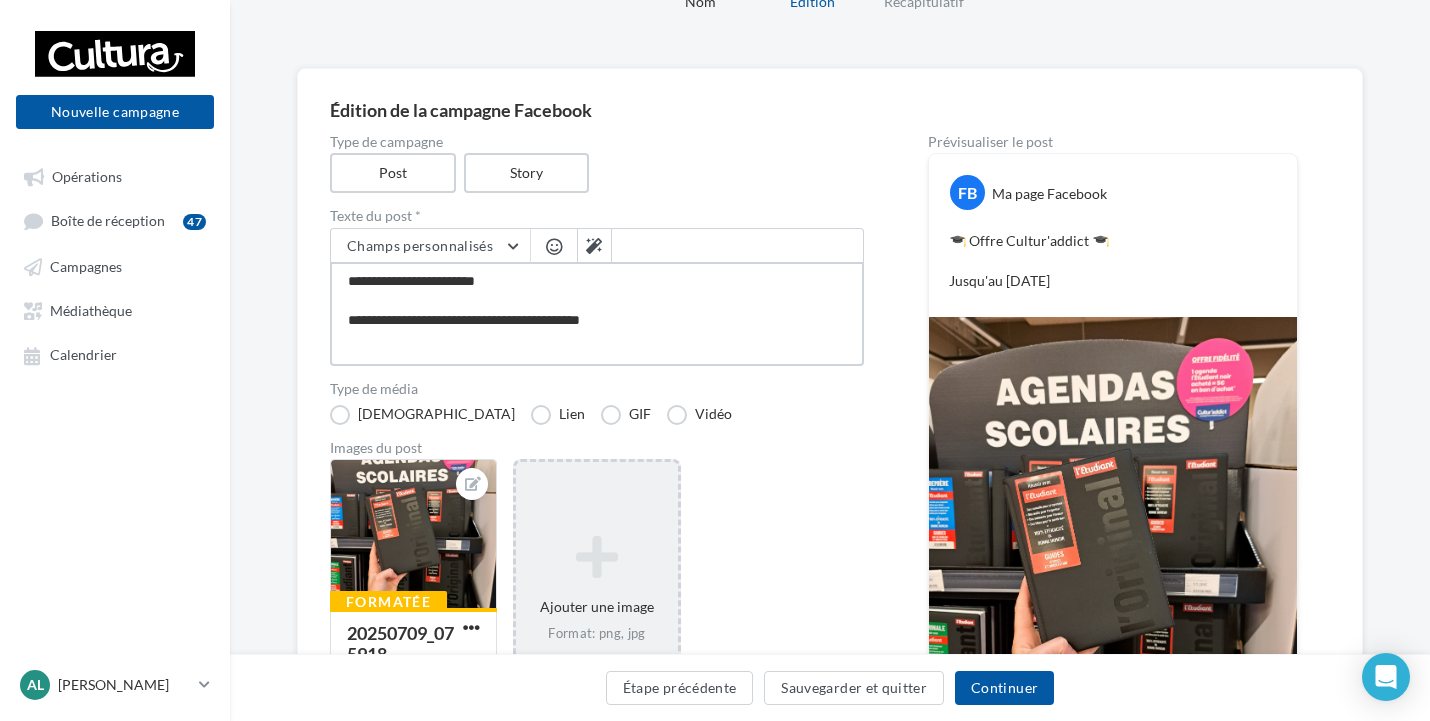 type on "**********" 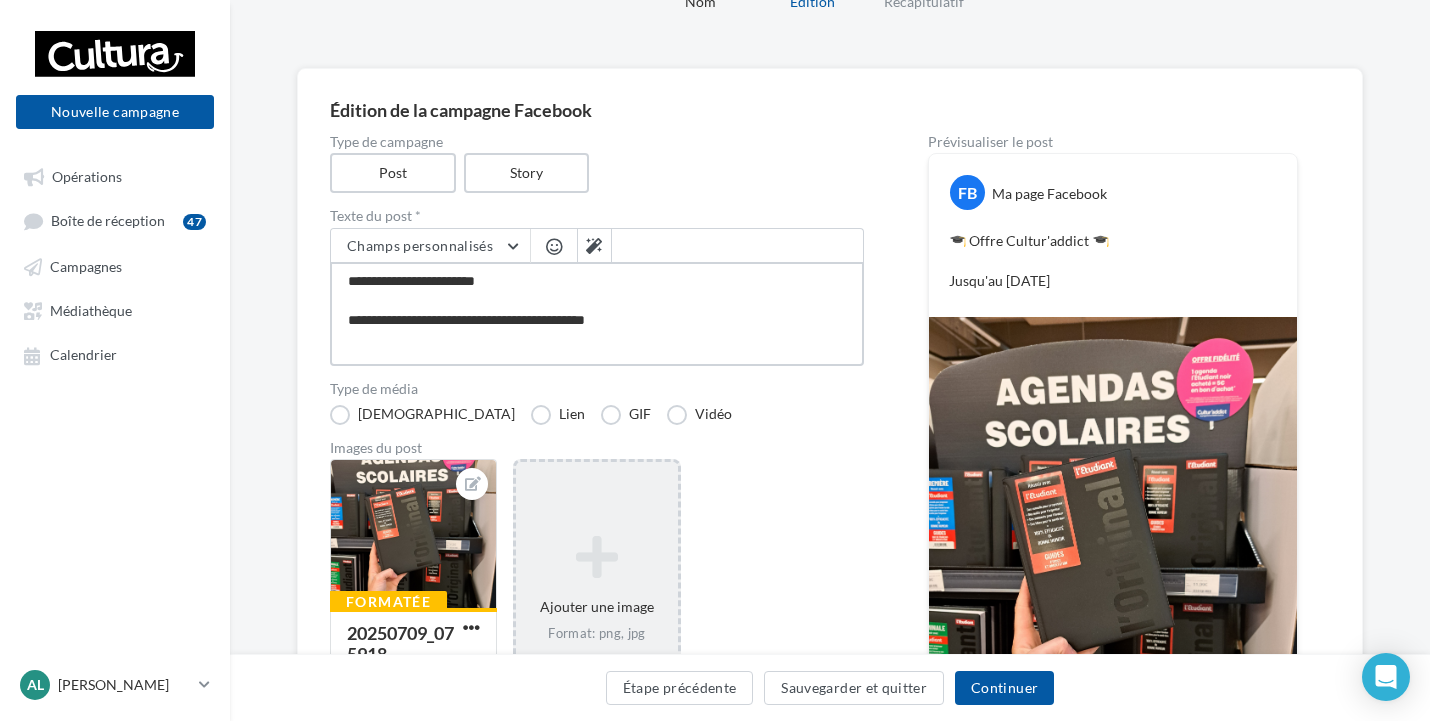 type on "**********" 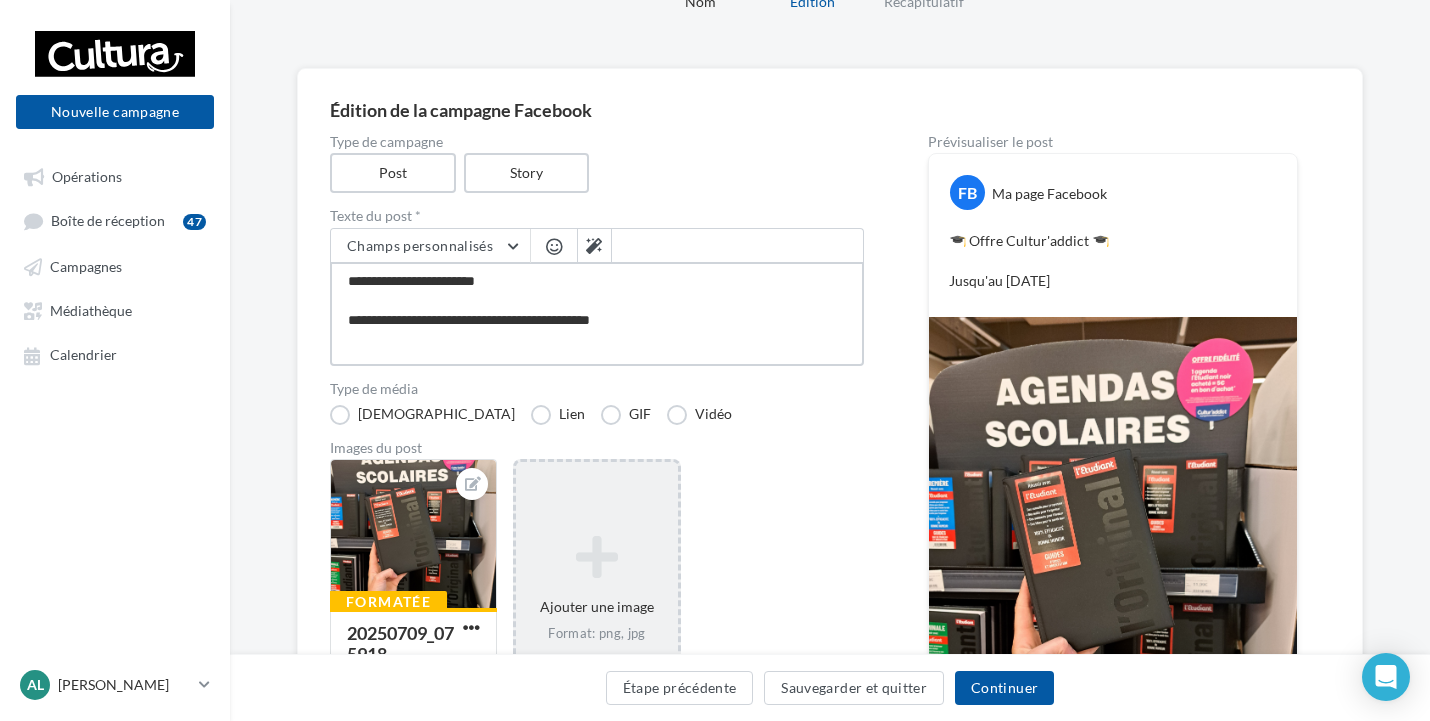 type on "**********" 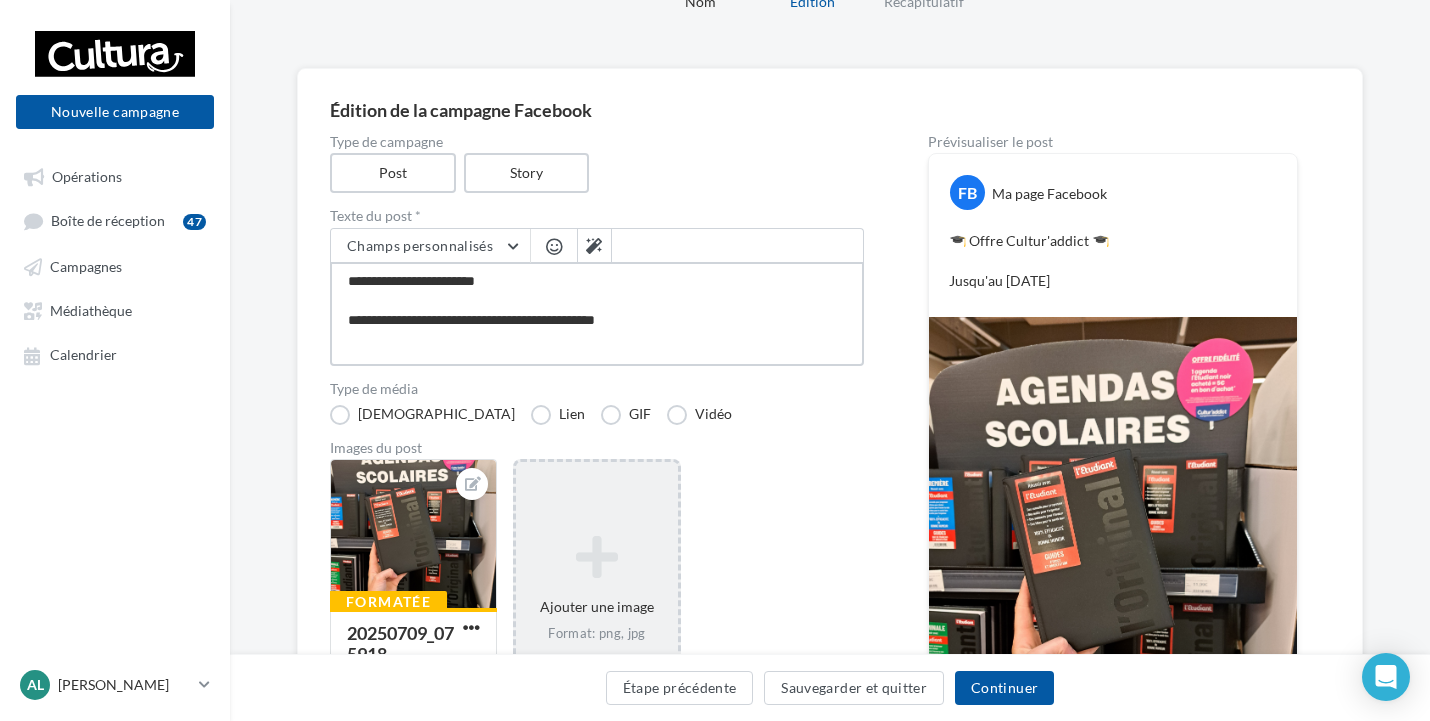type on "**********" 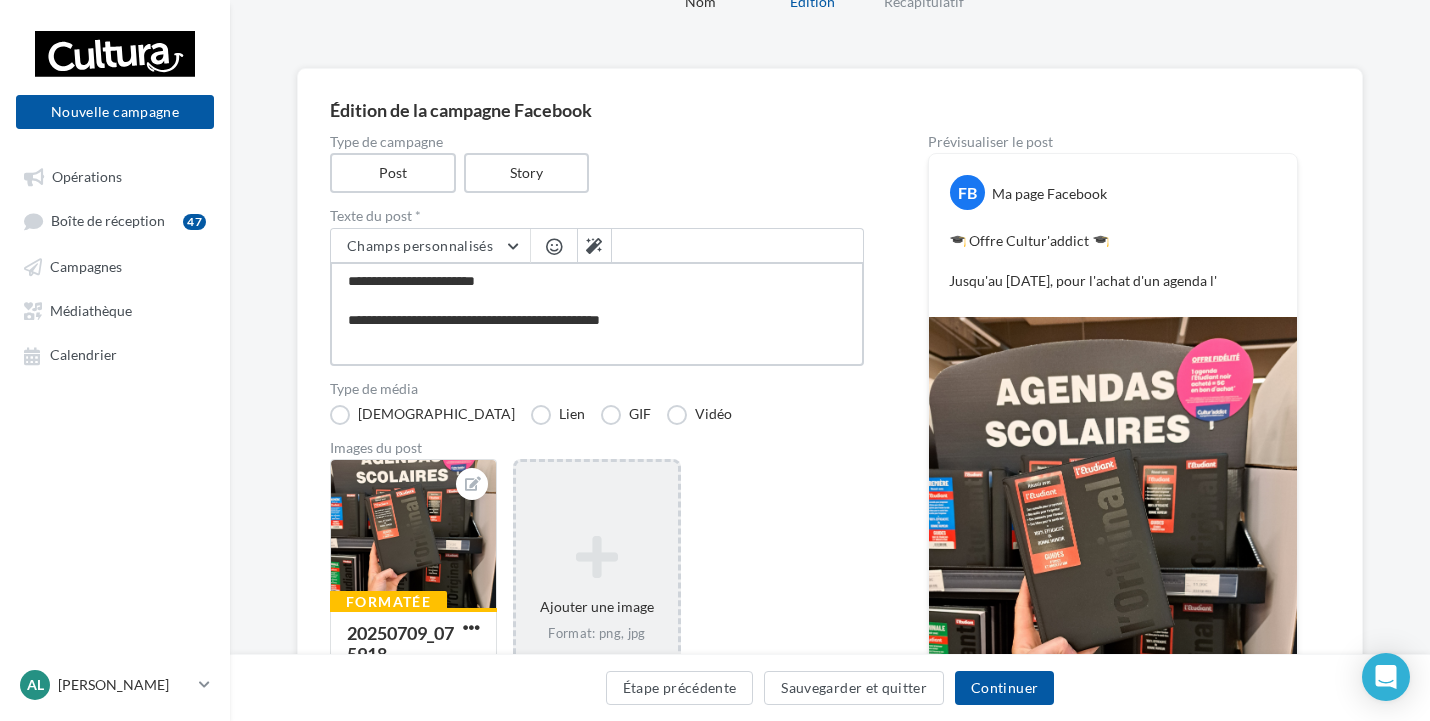 type on "**********" 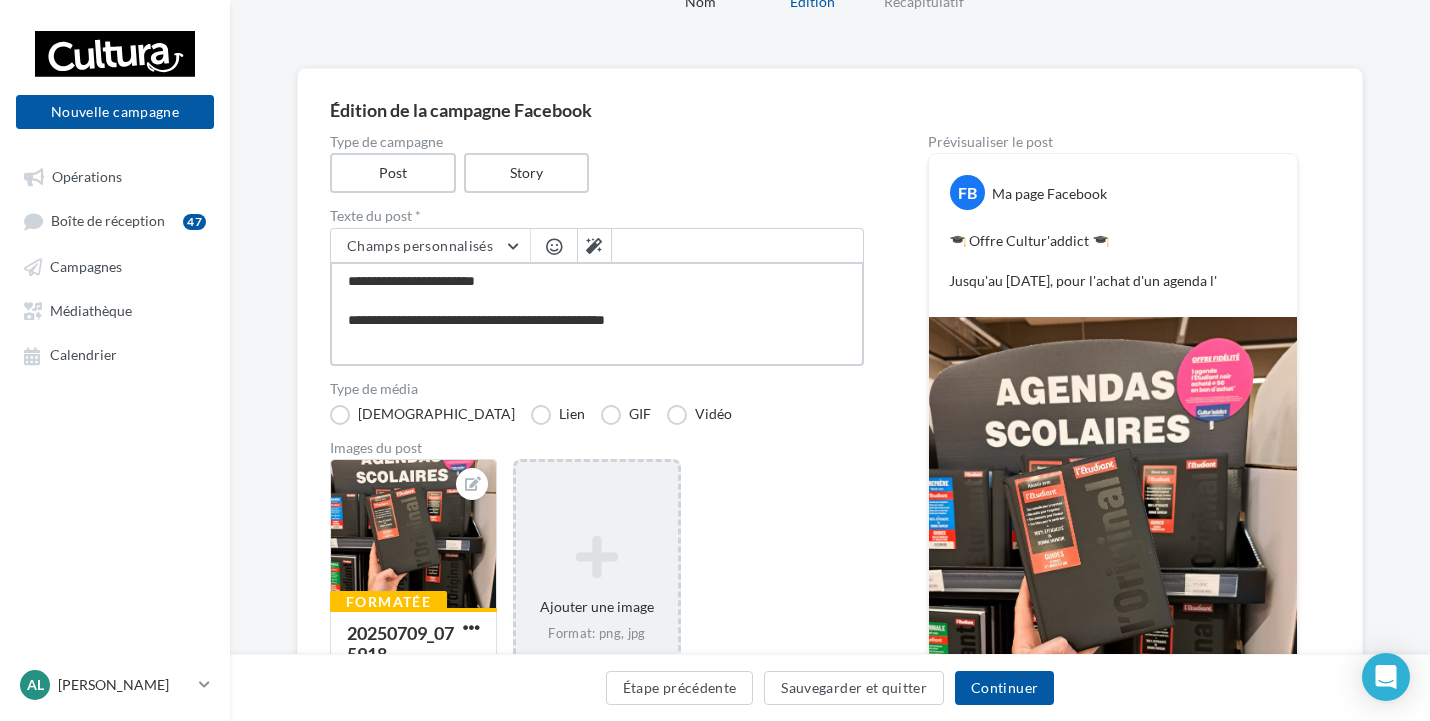 type on "**********" 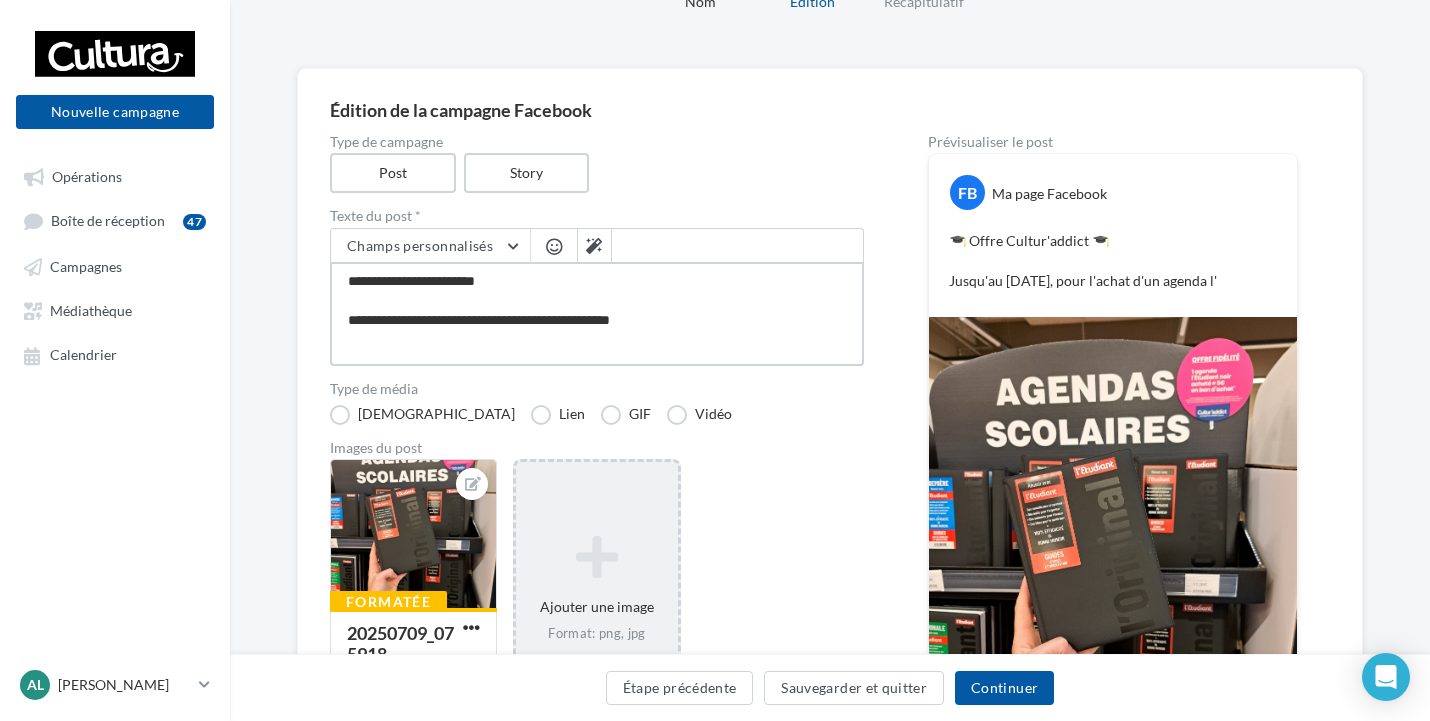 type on "**********" 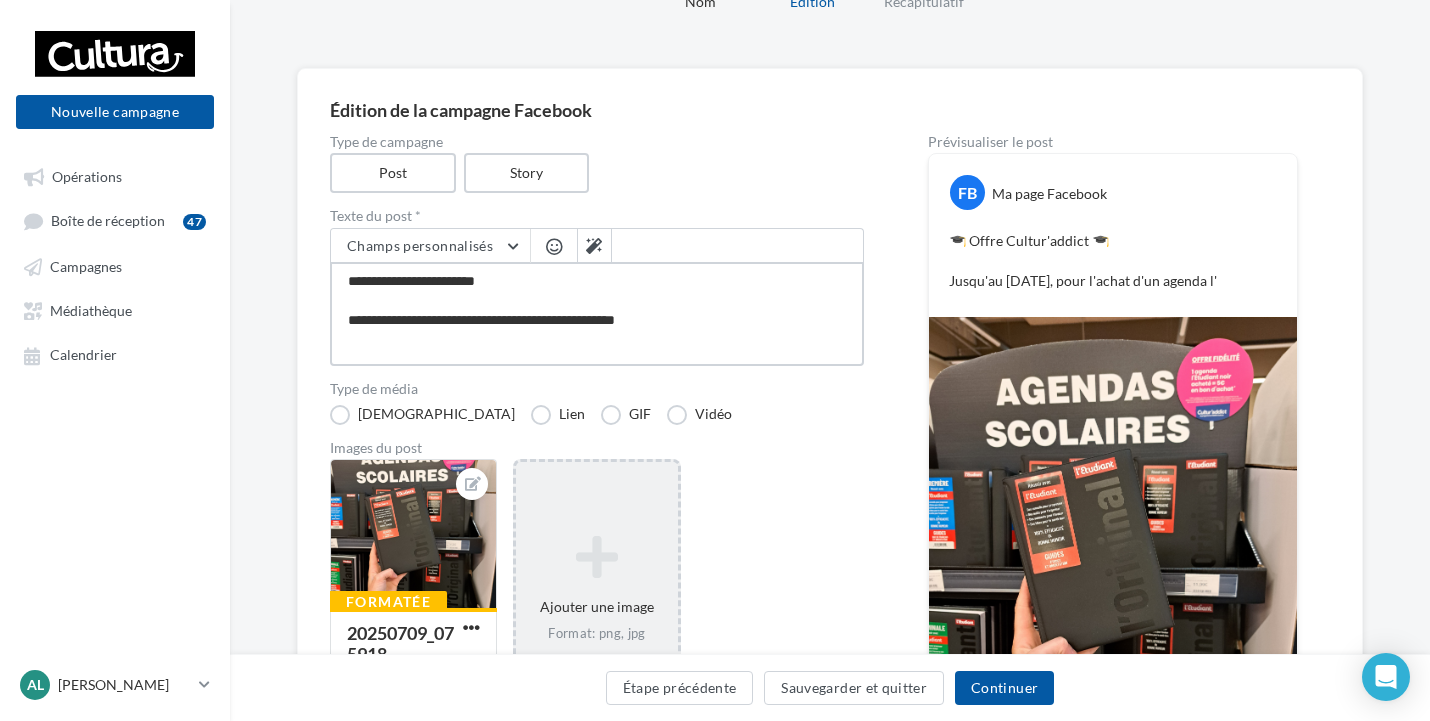 type on "**********" 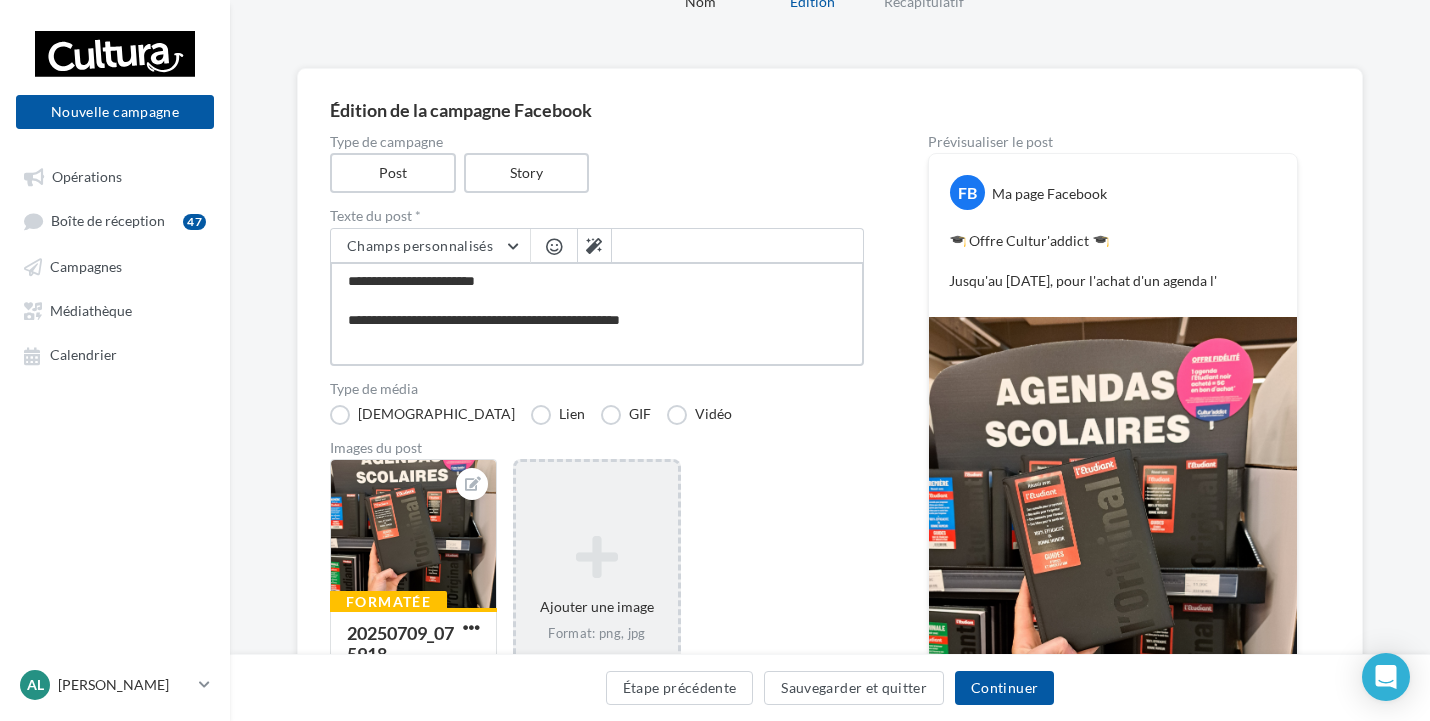type on "**********" 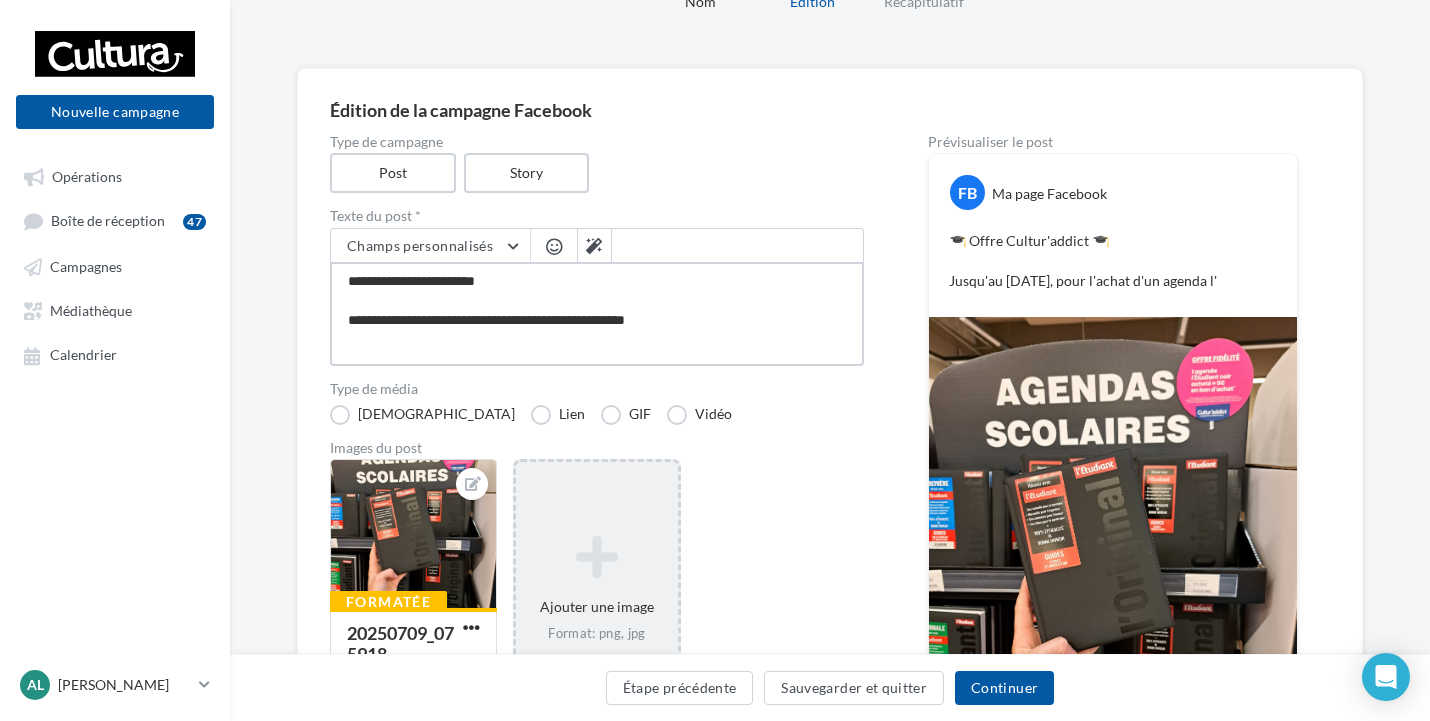 type on "**********" 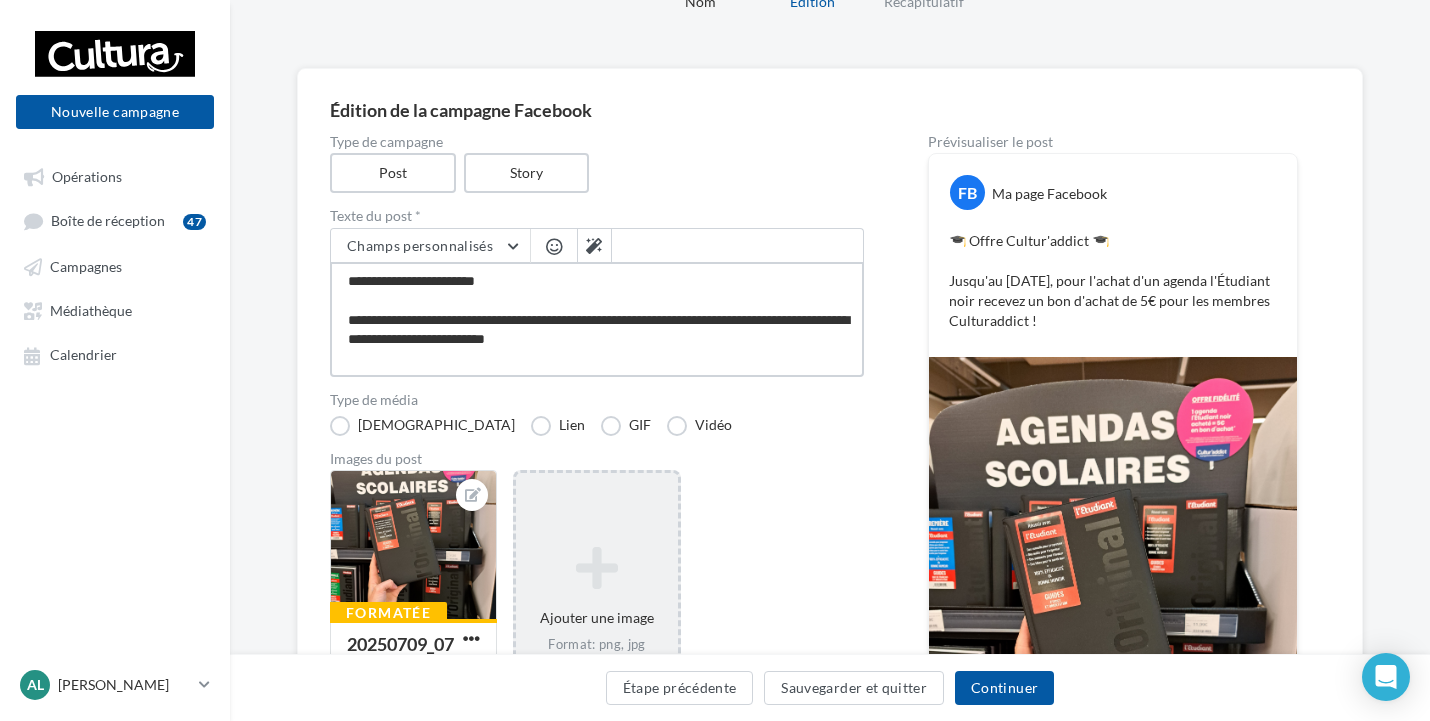 scroll, scrollTop: 12, scrollLeft: 0, axis: vertical 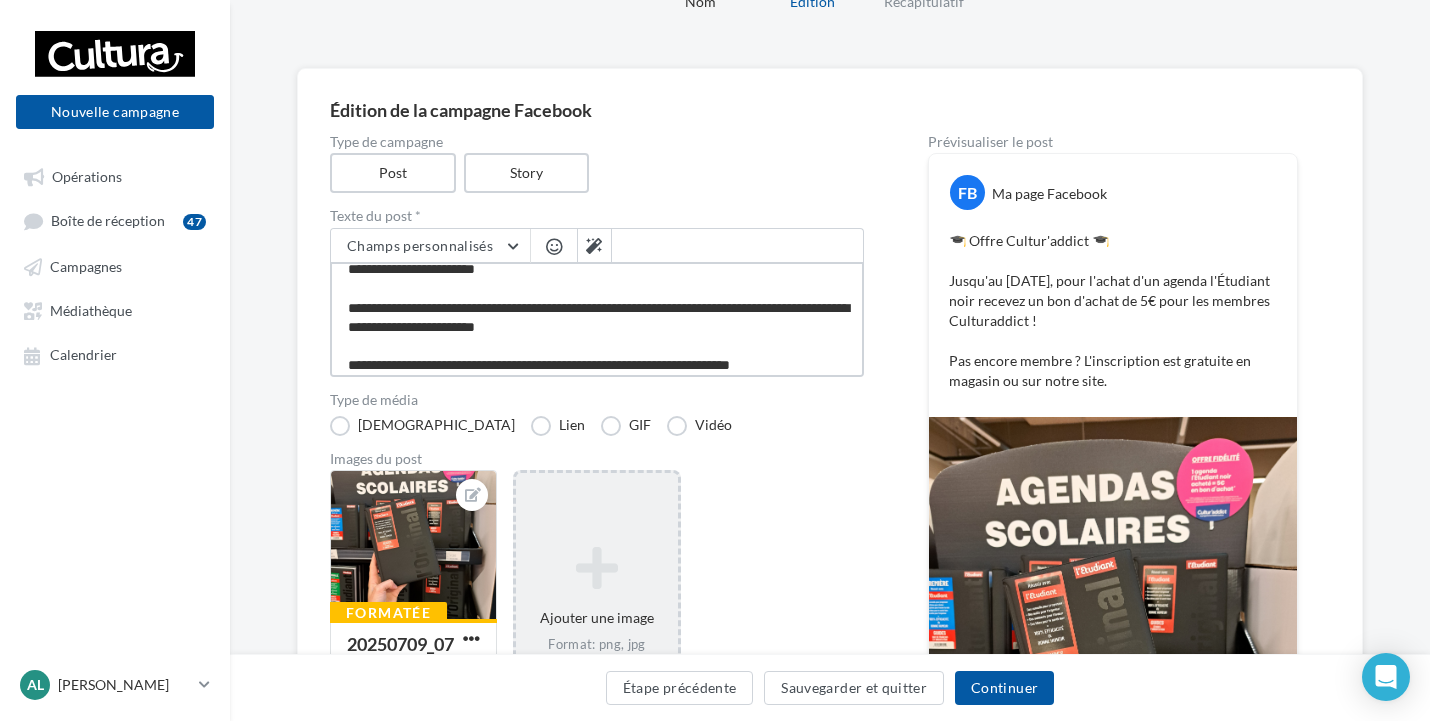 click on "**********" at bounding box center (597, 319) 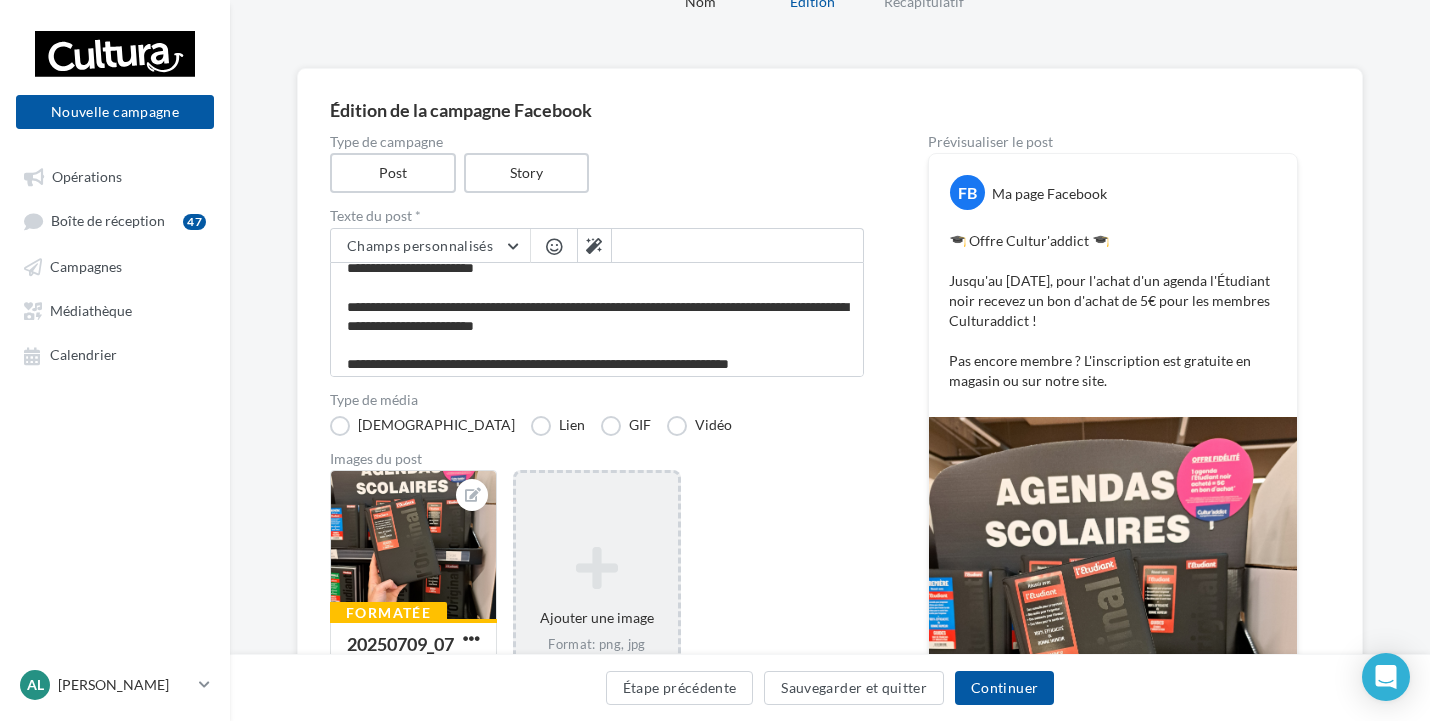 click at bounding box center (554, 246) 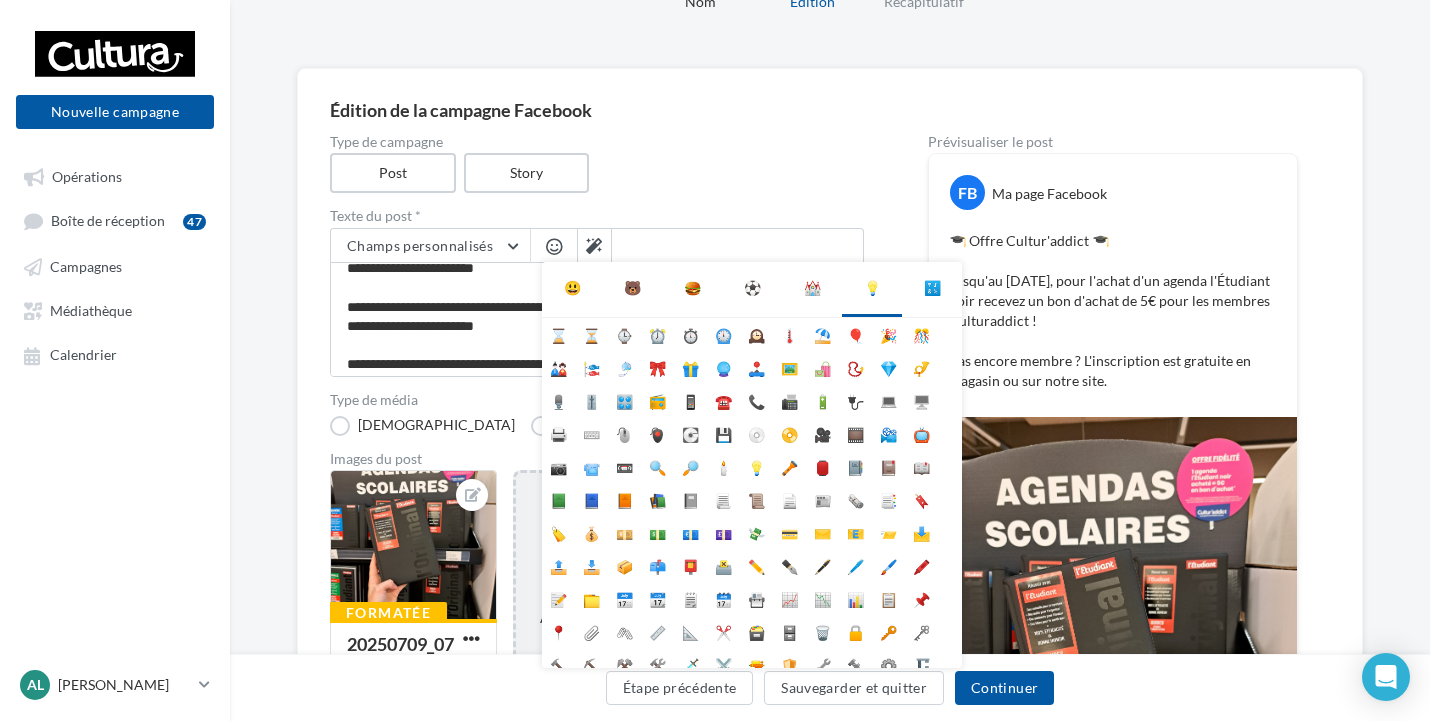scroll, scrollTop: 11, scrollLeft: 0, axis: vertical 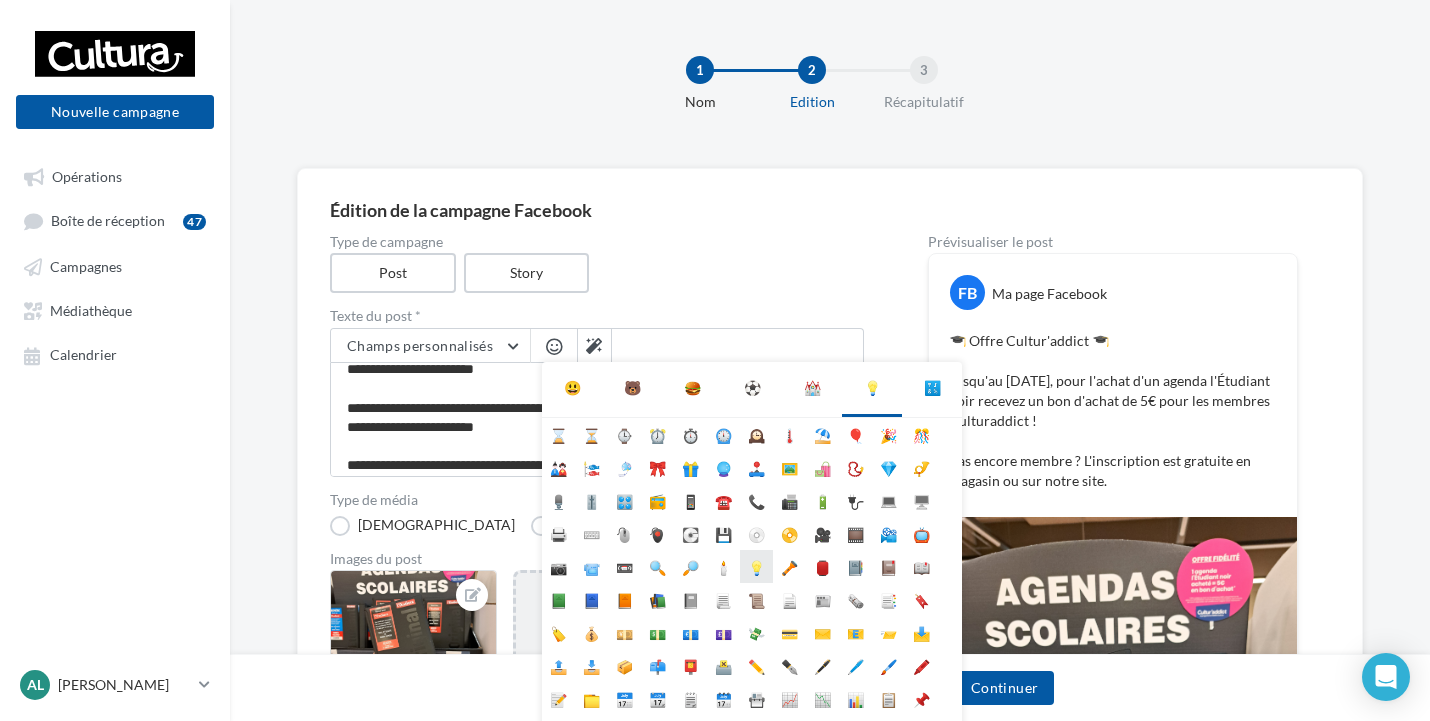 click on "💡" at bounding box center (756, 566) 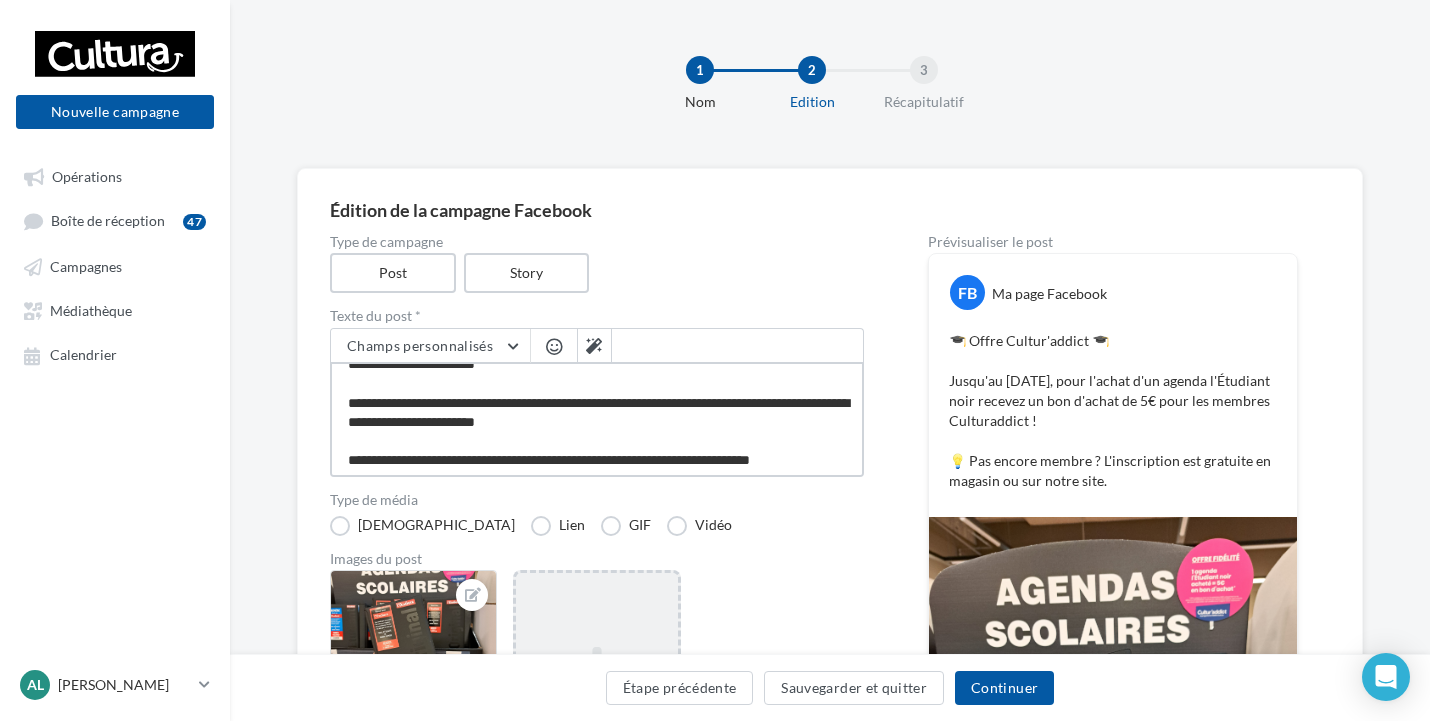 scroll, scrollTop: 21, scrollLeft: 0, axis: vertical 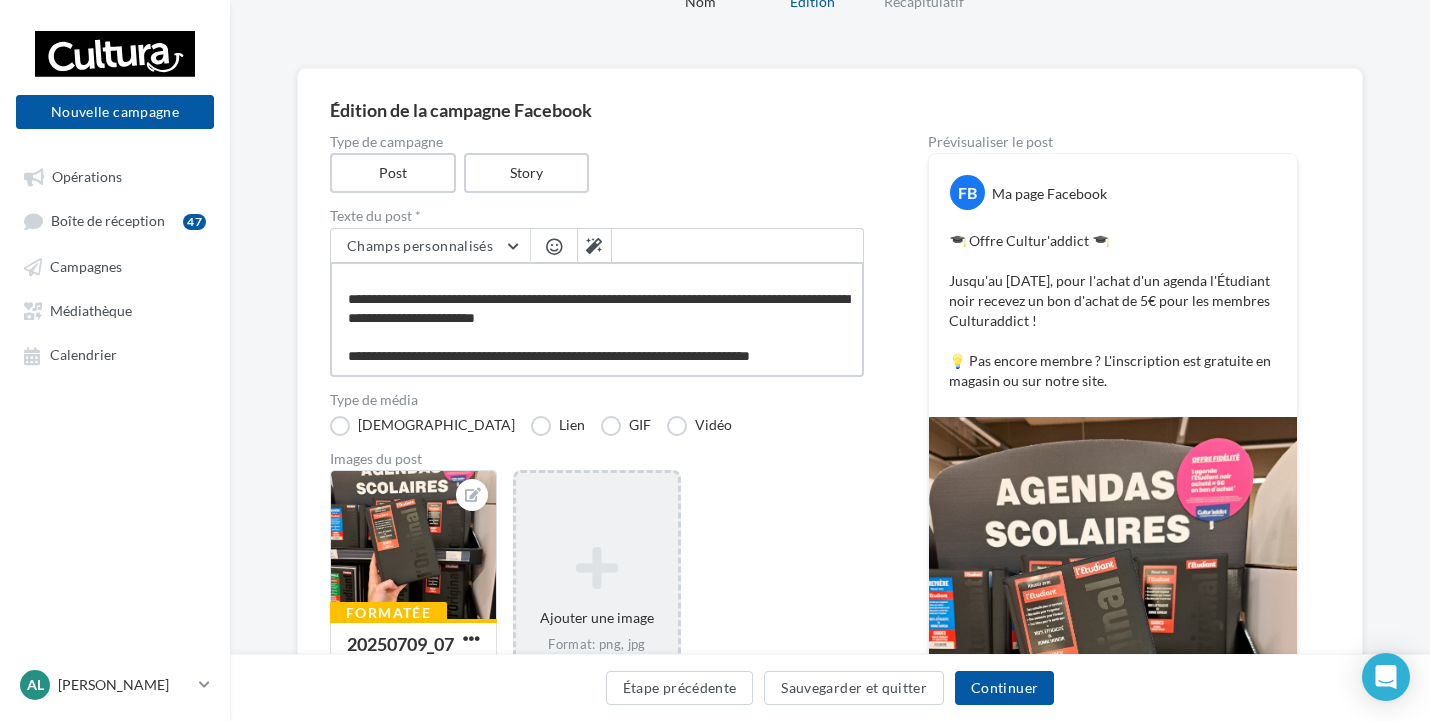 drag, startPoint x: 432, startPoint y: 320, endPoint x: 621, endPoint y: 315, distance: 189.06613 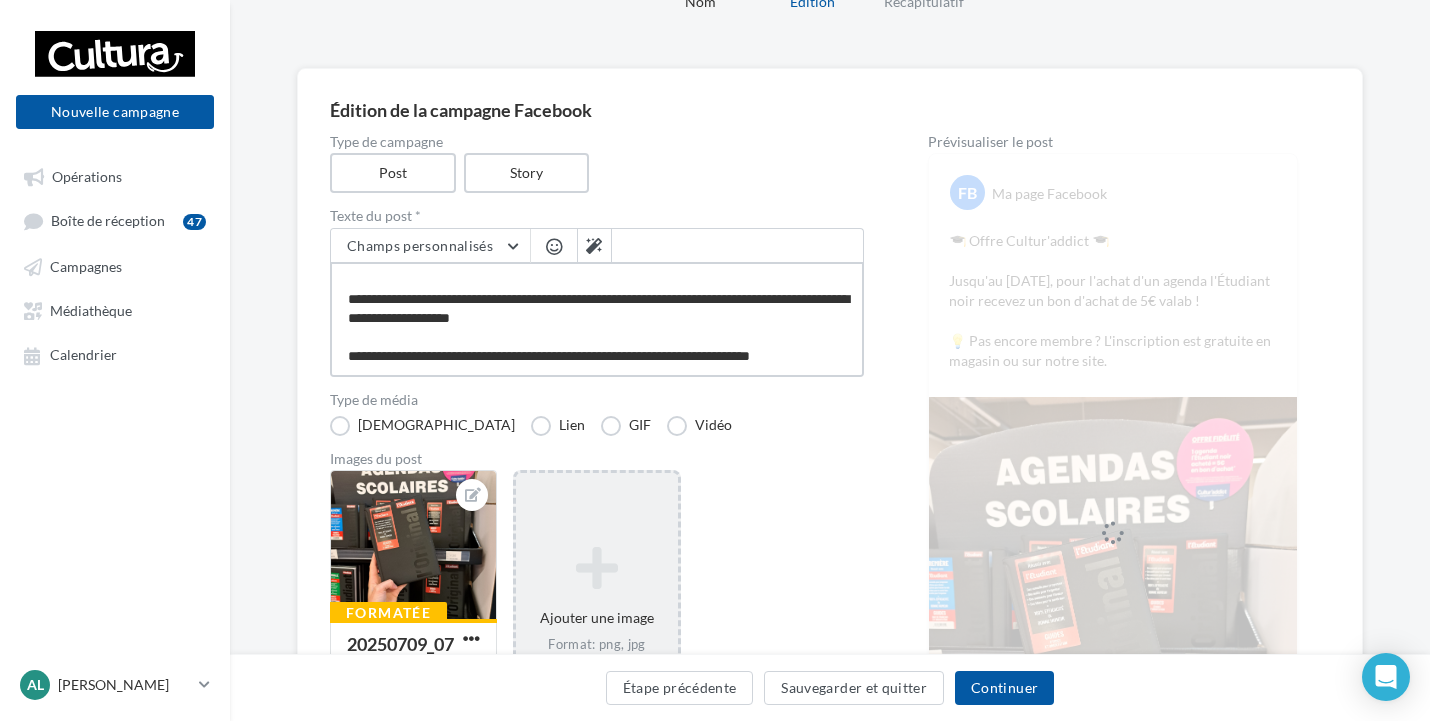 click on "**********" at bounding box center (597, 319) 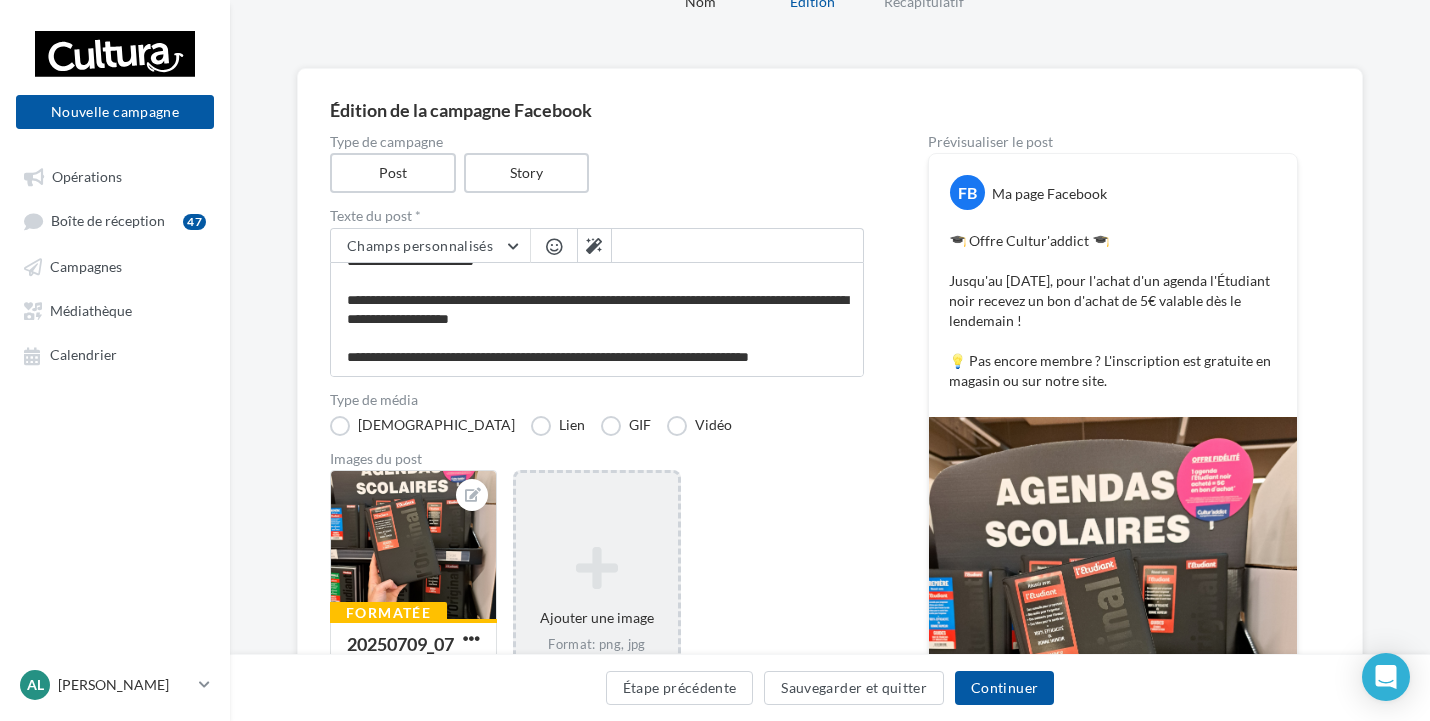 click at bounding box center [554, 246] 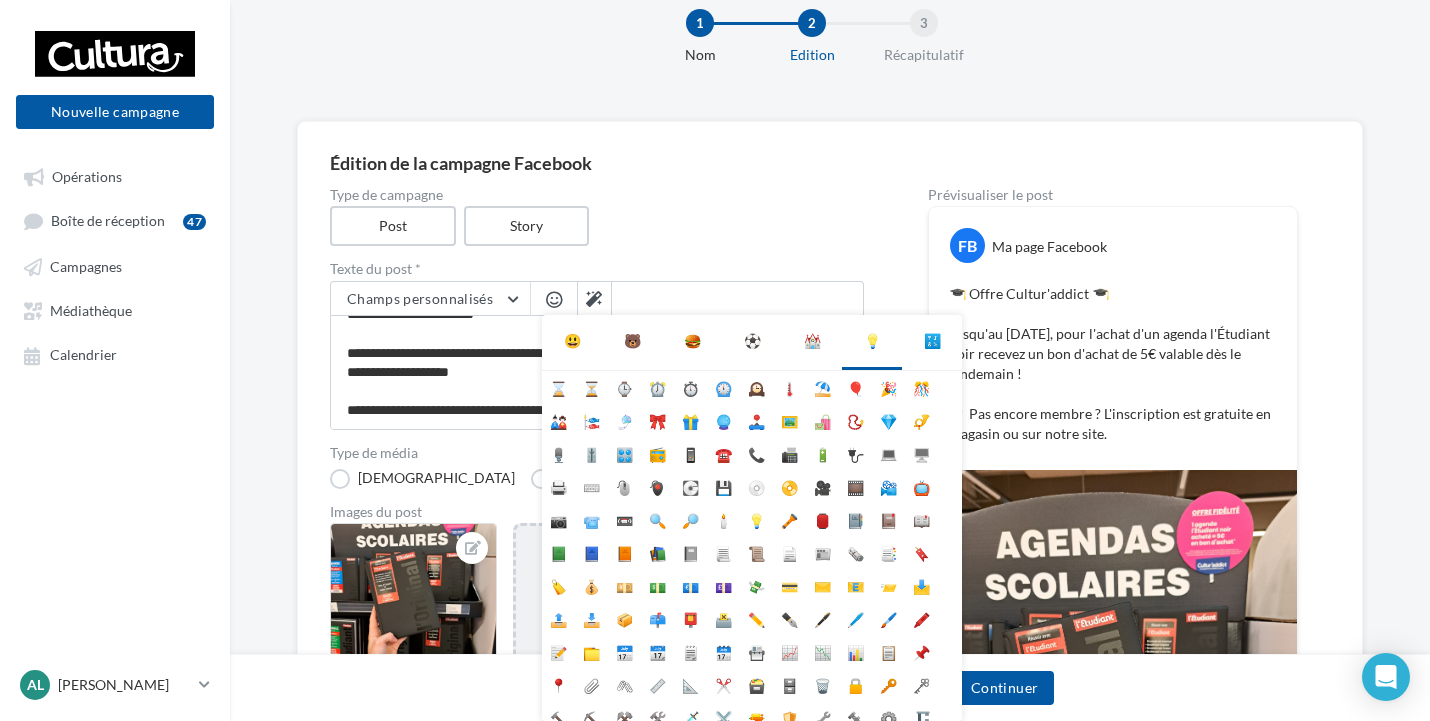 scroll, scrollTop: 0, scrollLeft: 0, axis: both 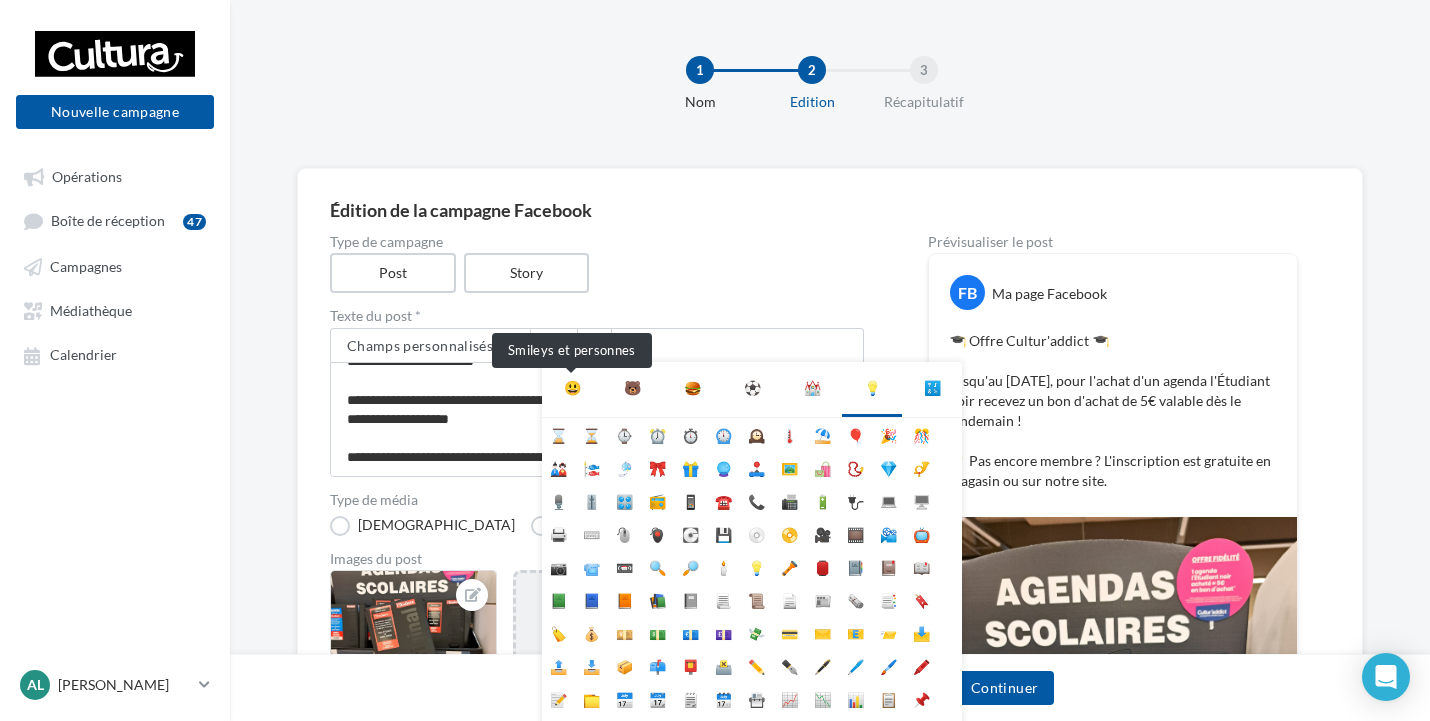 click on "😃" at bounding box center [572, 388] 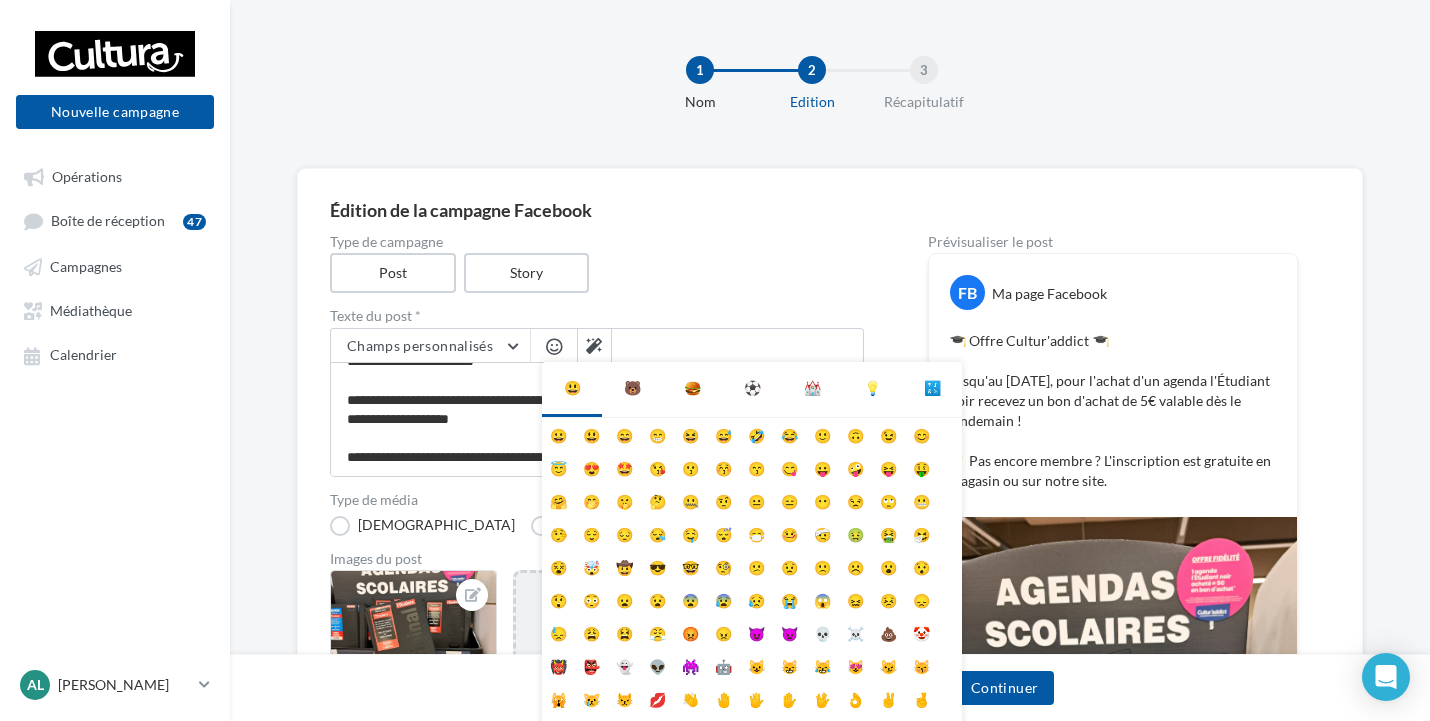 click on "🐻" at bounding box center (632, 388) 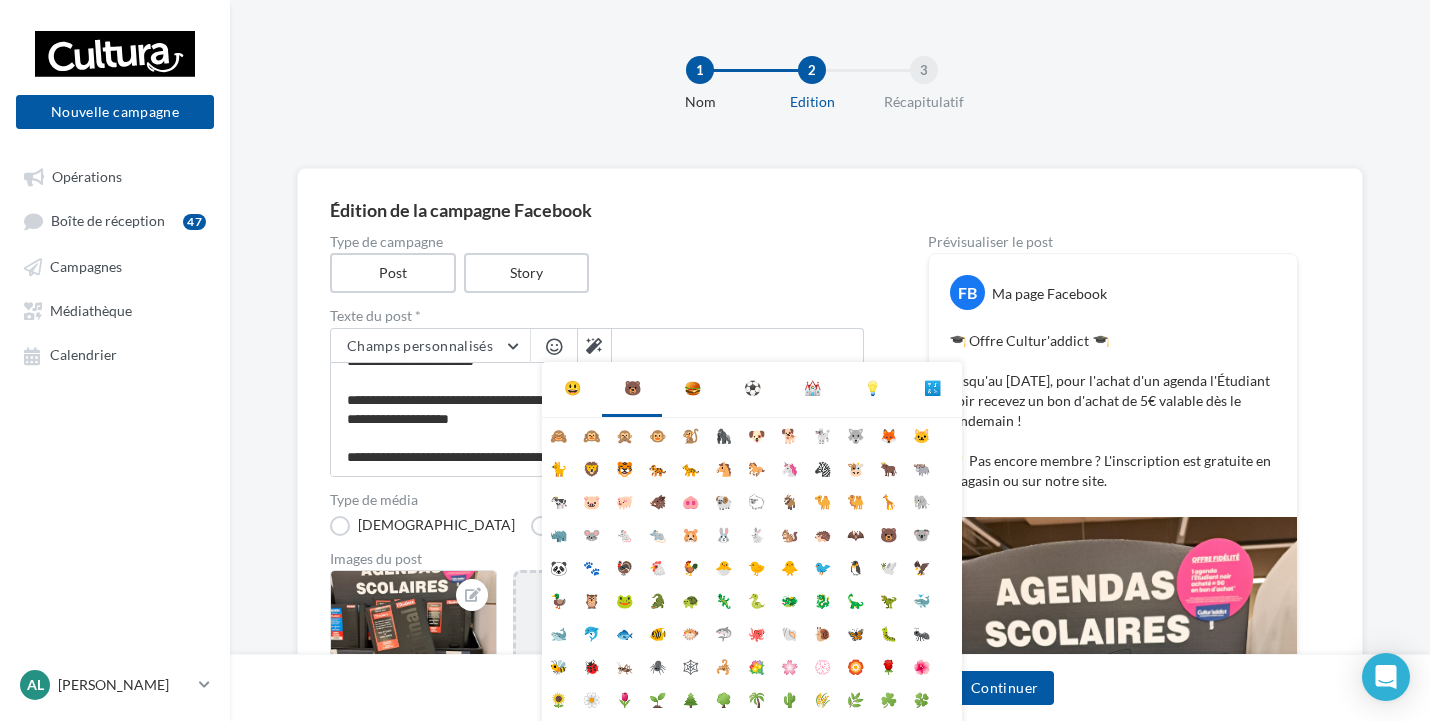 click on "⚽" at bounding box center [752, 388] 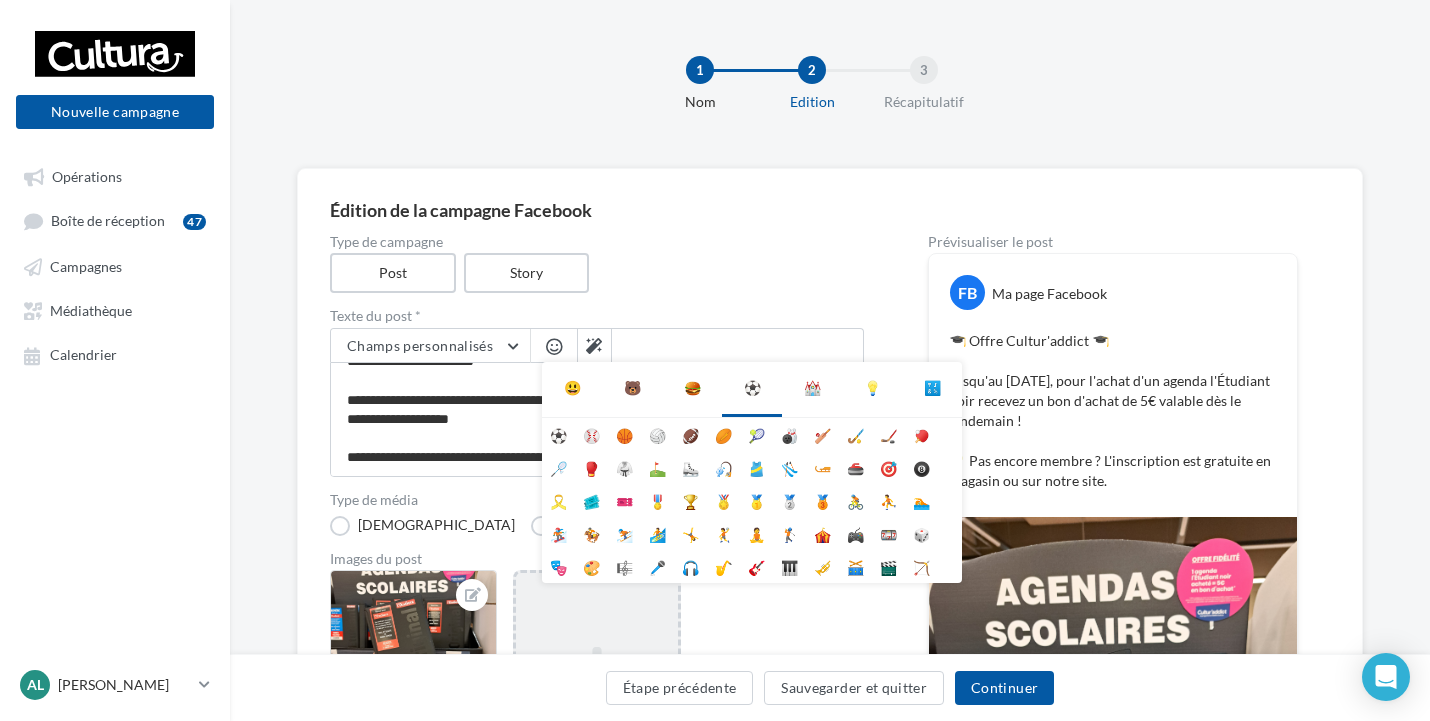 click on "⚽" at bounding box center [752, 388] 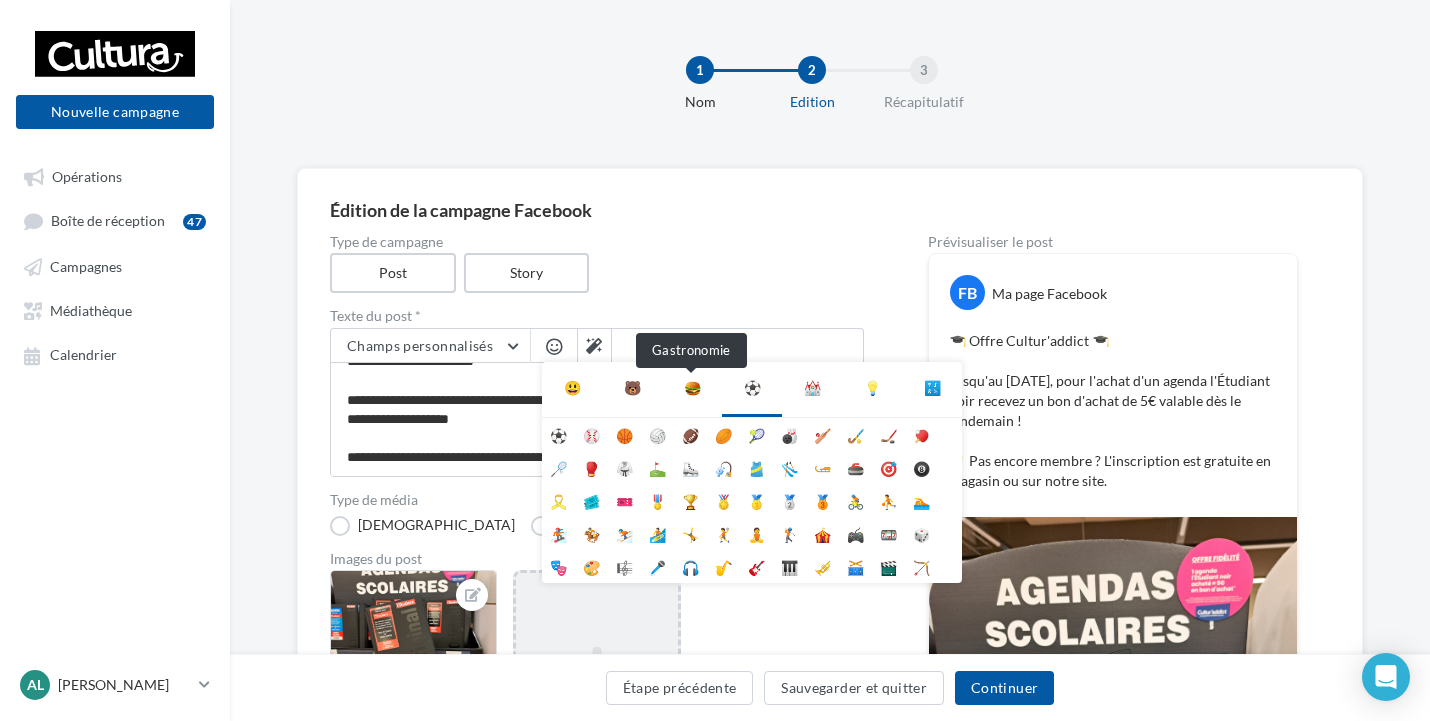 click on "🍔" at bounding box center (692, 388) 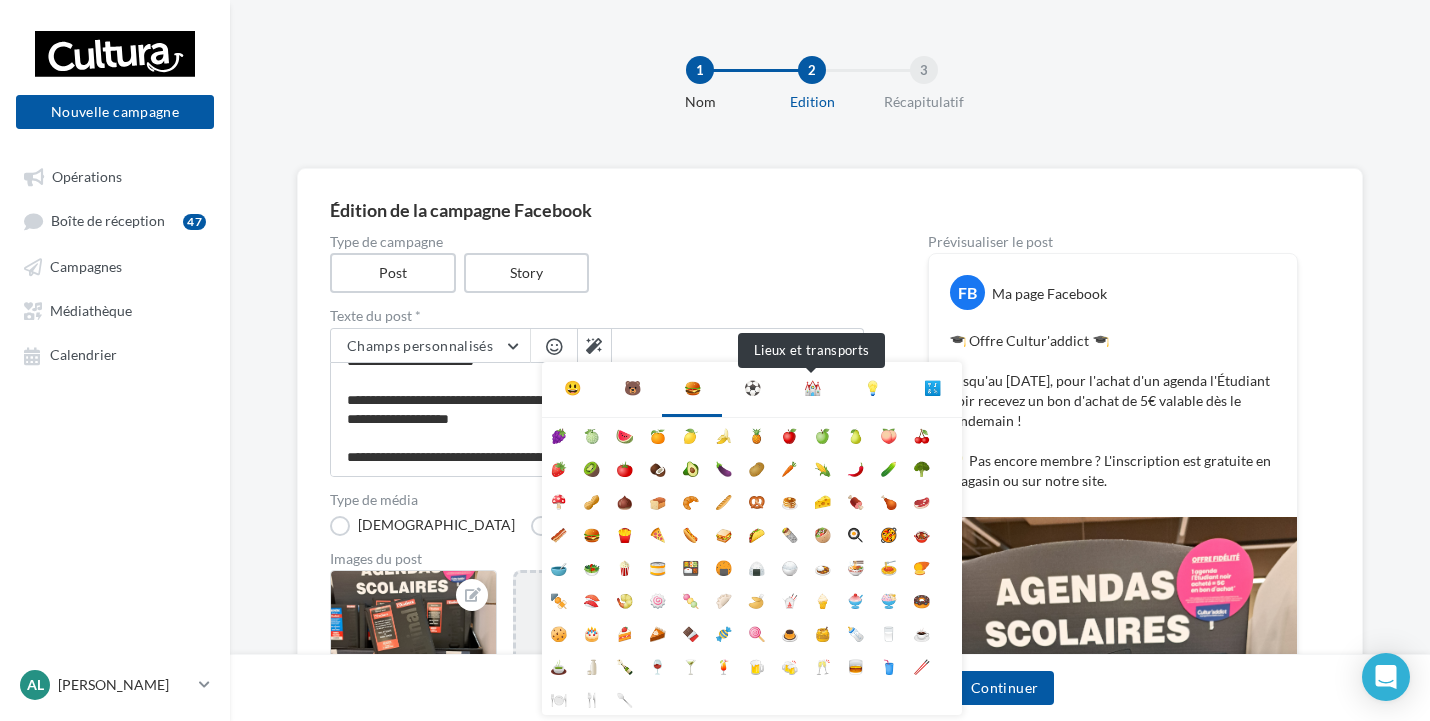 click on "⛪" at bounding box center (812, 388) 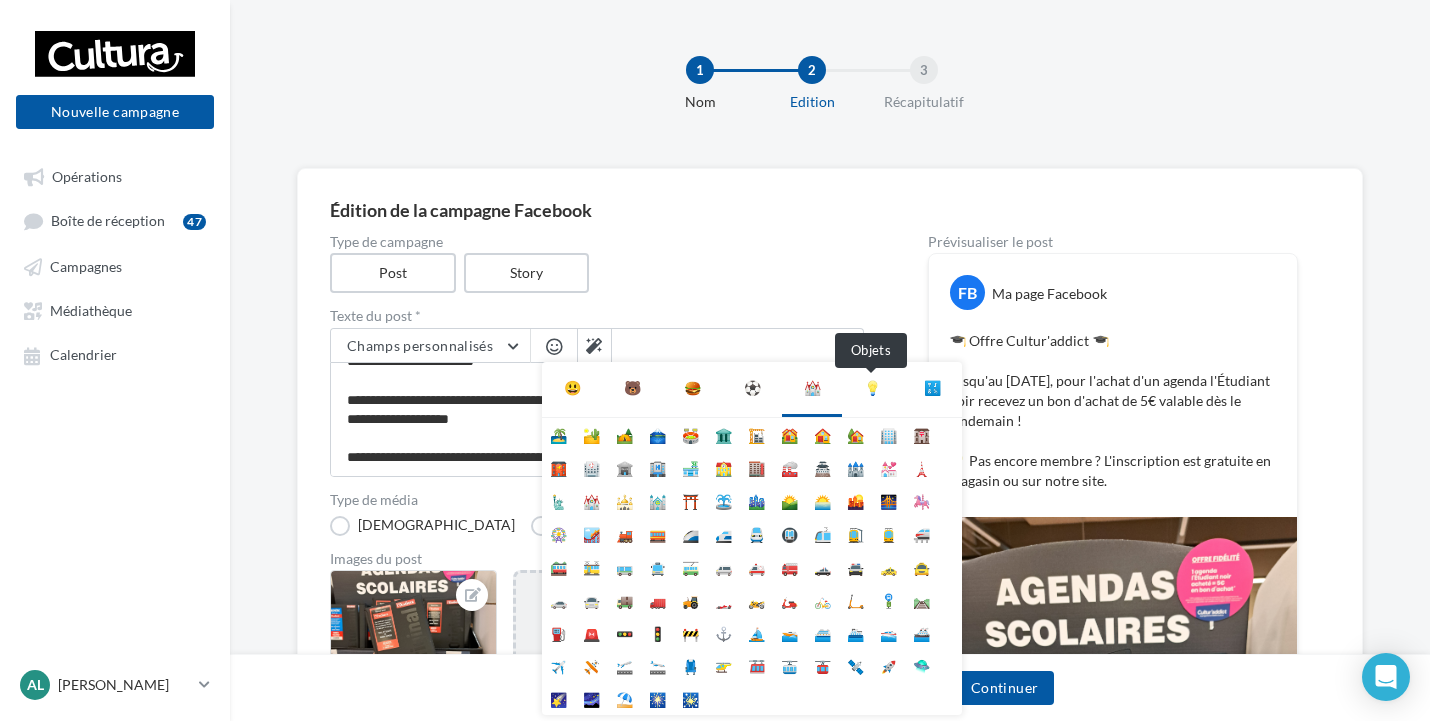 click on "💡" at bounding box center (872, 388) 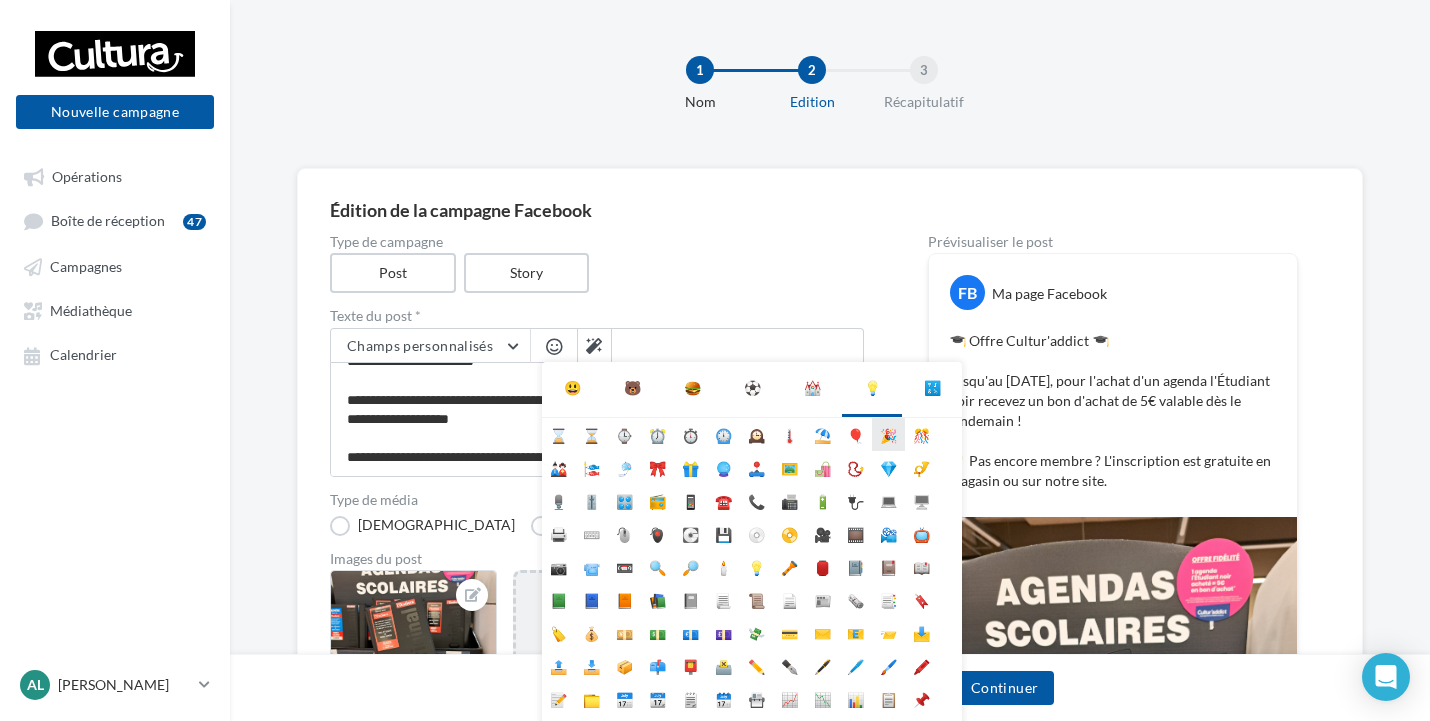 click on "🎉" at bounding box center (888, 434) 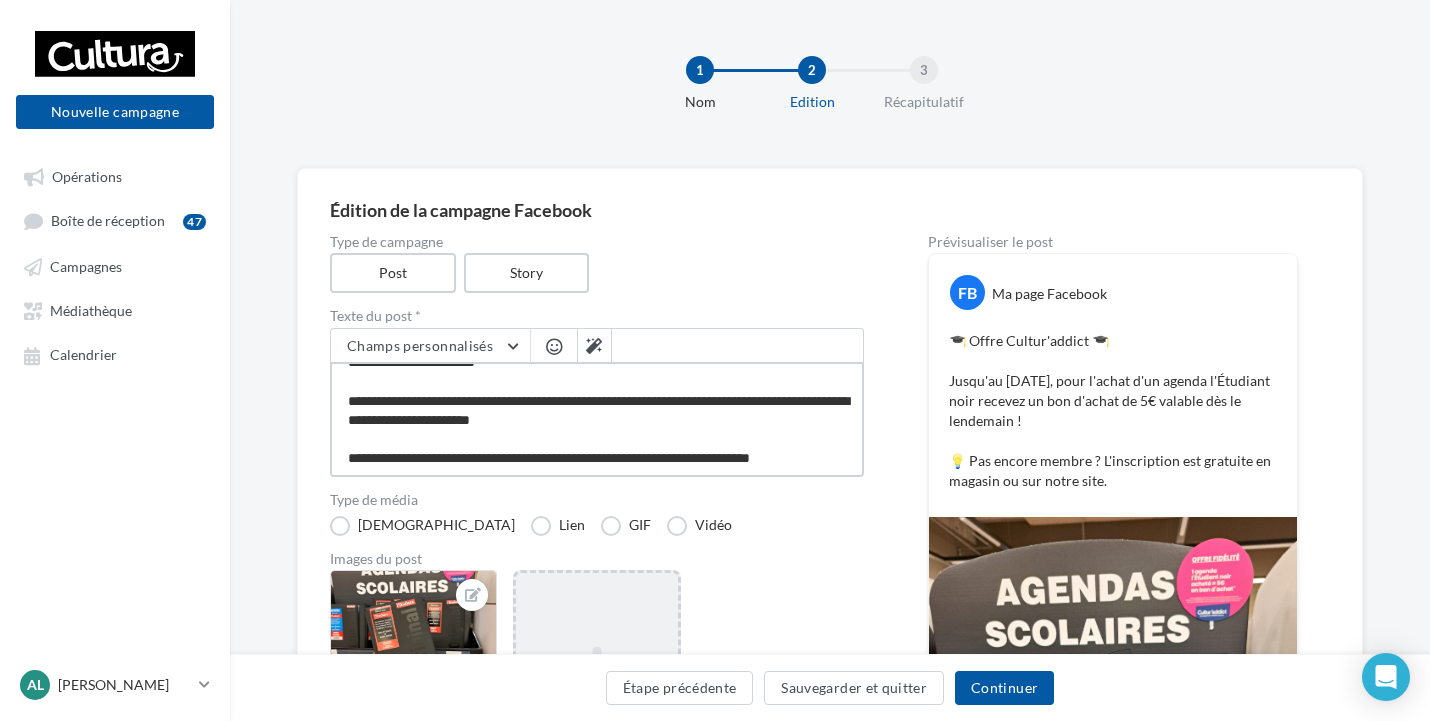 scroll, scrollTop: 21, scrollLeft: 0, axis: vertical 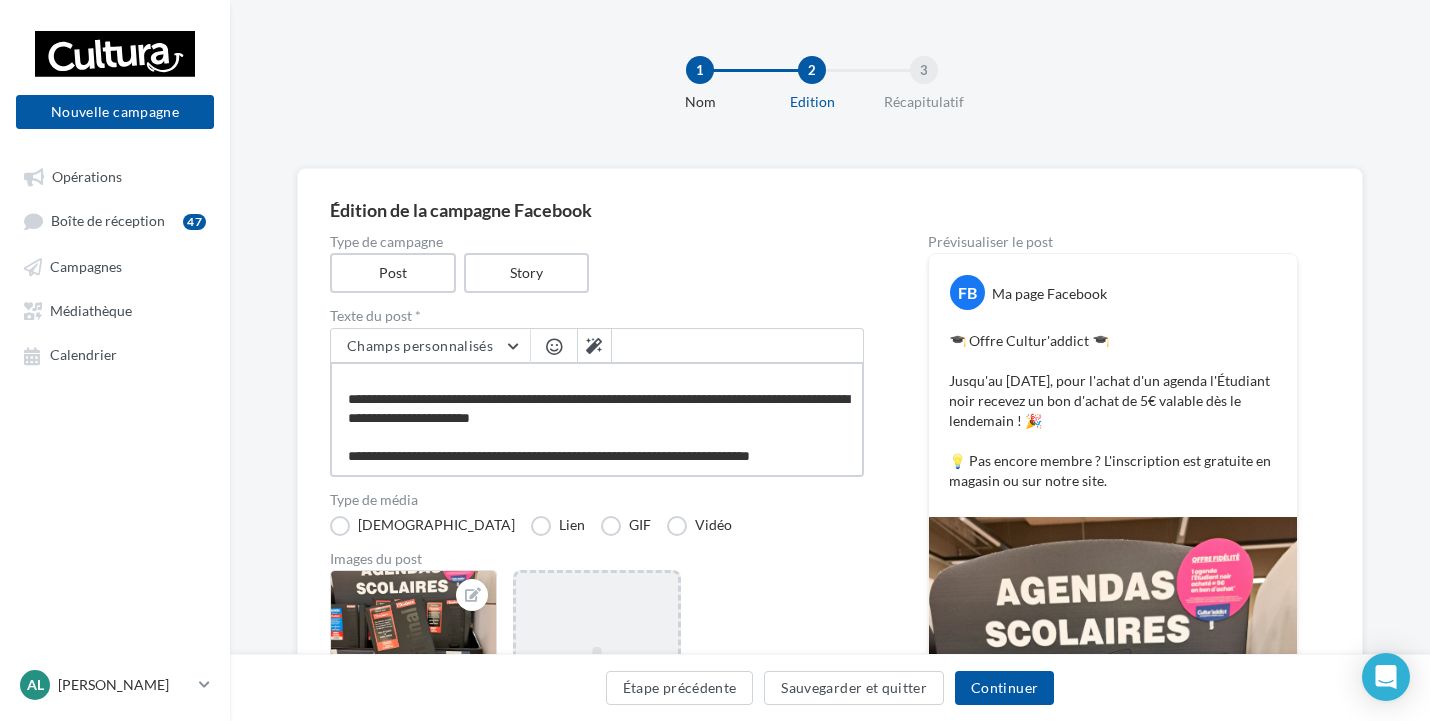 click on "**********" at bounding box center [597, 419] 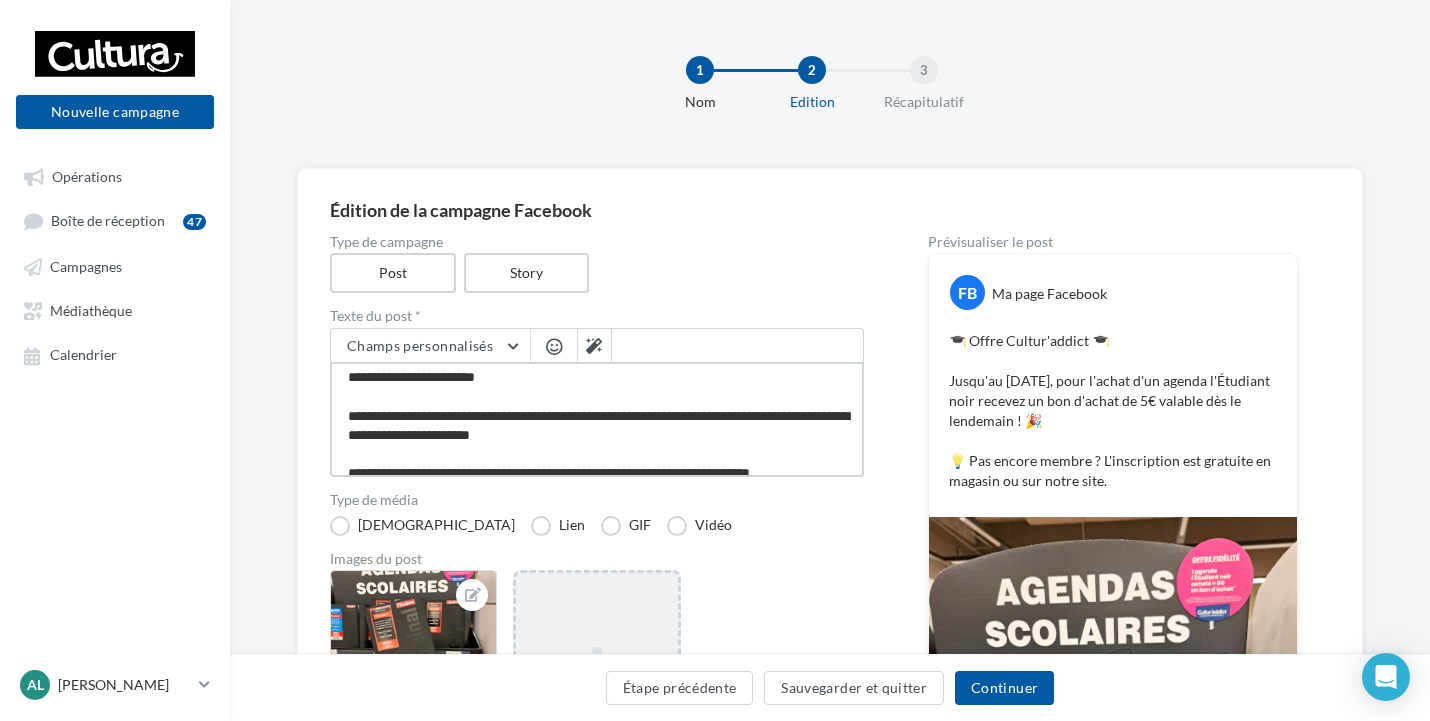 scroll, scrollTop: 0, scrollLeft: 0, axis: both 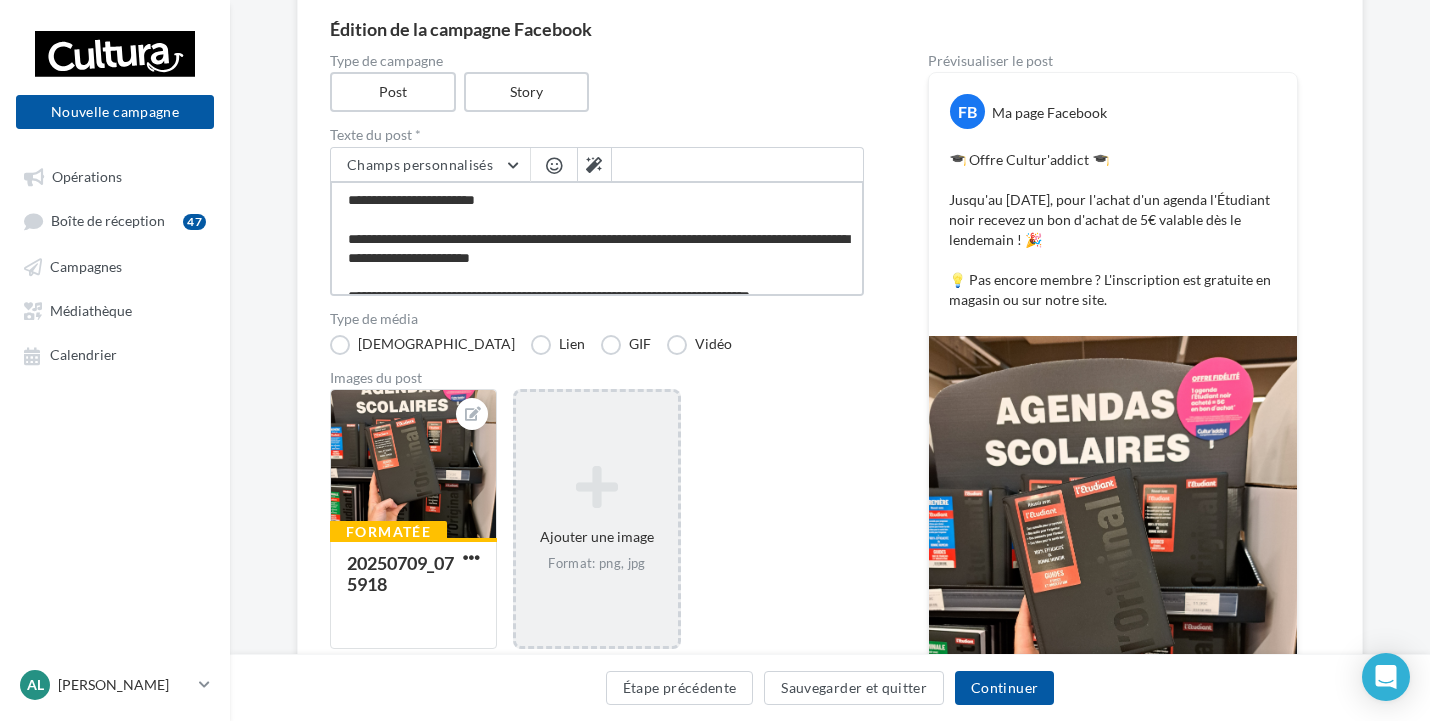click on "**********" at bounding box center [597, 238] 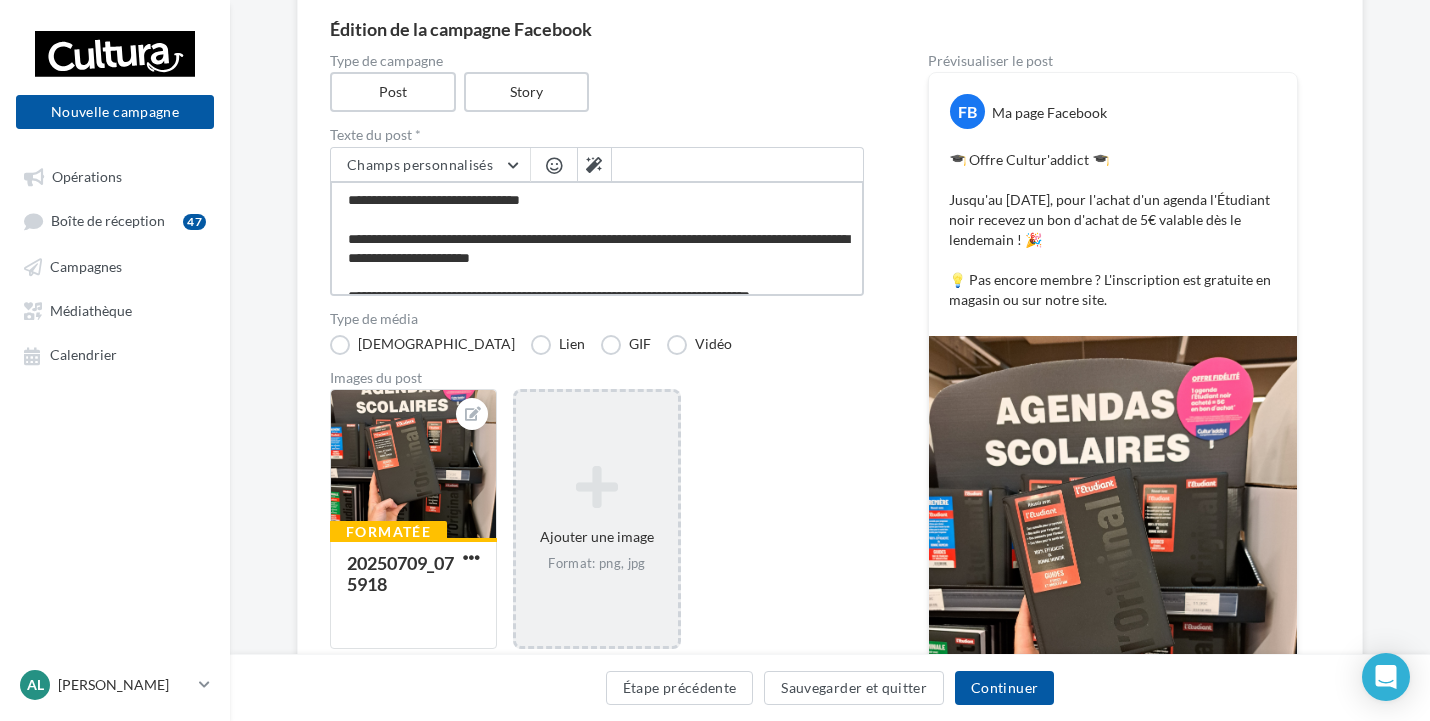 click on "**********" at bounding box center (597, 238) 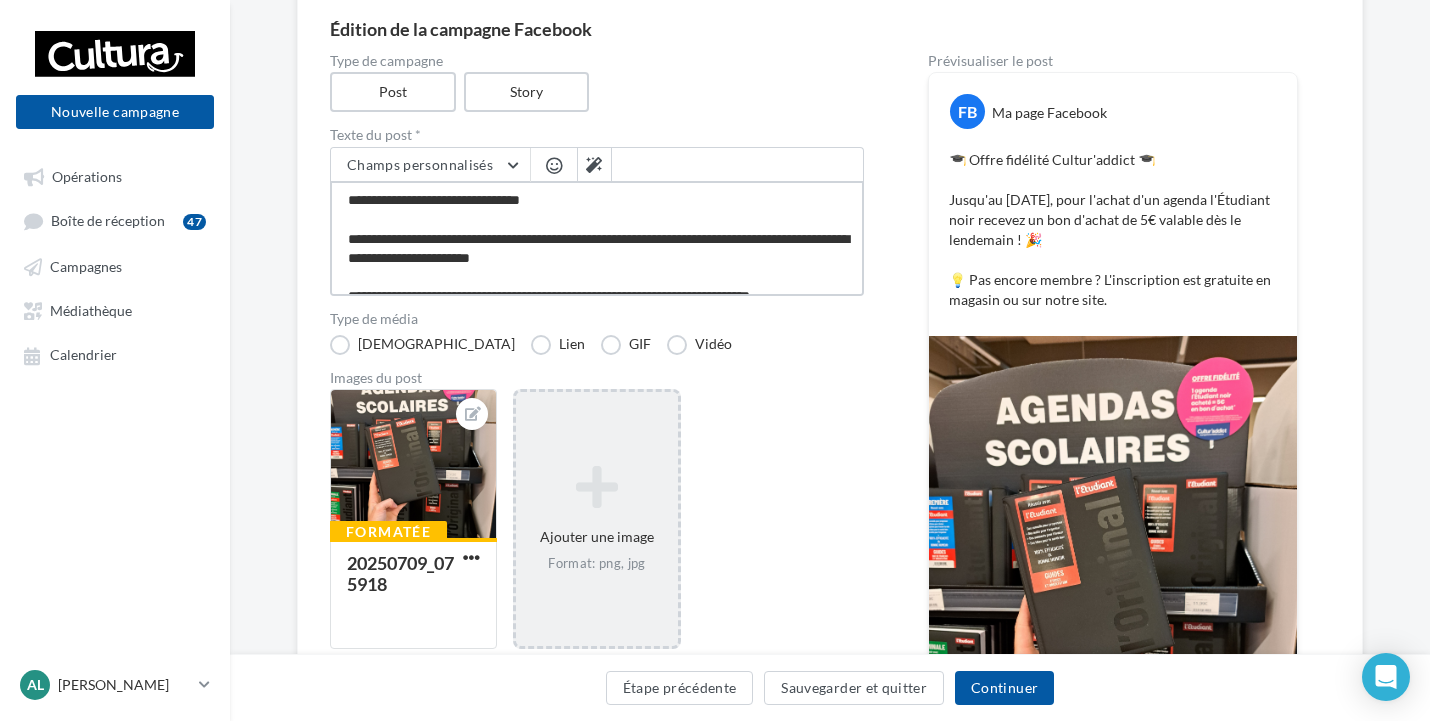 drag, startPoint x: 448, startPoint y: 196, endPoint x: 407, endPoint y: 200, distance: 41.19466 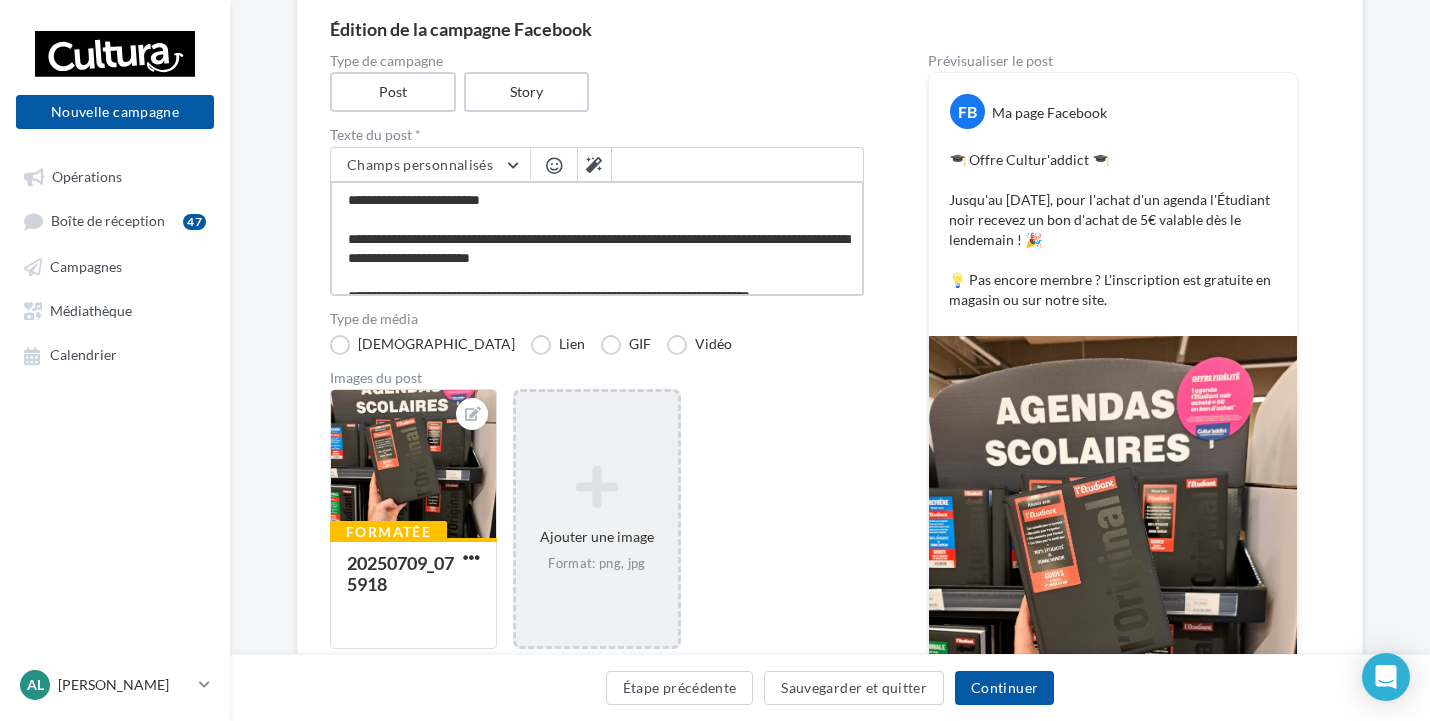 drag, startPoint x: 407, startPoint y: 201, endPoint x: 488, endPoint y: 195, distance: 81.22192 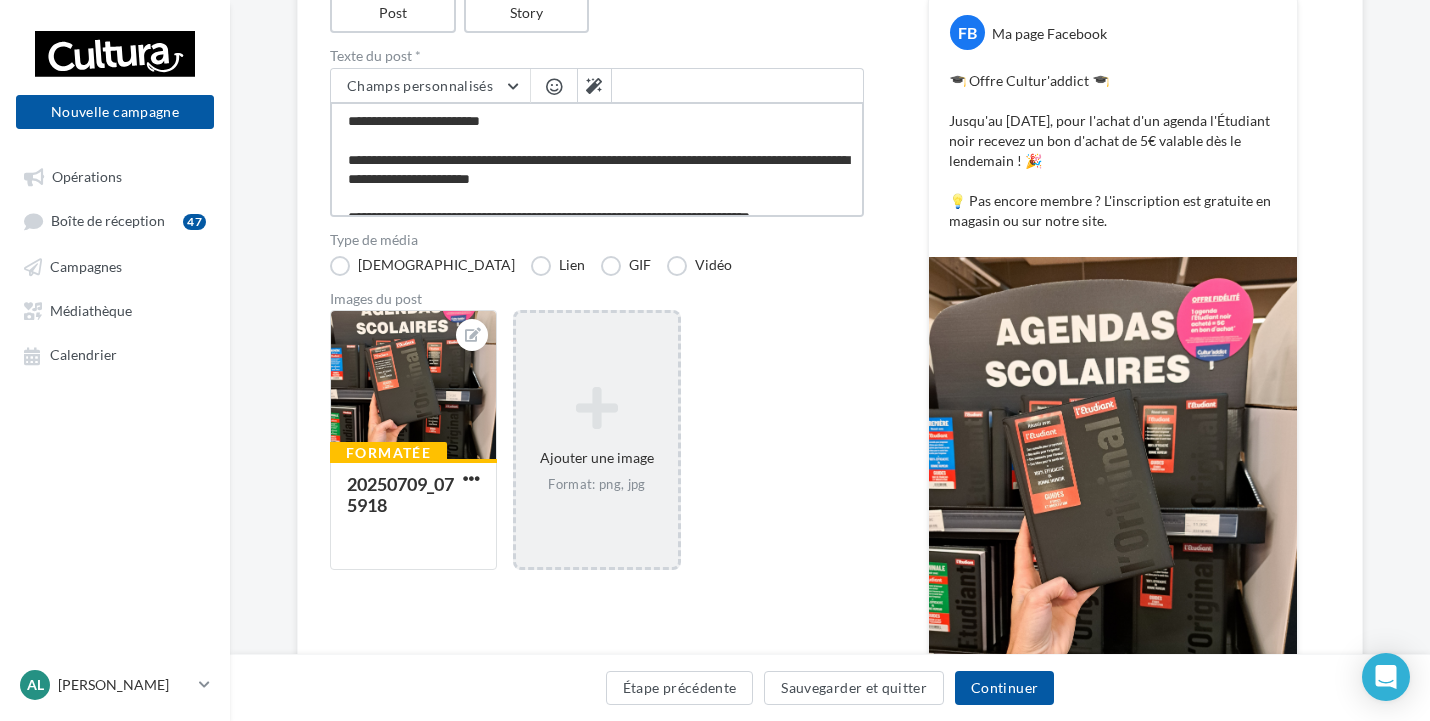 scroll, scrollTop: 381, scrollLeft: 0, axis: vertical 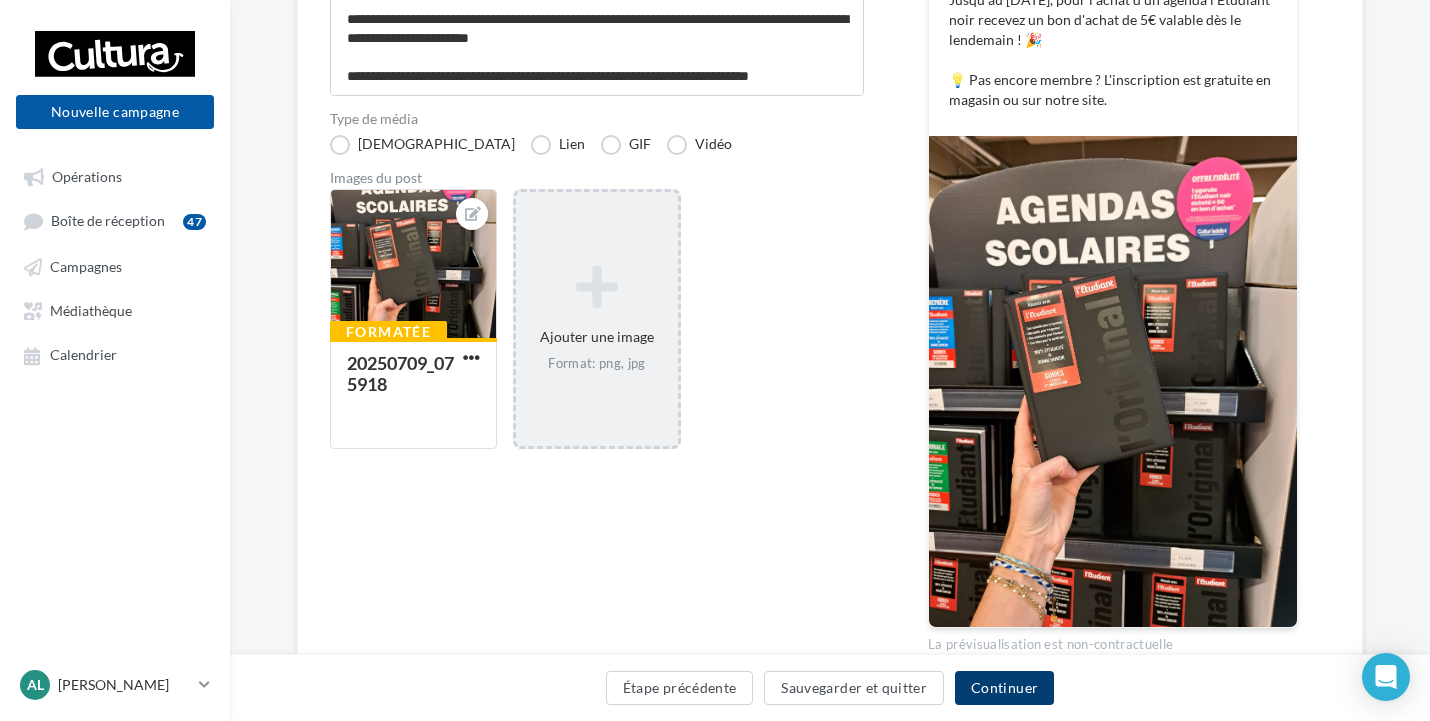 click on "Continuer" at bounding box center [1004, 688] 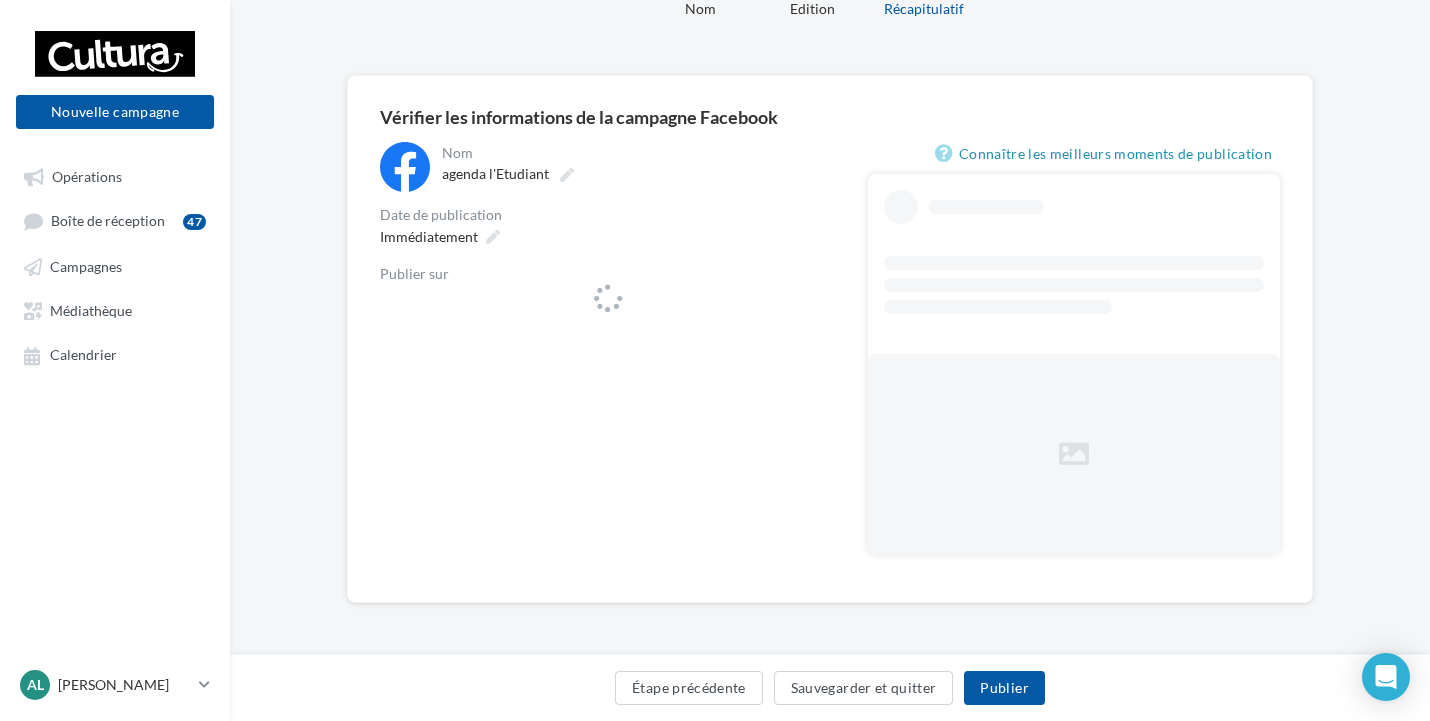 scroll, scrollTop: 0, scrollLeft: 0, axis: both 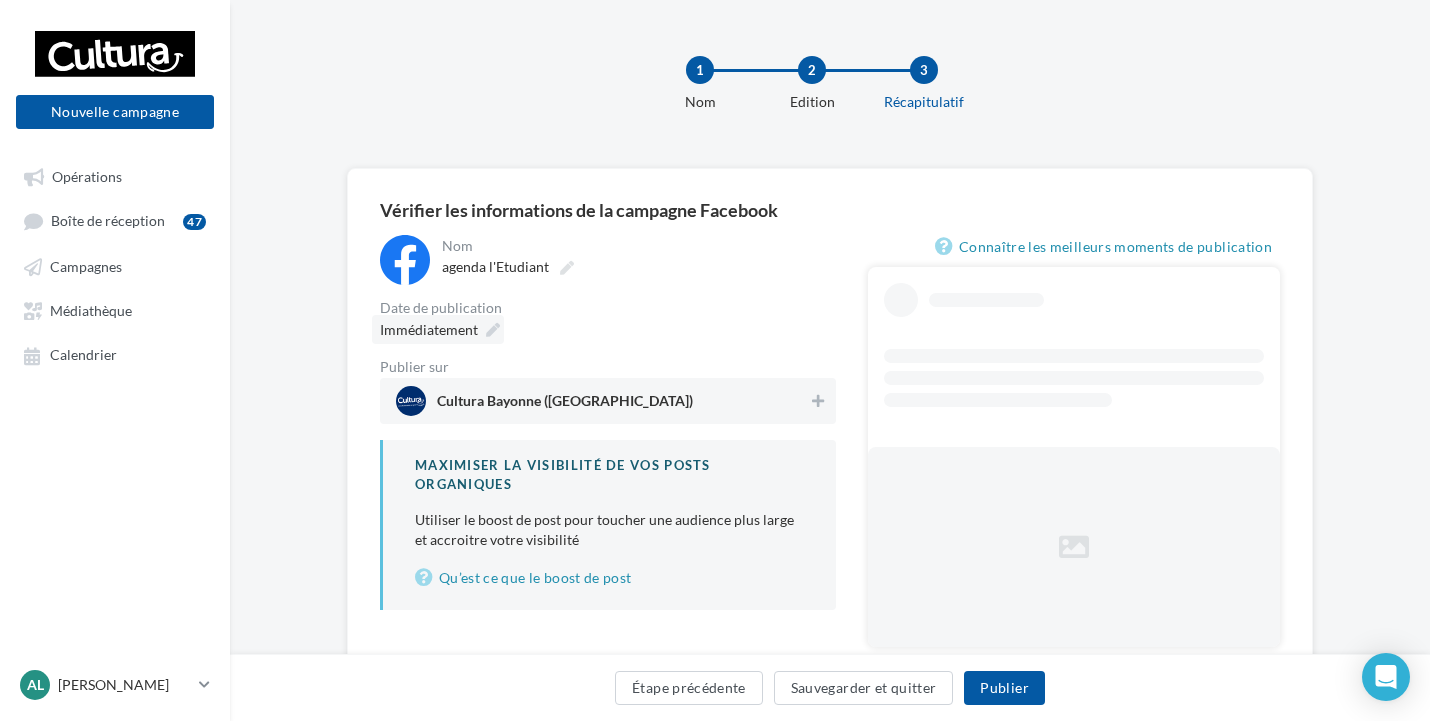 click at bounding box center (493, 330) 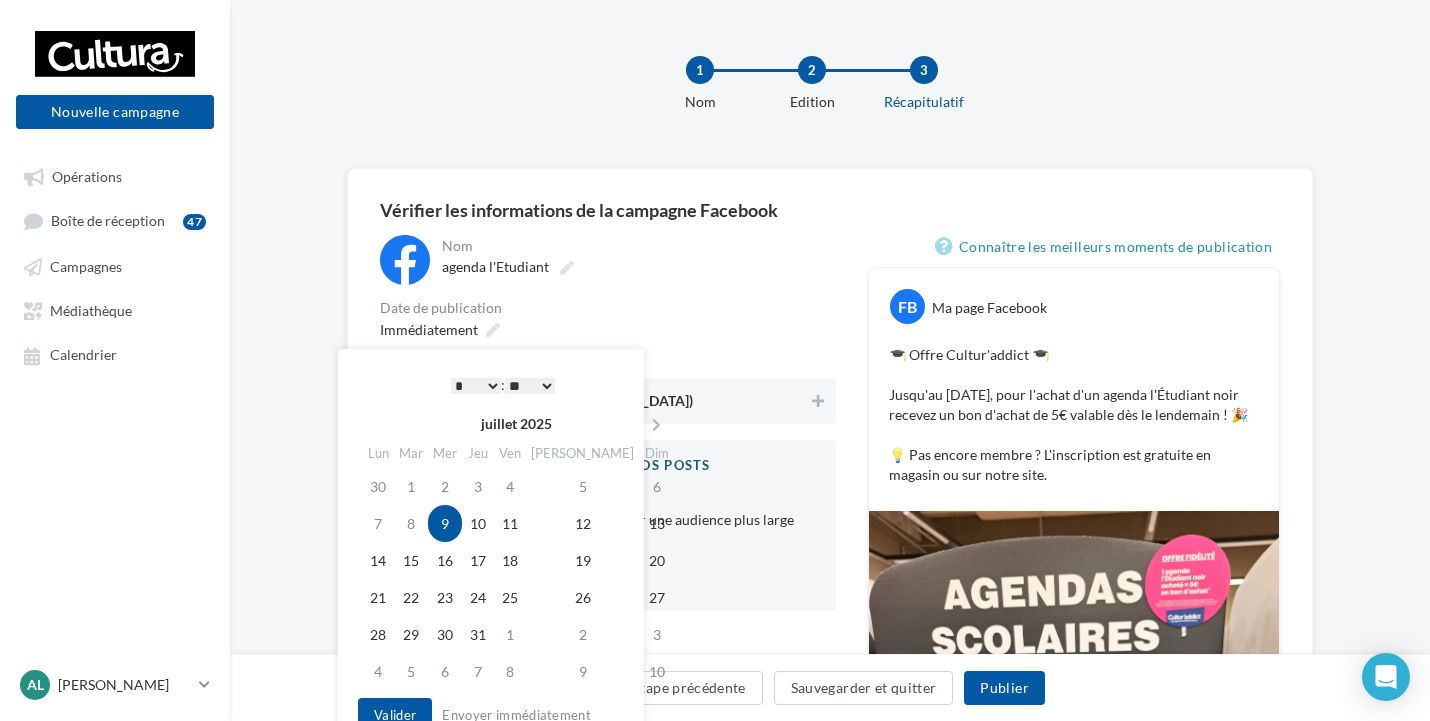 click on "* * * * * * * * * * ** ** ** ** ** ** ** ** ** ** ** ** ** **" at bounding box center (476, 386) 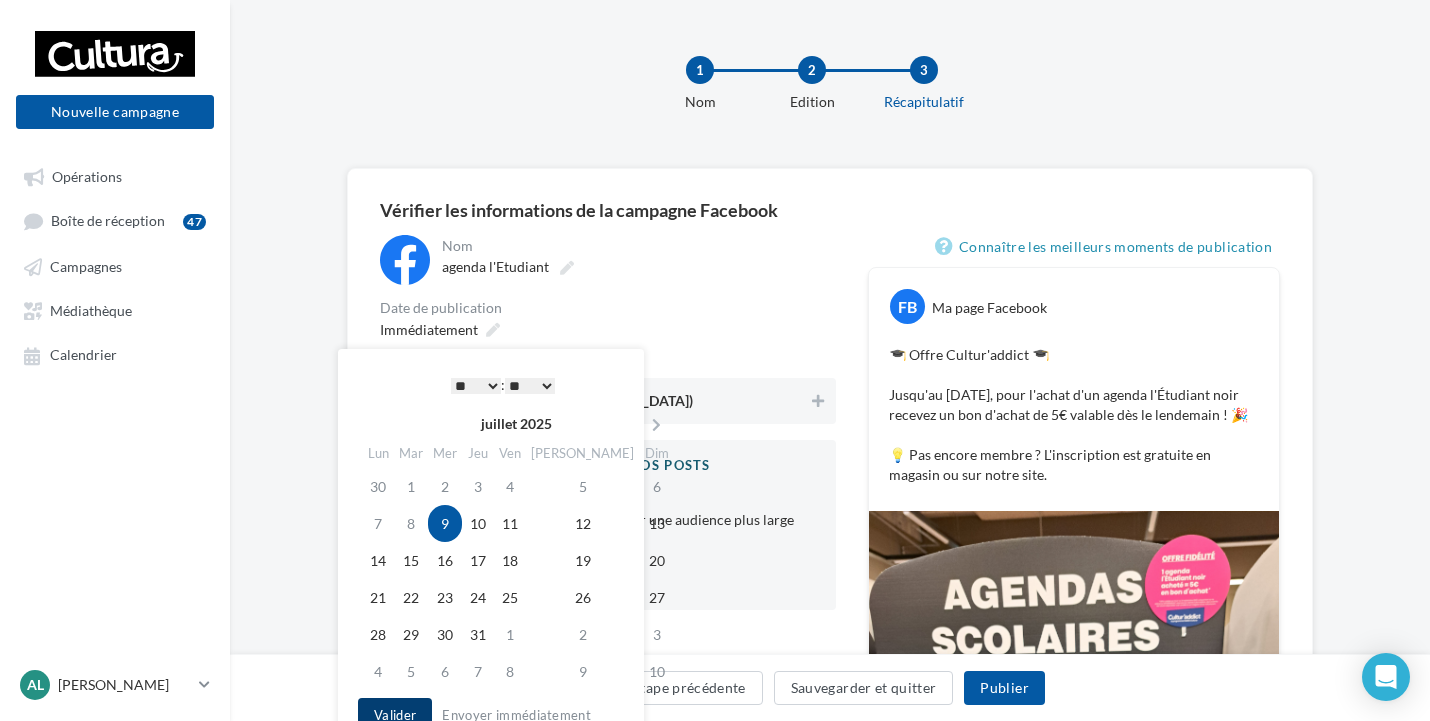 click on "Valider" at bounding box center (395, 715) 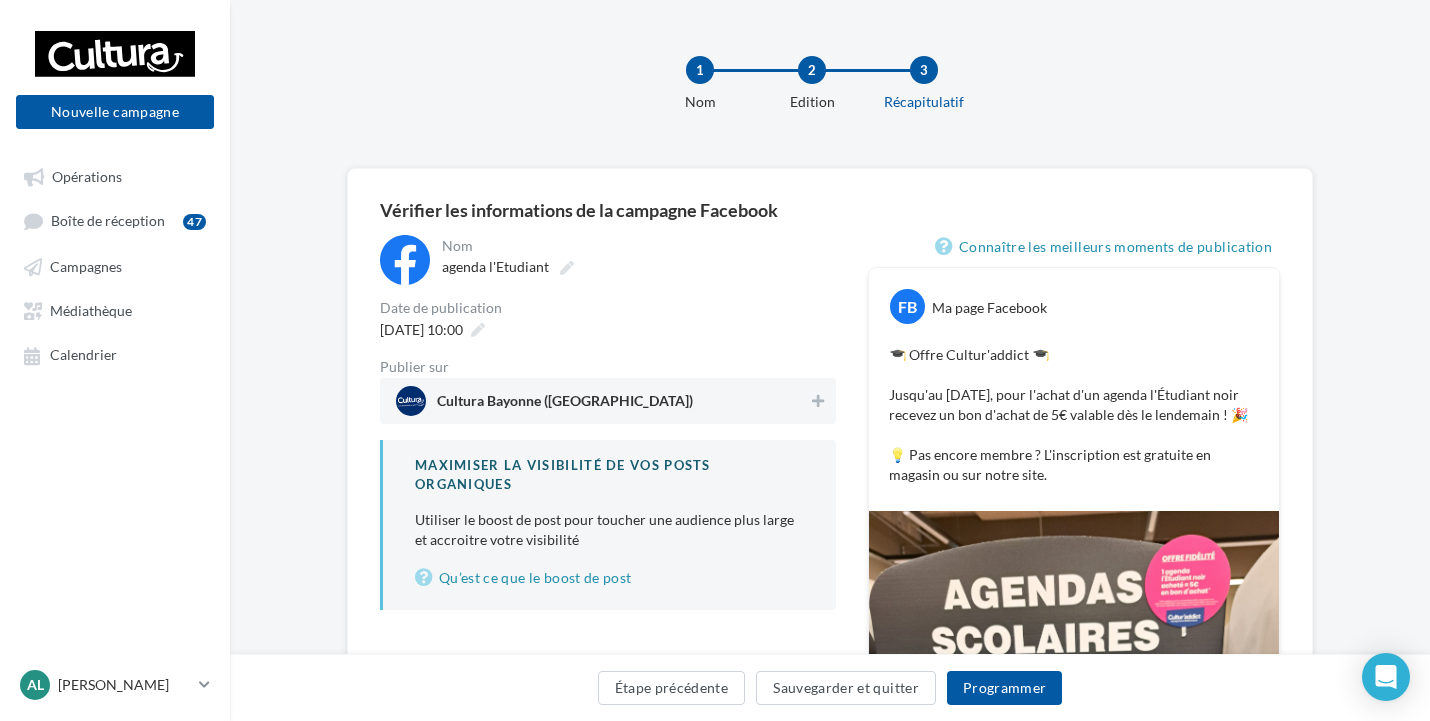 click on "Cultura Bayonne (Saint-Pierre-d'Irube)" at bounding box center [565, 405] 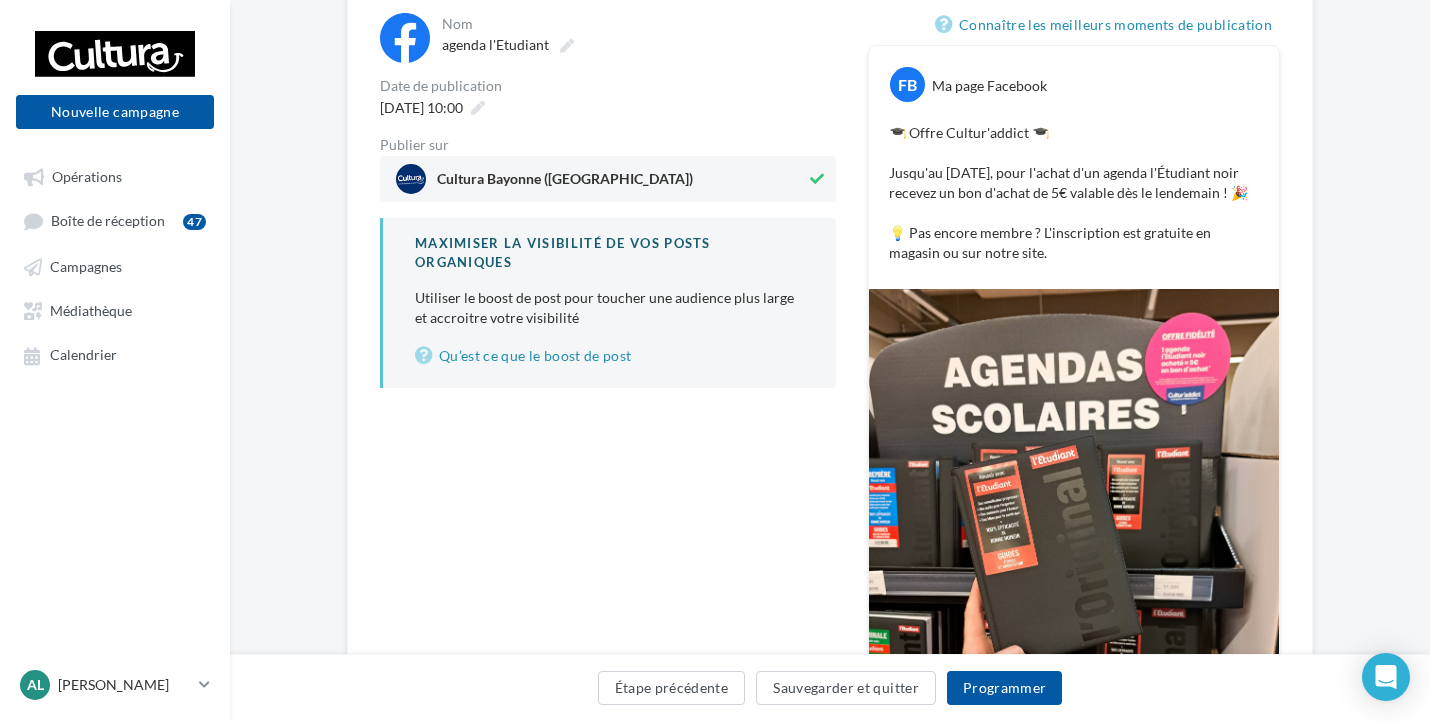 scroll, scrollTop: 200, scrollLeft: 0, axis: vertical 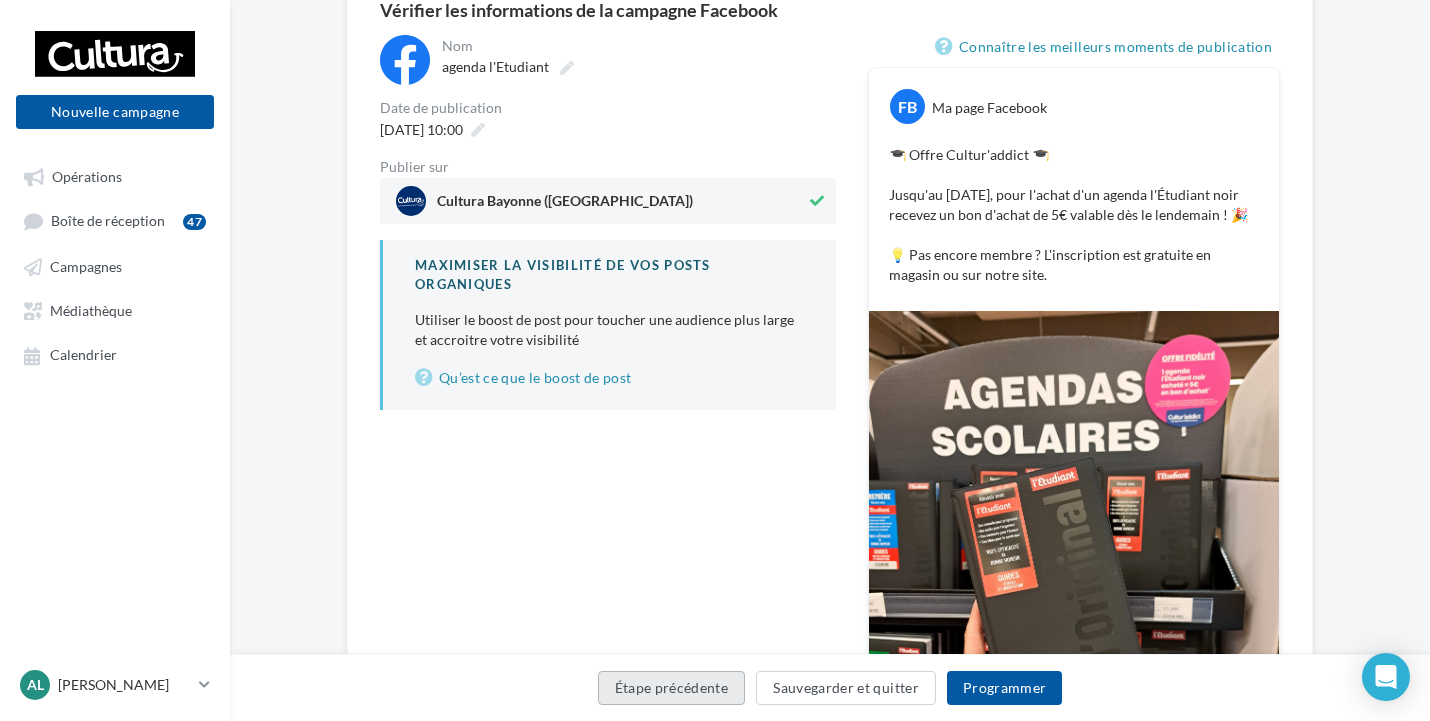 click on "Étape précédente" at bounding box center (672, 688) 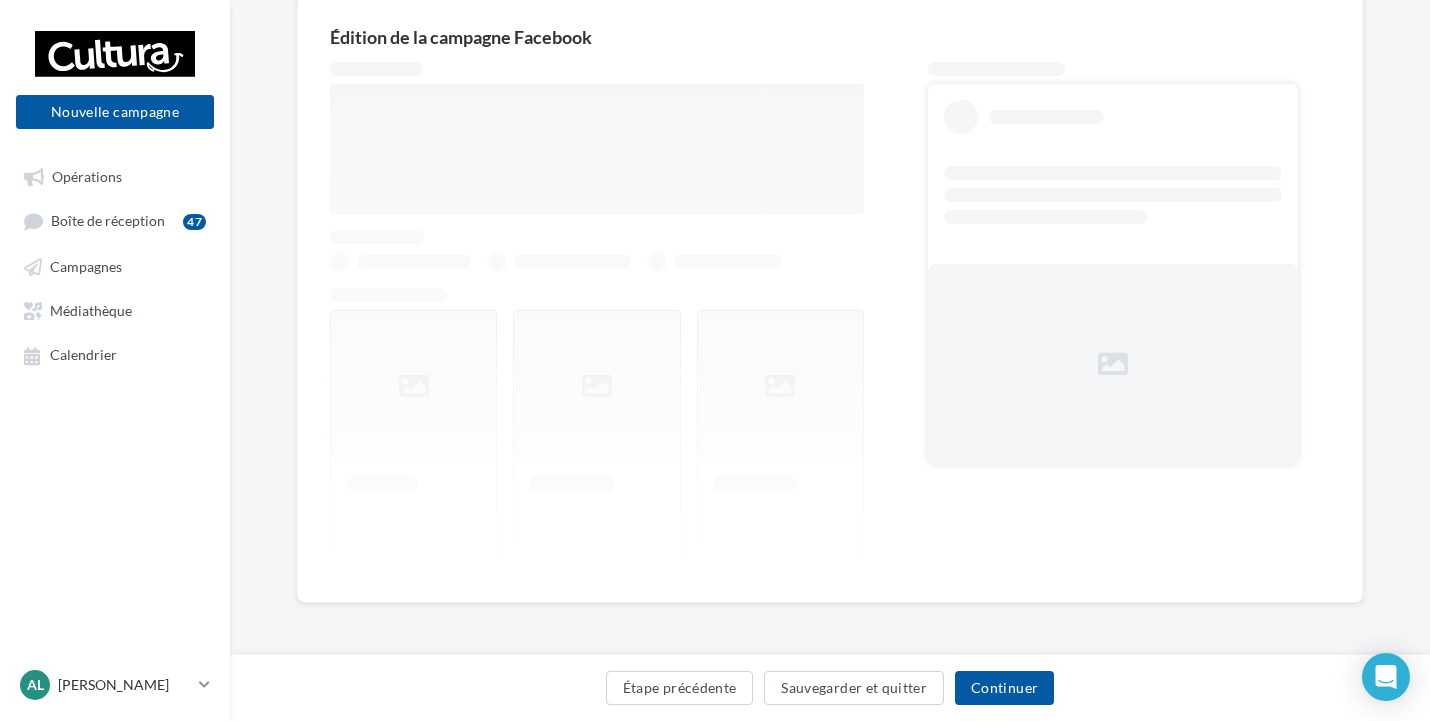 scroll, scrollTop: 173, scrollLeft: 0, axis: vertical 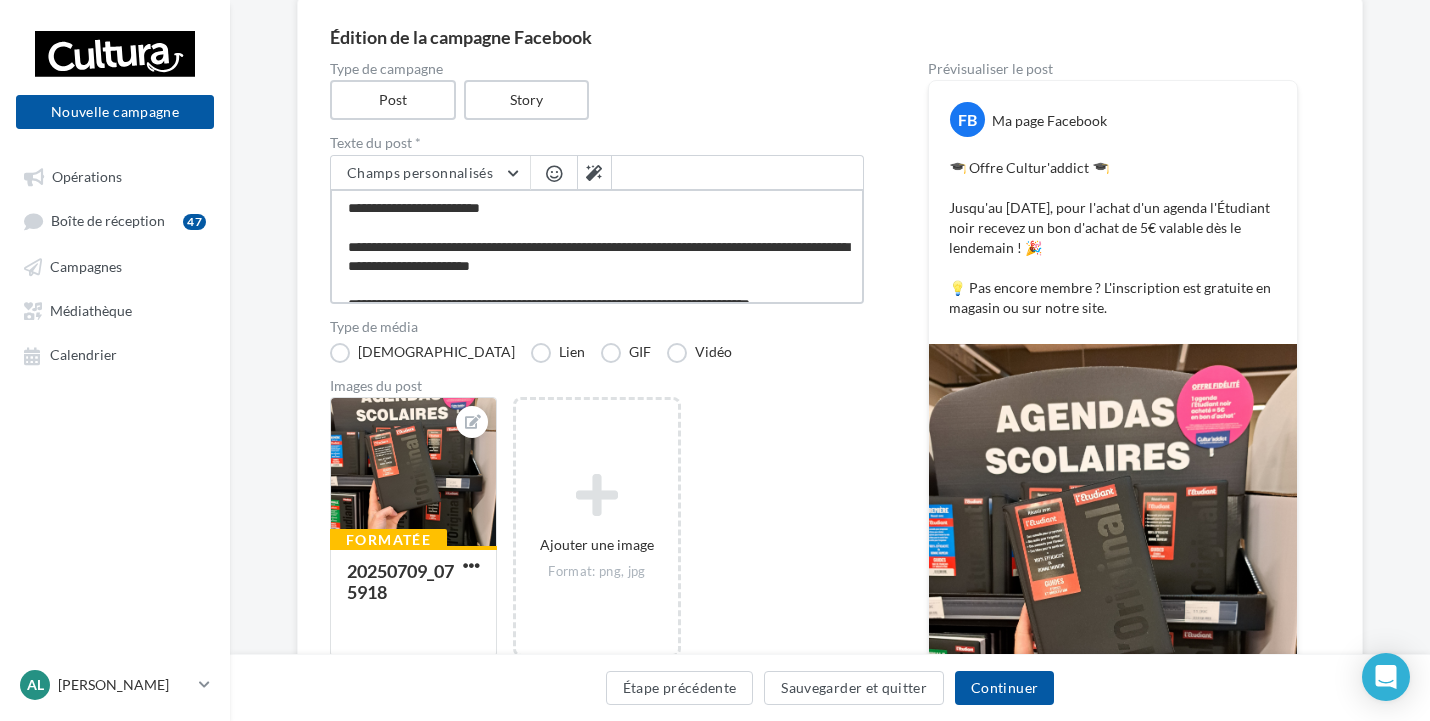 click on "**********" at bounding box center (597, 246) 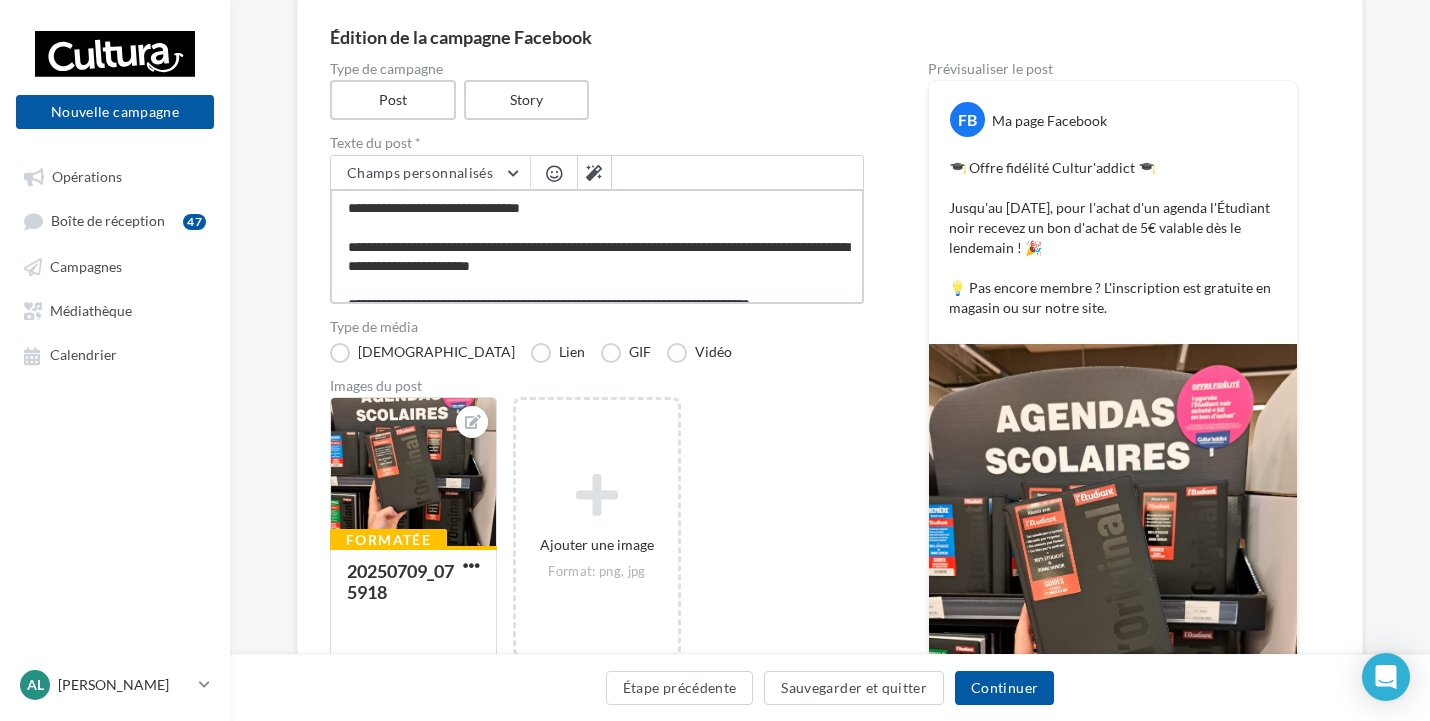 drag, startPoint x: 535, startPoint y: 207, endPoint x: 454, endPoint y: 206, distance: 81.00617 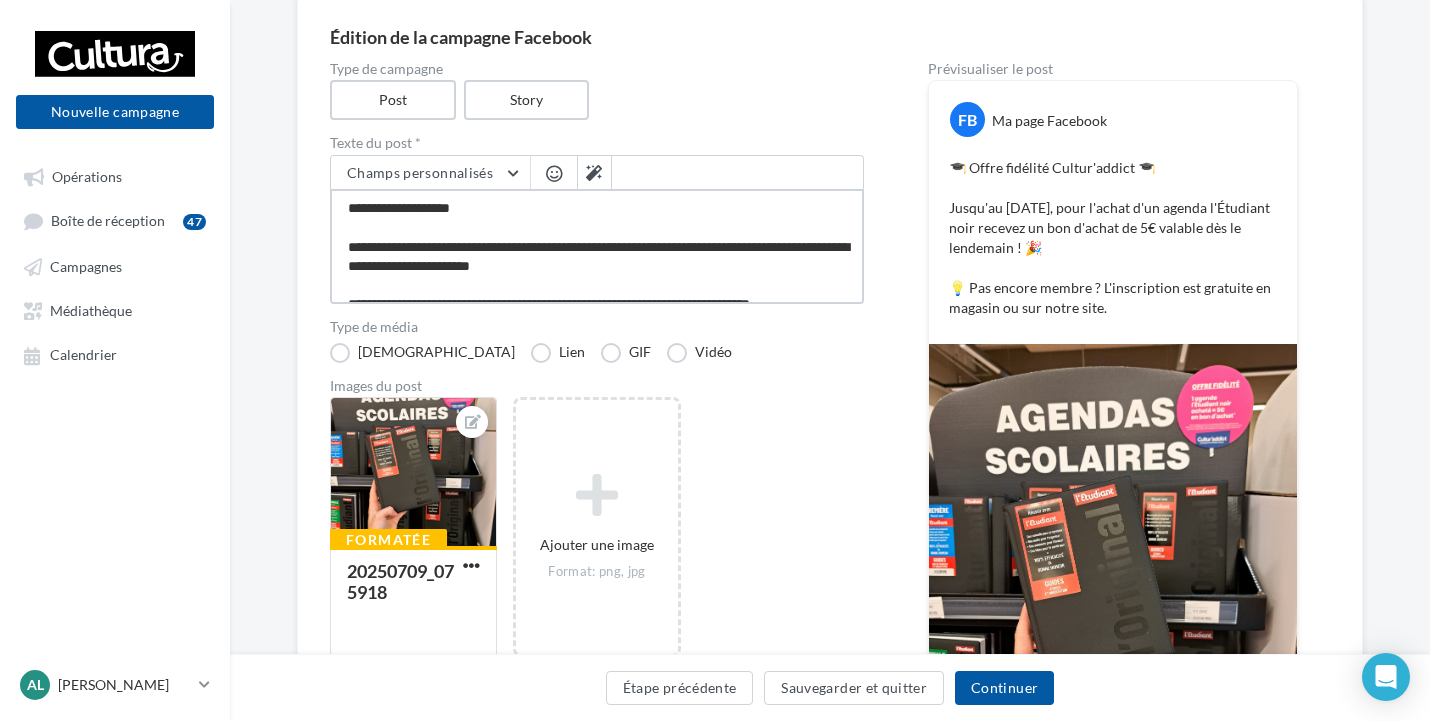 click on "**********" at bounding box center [597, 246] 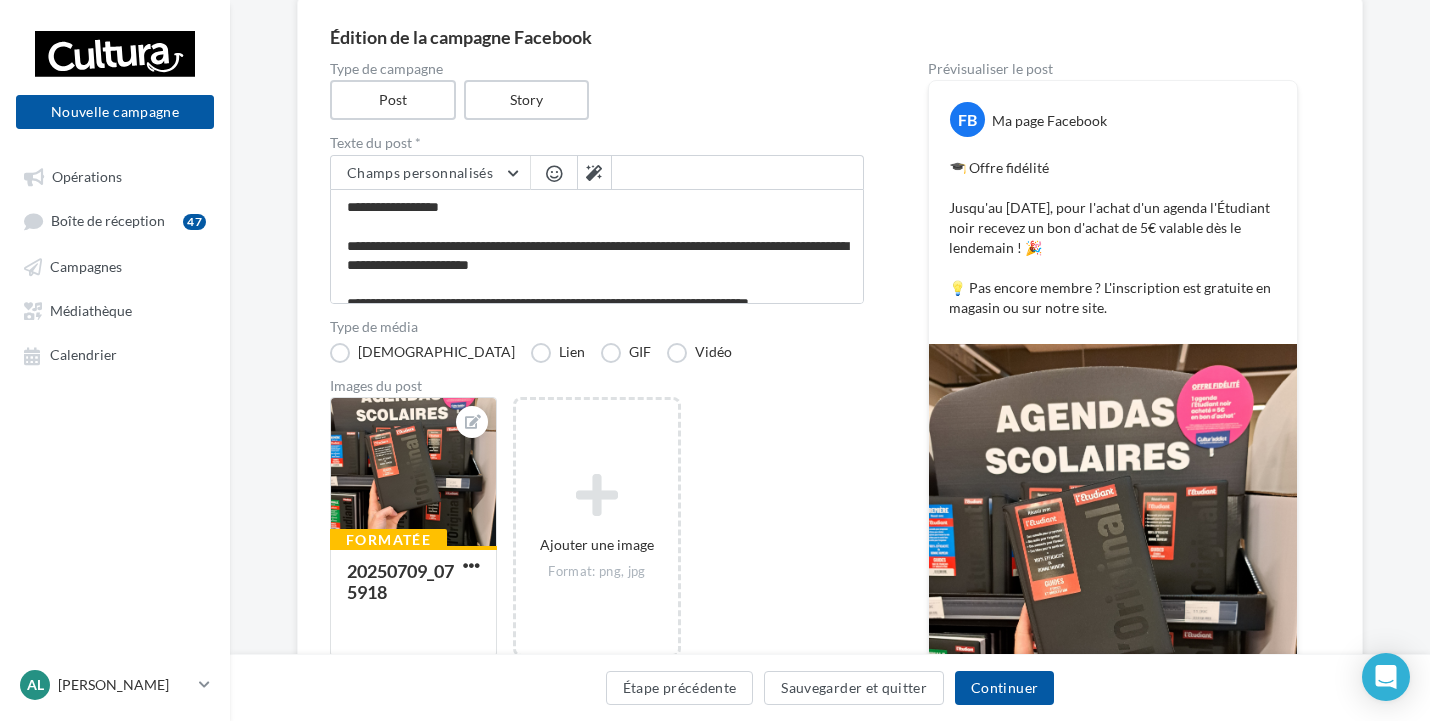 click at bounding box center (554, 173) 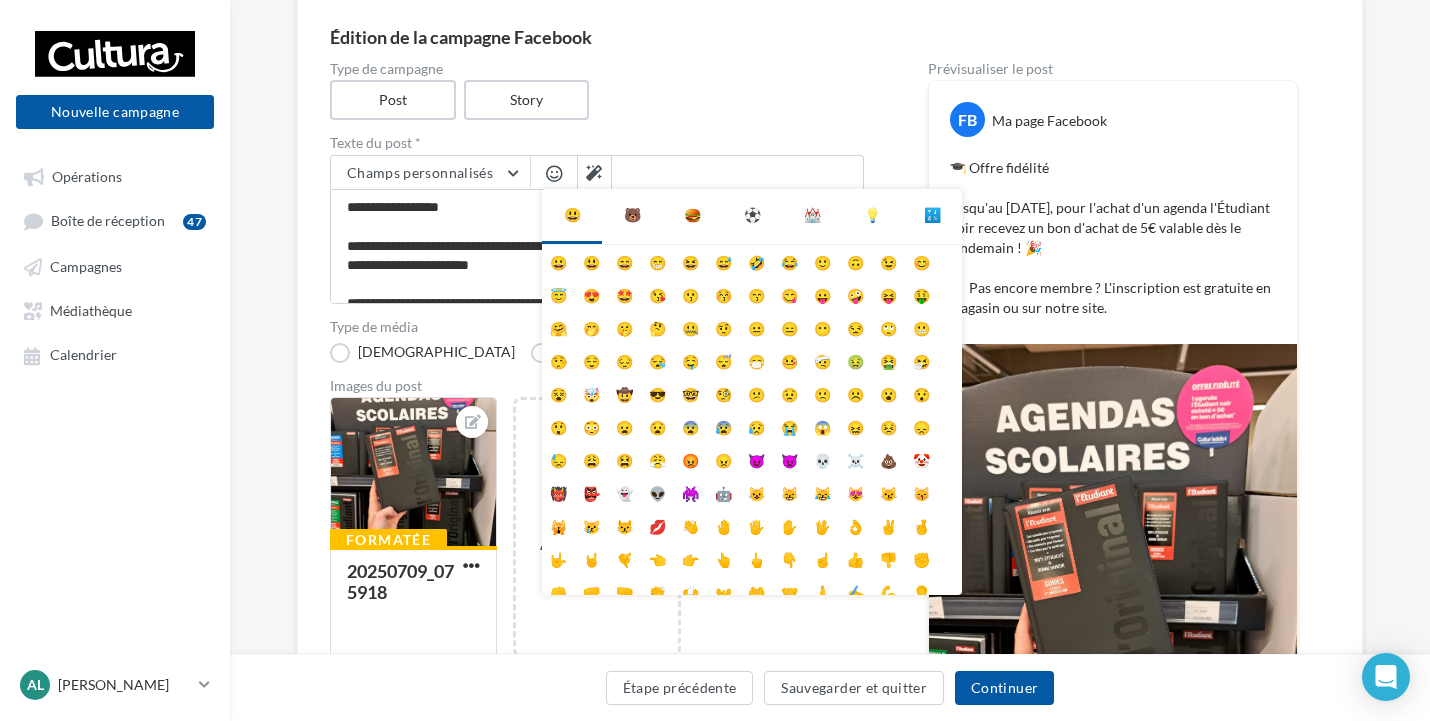 click on "💡" at bounding box center (872, 215) 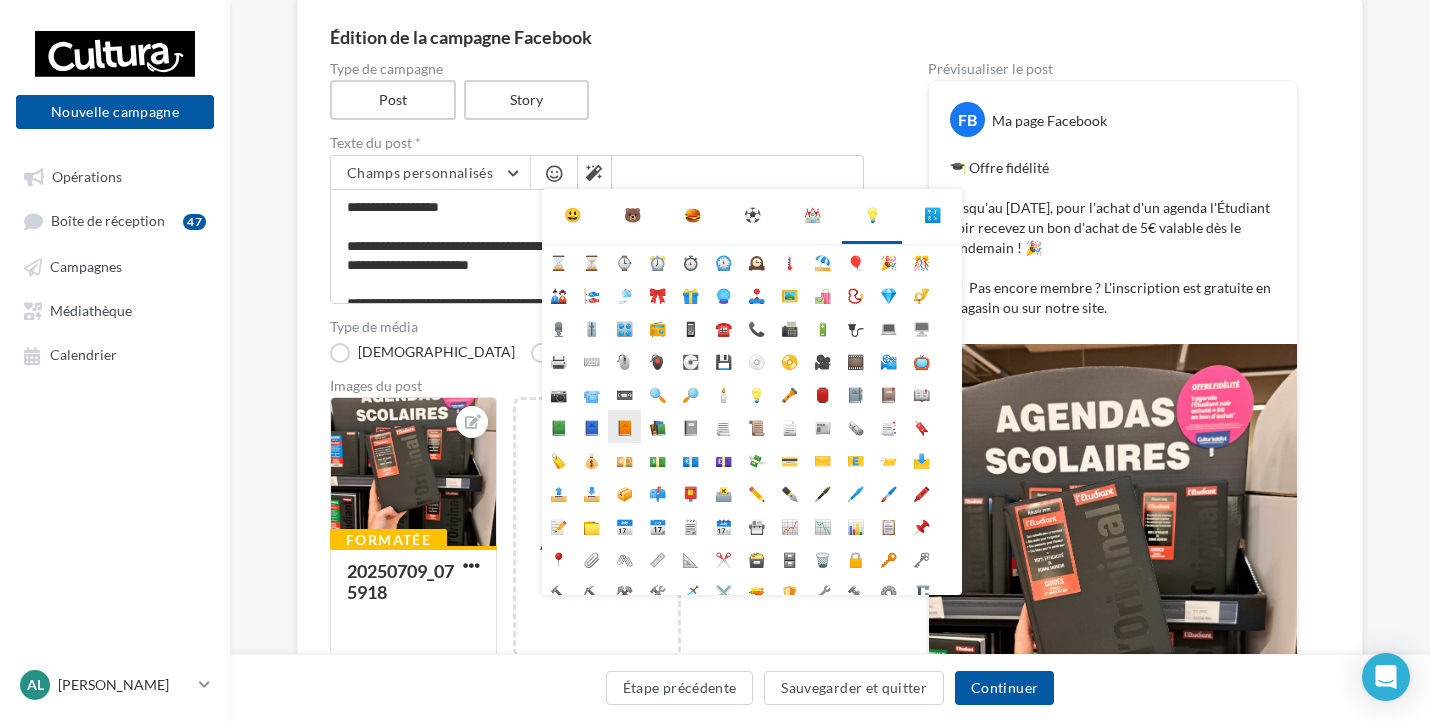 click on "📙" at bounding box center (624, 426) 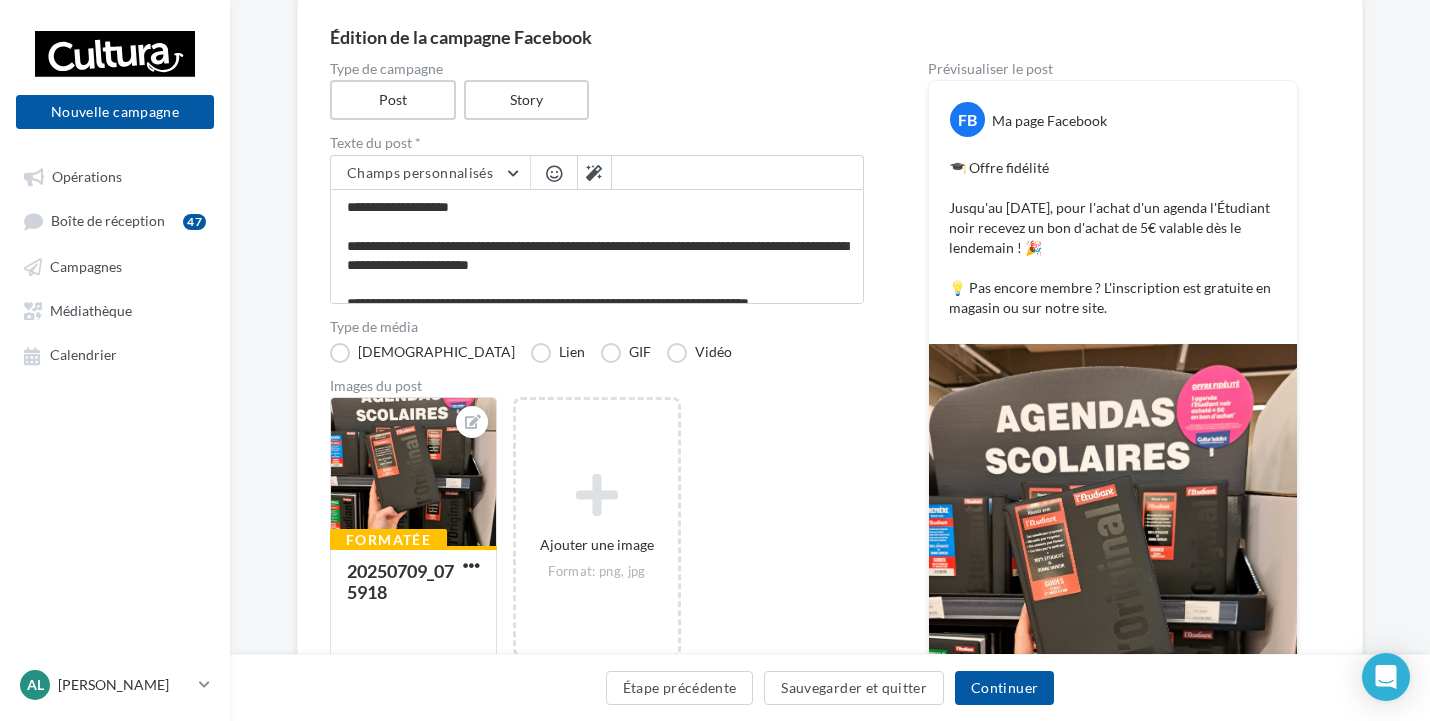 click at bounding box center (554, 173) 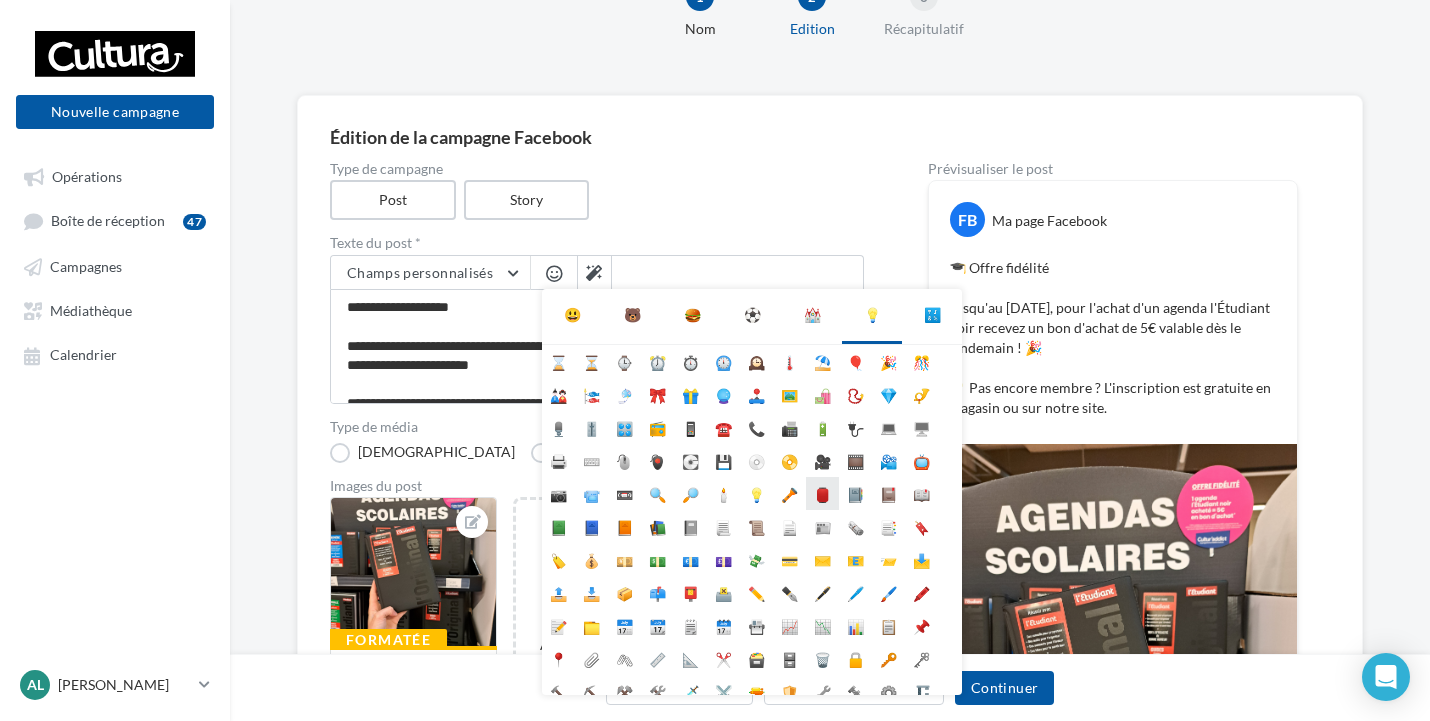 scroll, scrollTop: 173, scrollLeft: 0, axis: vertical 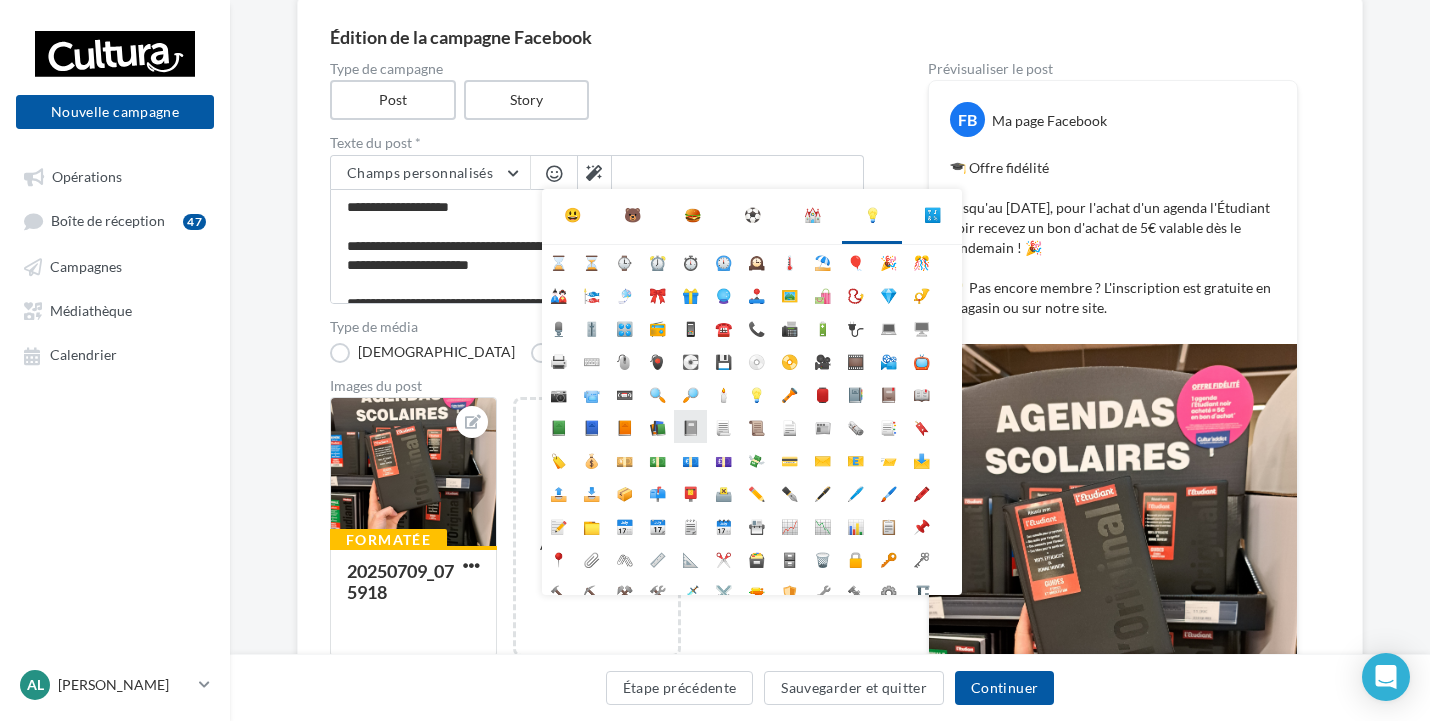 click on "📓" at bounding box center [690, 426] 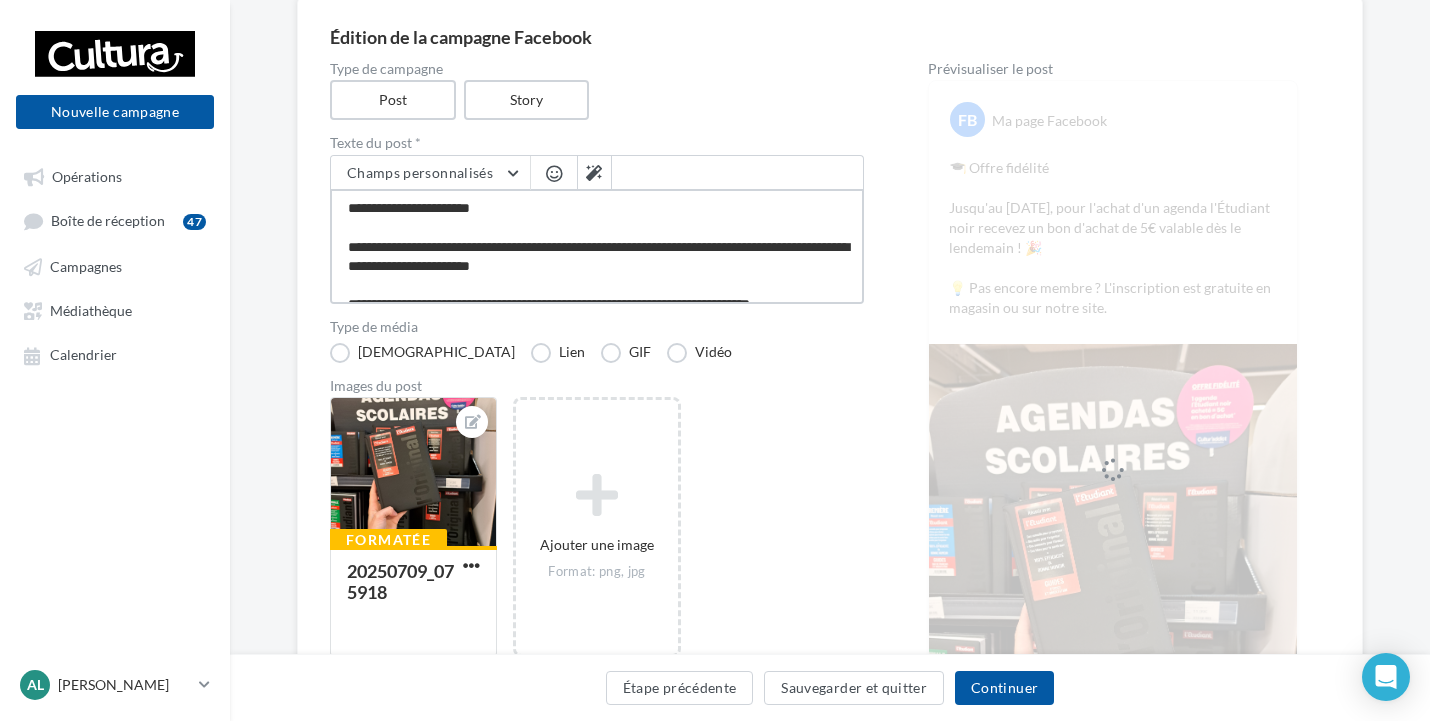 click on "**********" at bounding box center [597, 246] 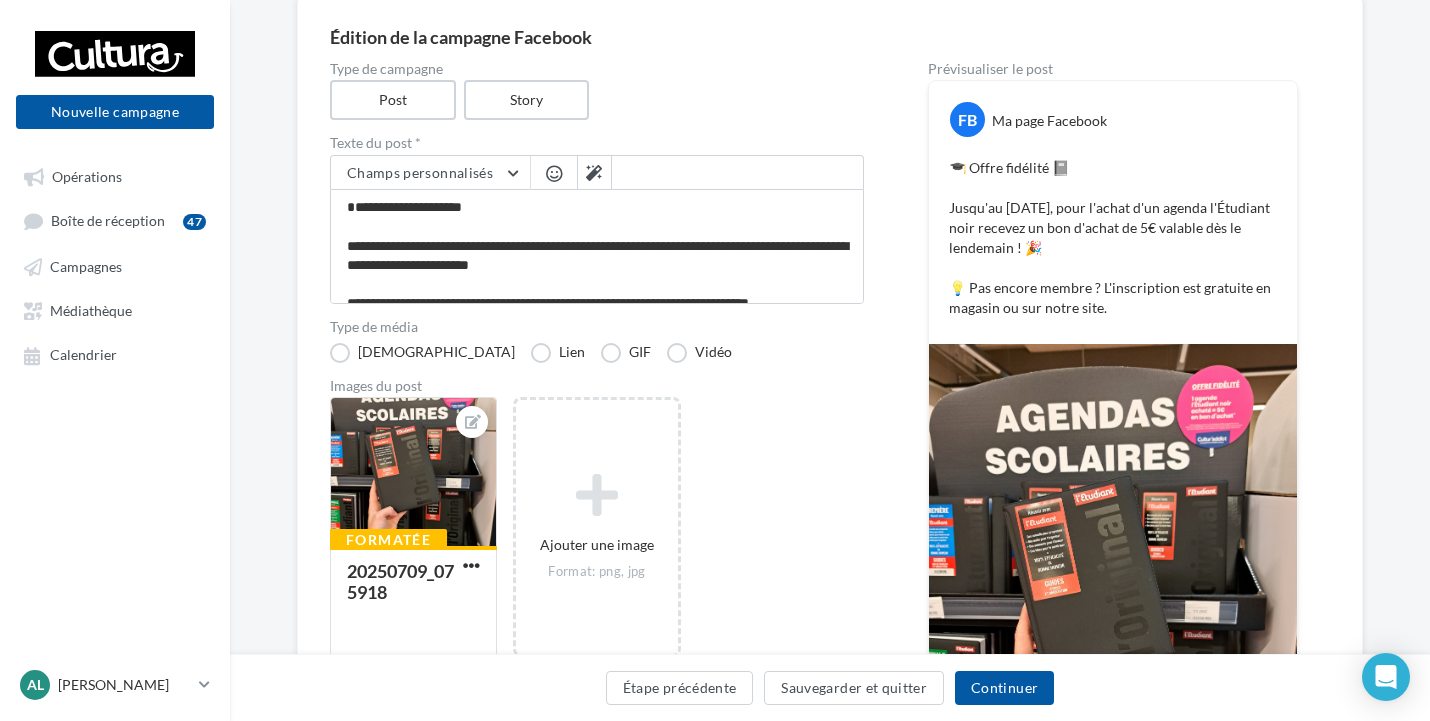 click at bounding box center [554, 173] 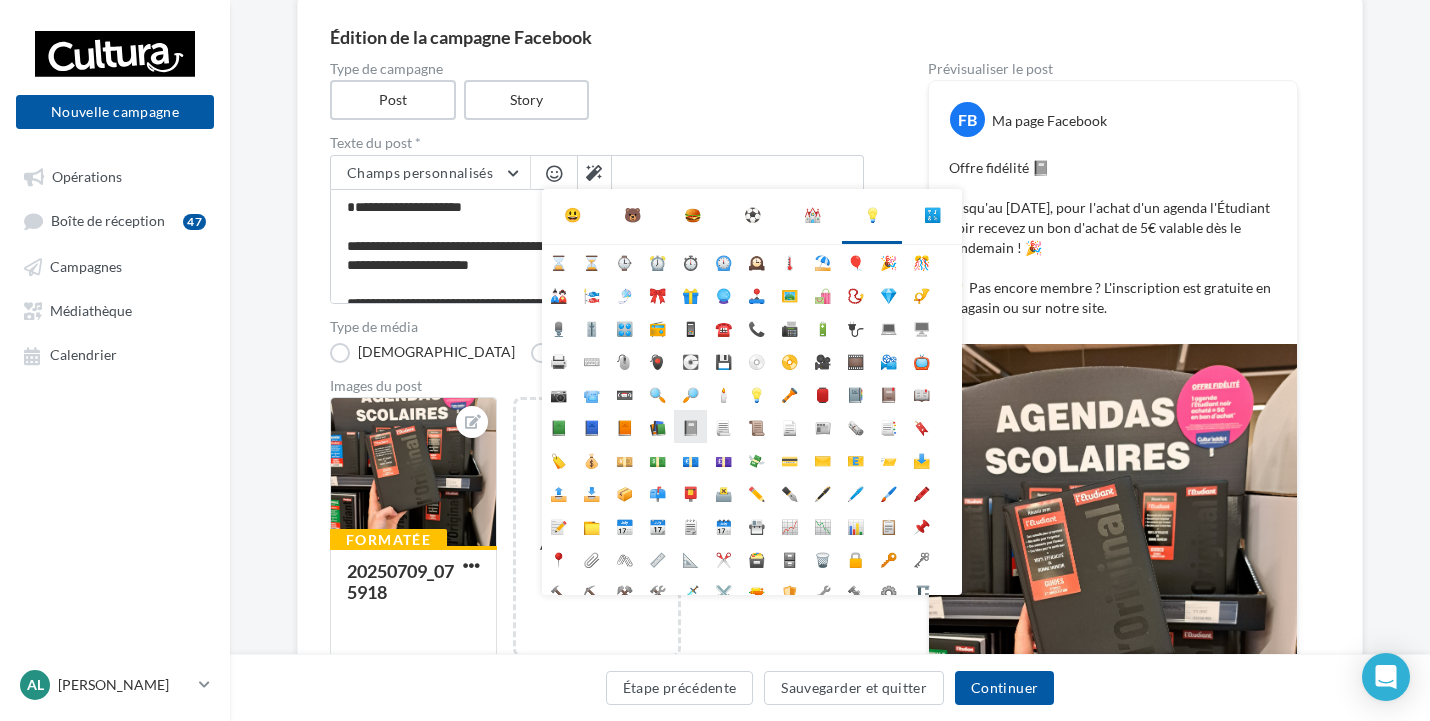click on "📓" at bounding box center [690, 426] 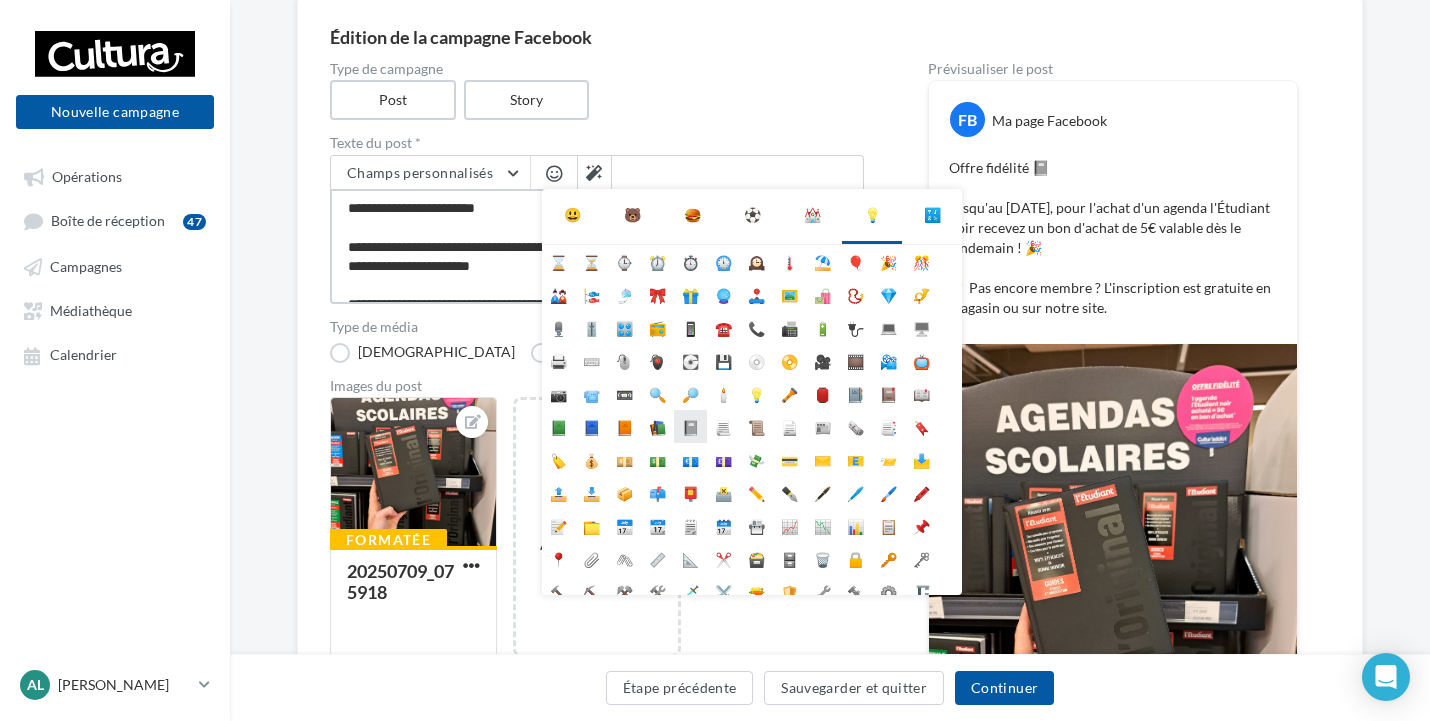 scroll, scrollTop: 12, scrollLeft: 0, axis: vertical 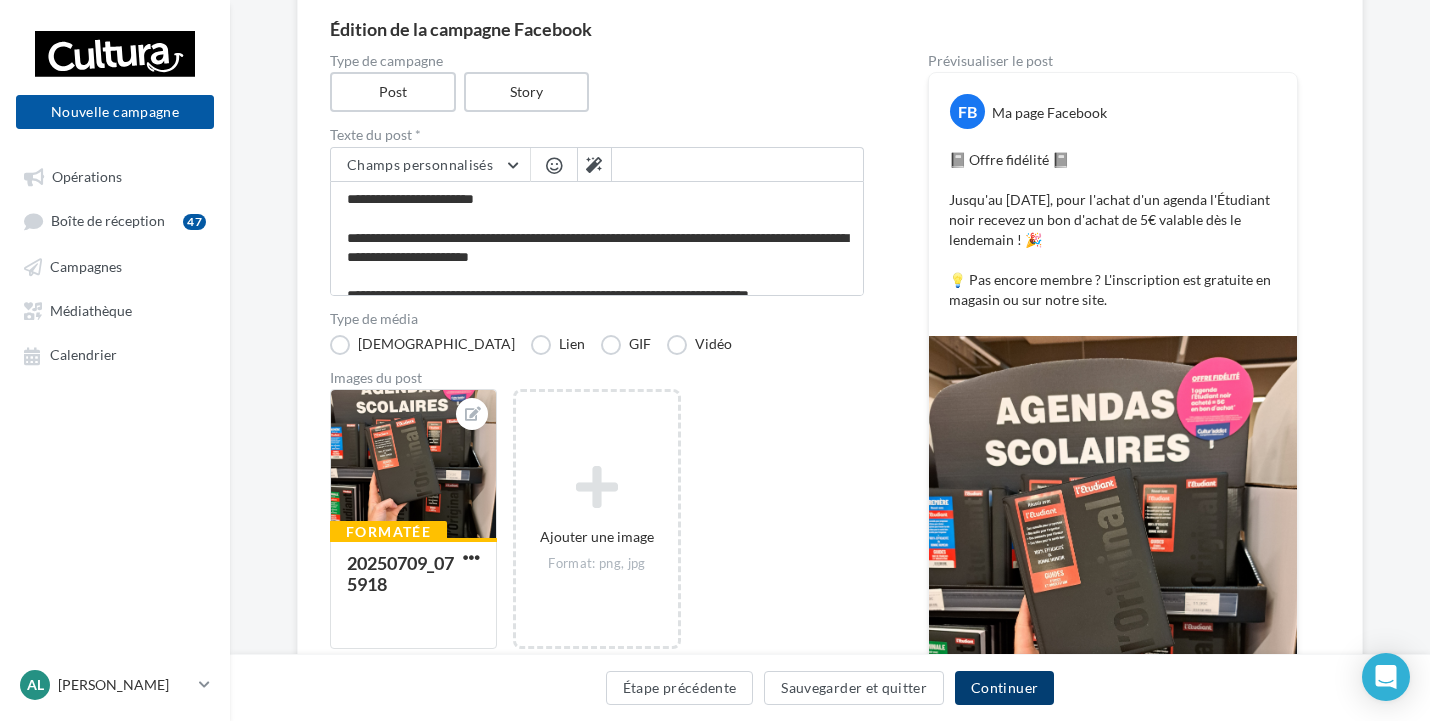 click on "Continuer" at bounding box center [1004, 688] 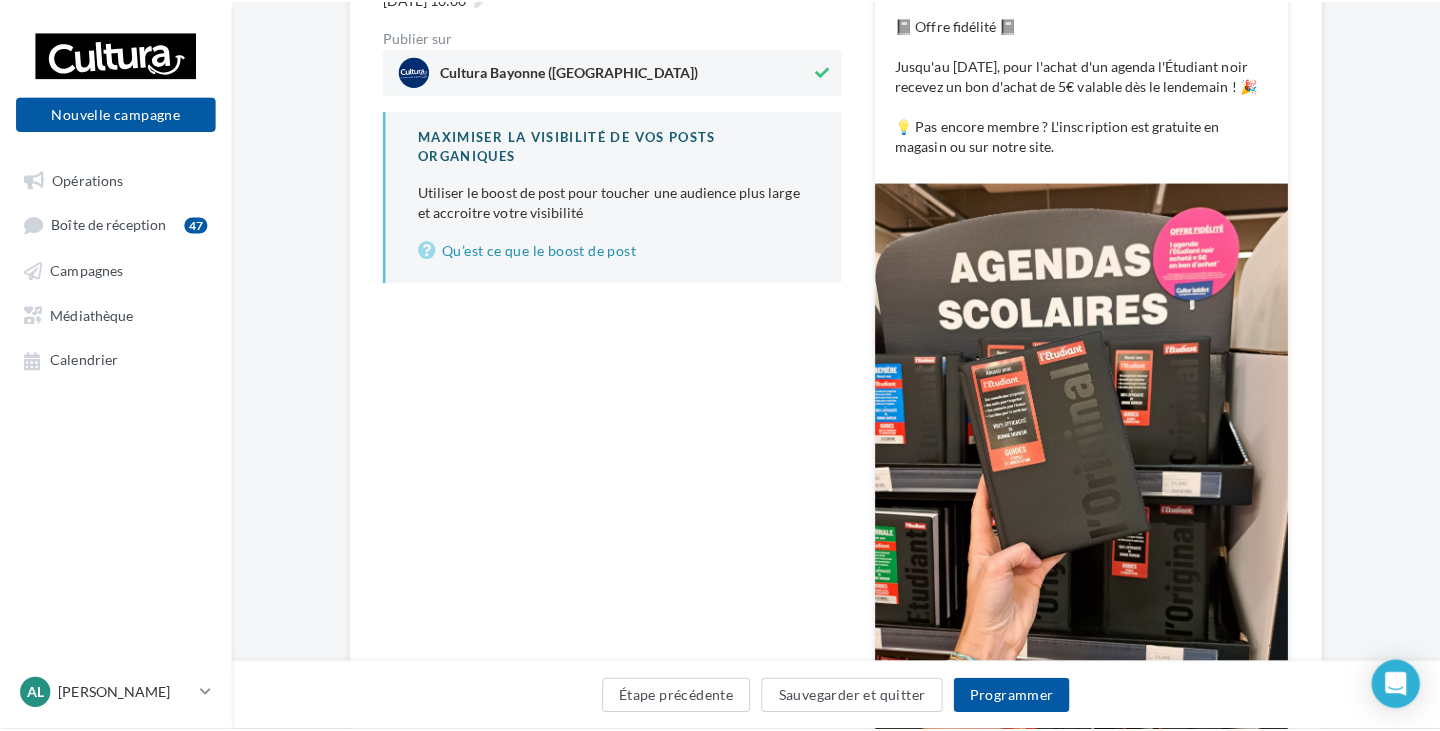 scroll, scrollTop: 35, scrollLeft: 0, axis: vertical 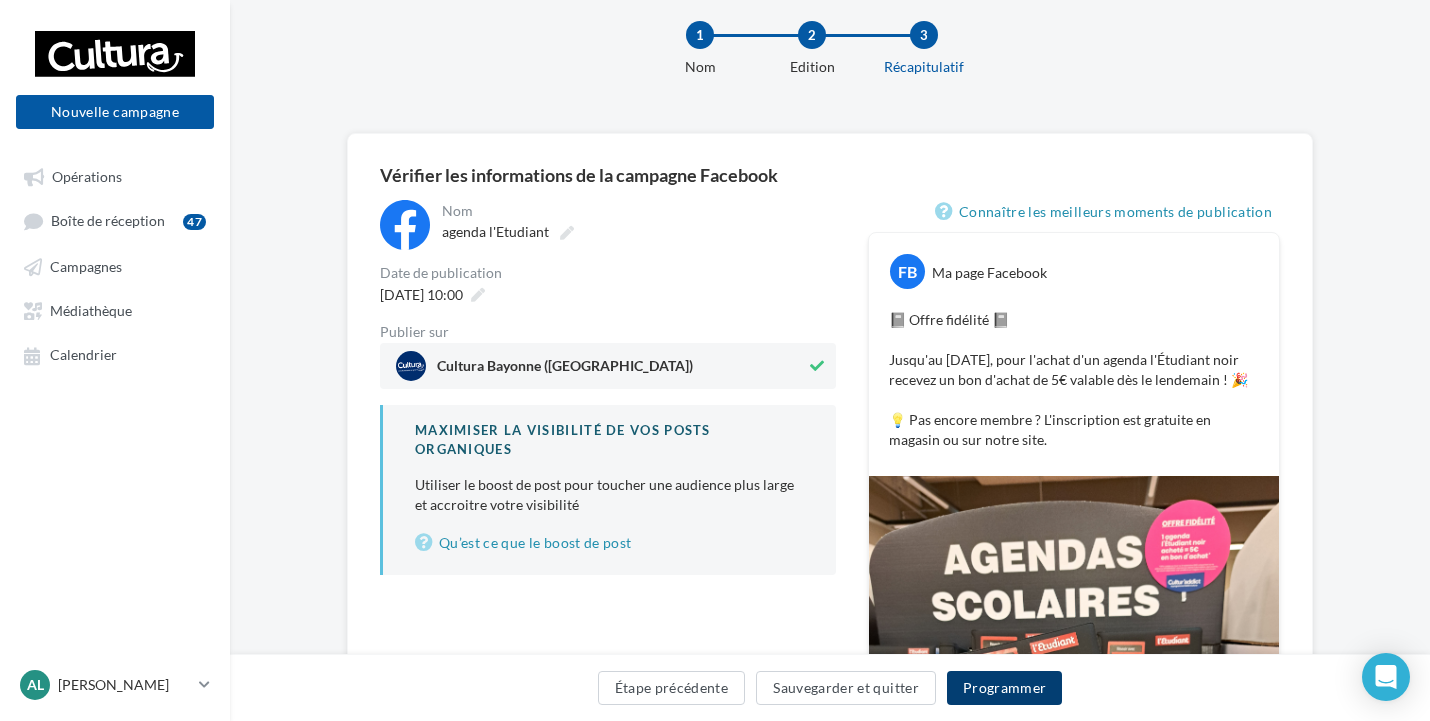 click on "Programmer" at bounding box center (1005, 688) 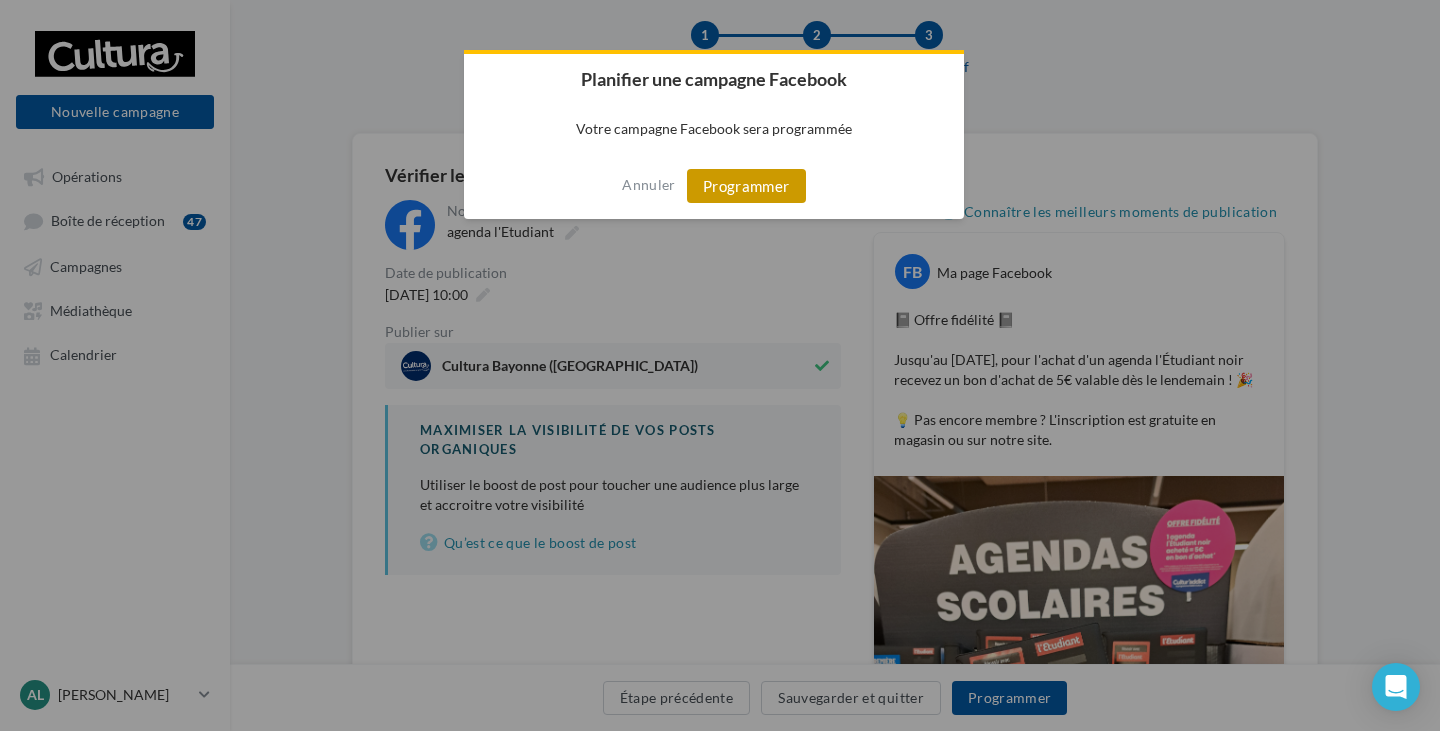 click on "Programmer" at bounding box center (746, 186) 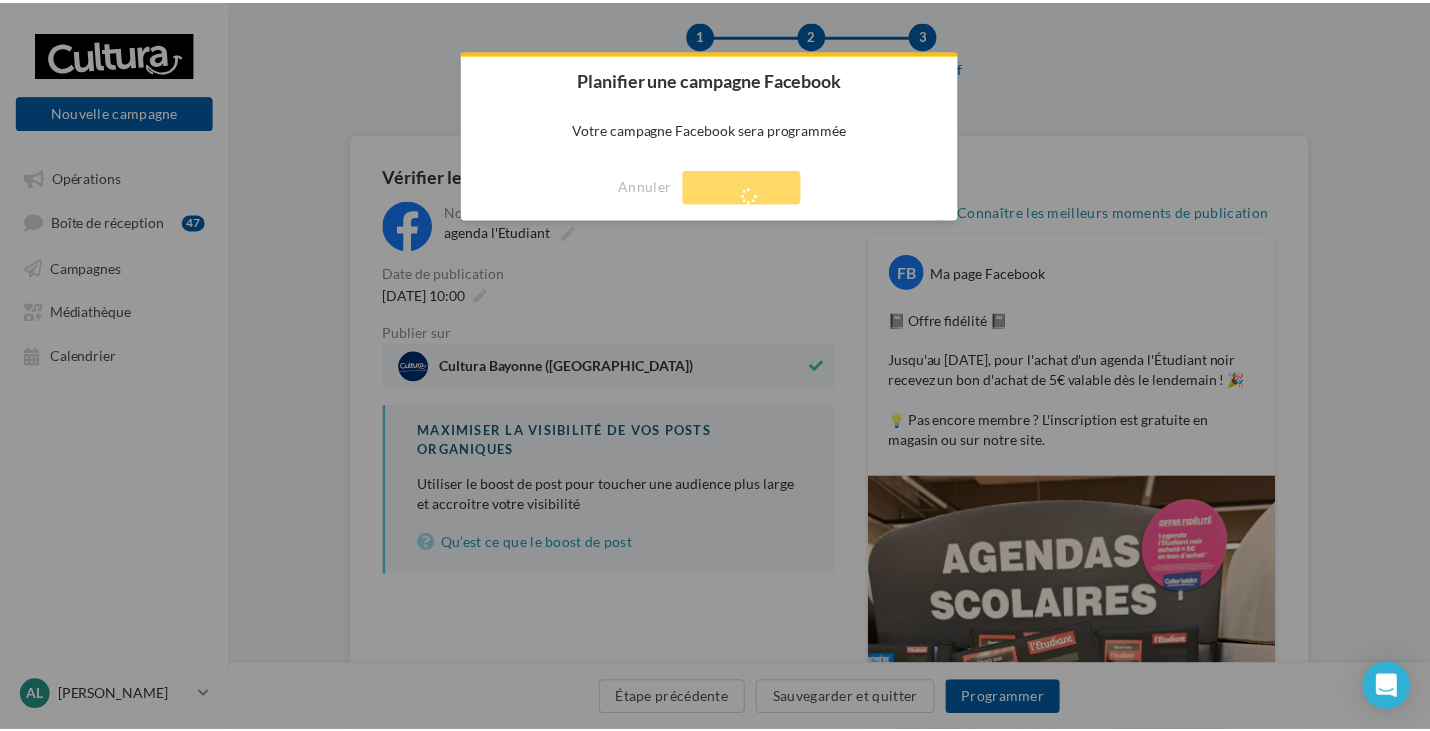scroll, scrollTop: 32, scrollLeft: 0, axis: vertical 